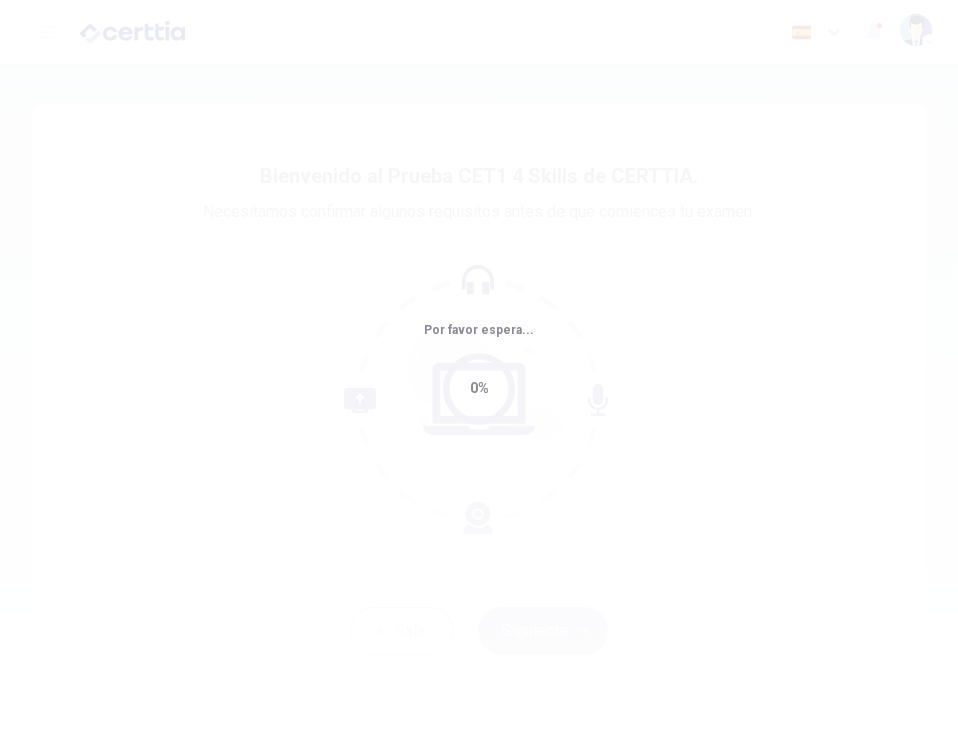scroll, scrollTop: 0, scrollLeft: 0, axis: both 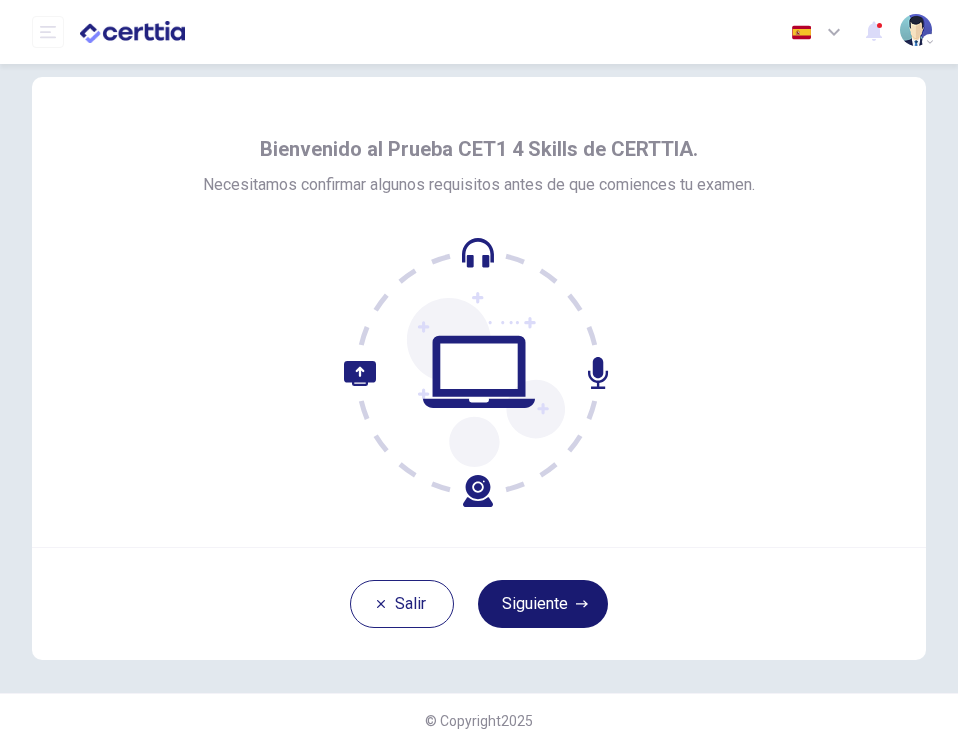 click on "Siguiente" at bounding box center (543, 604) 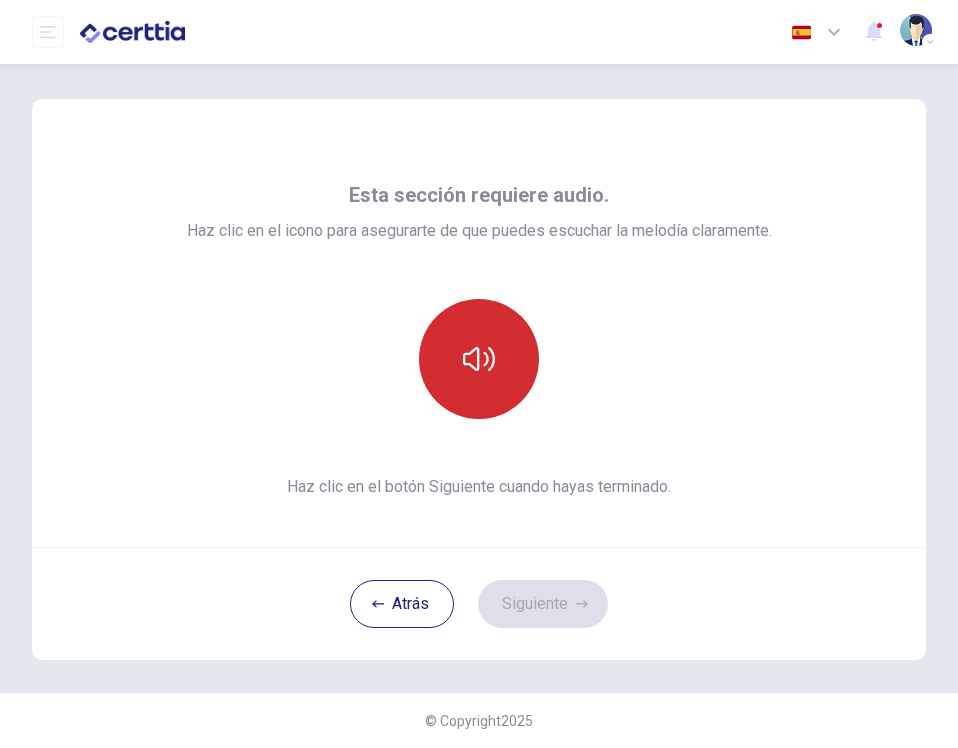 click at bounding box center [479, 359] 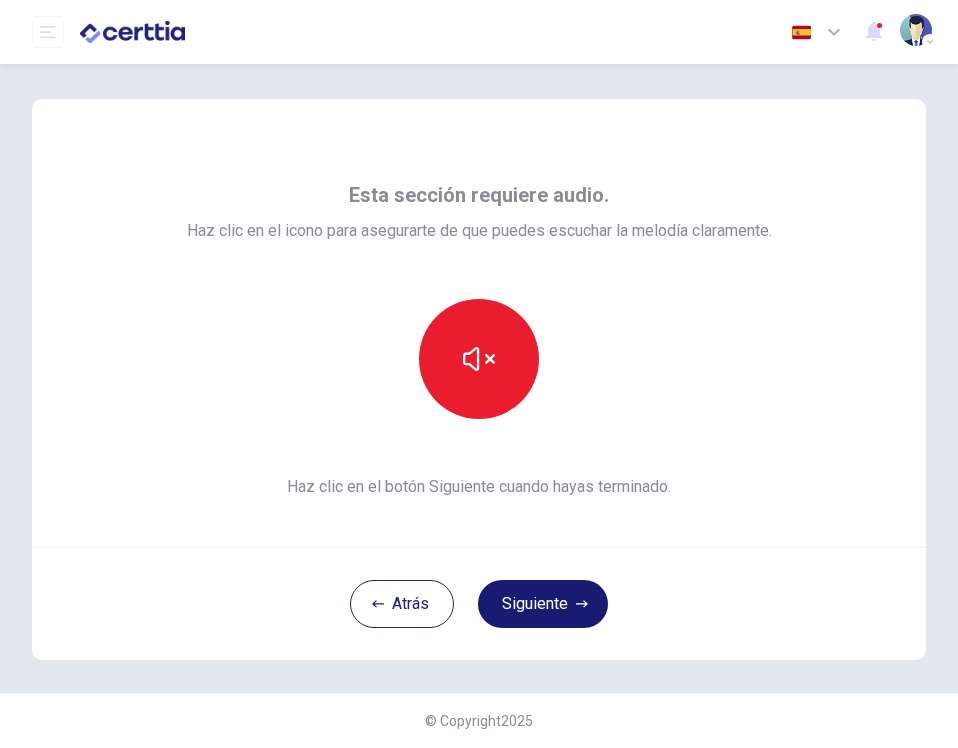 click on "Siguiente" at bounding box center (543, 604) 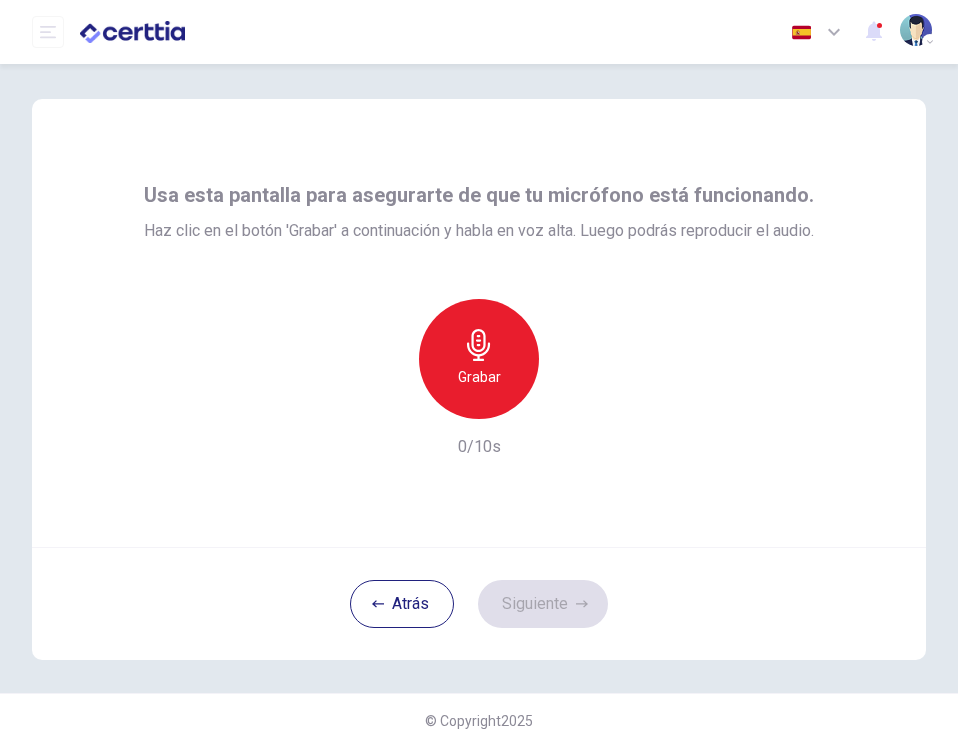 click on "Grabar" at bounding box center (479, 377) 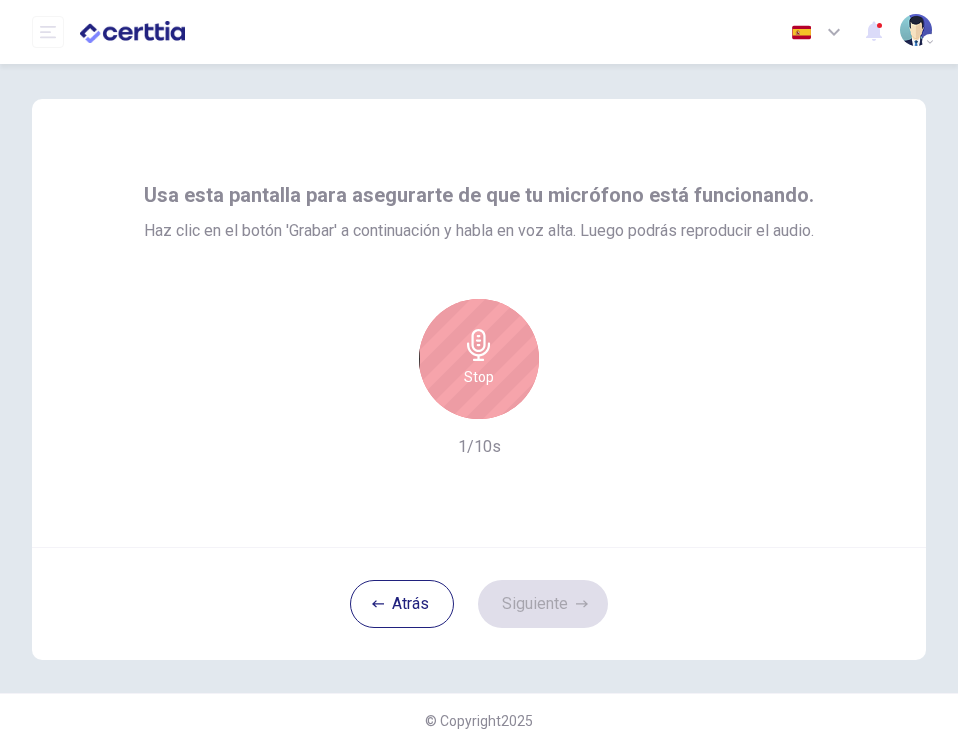 click on "1/10s" at bounding box center [479, 447] 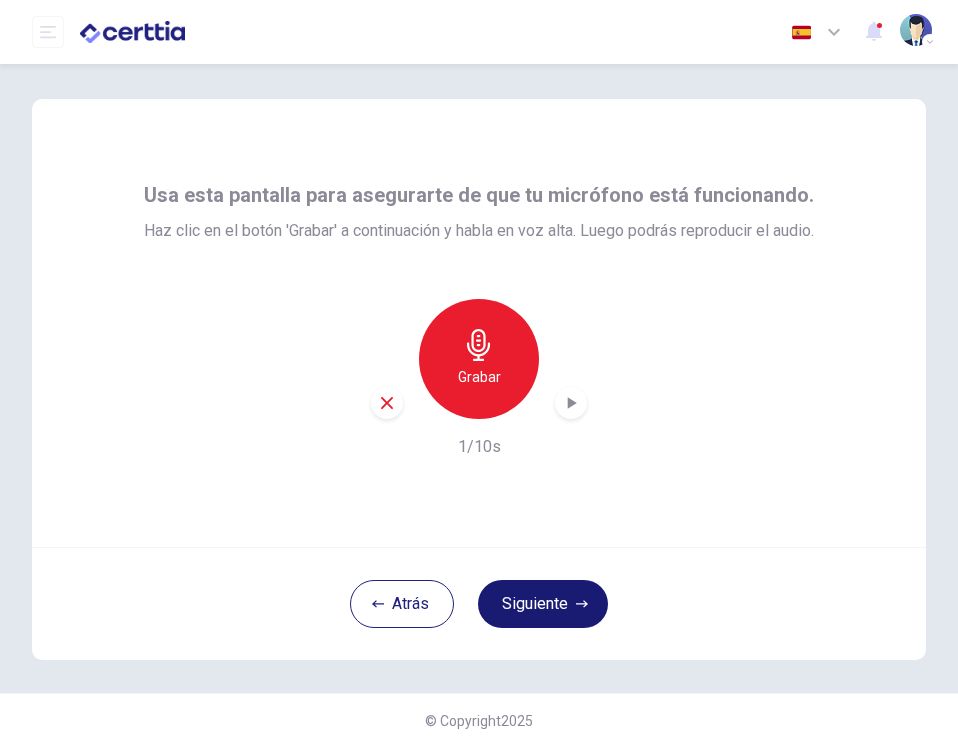 click on "Siguiente" at bounding box center (543, 604) 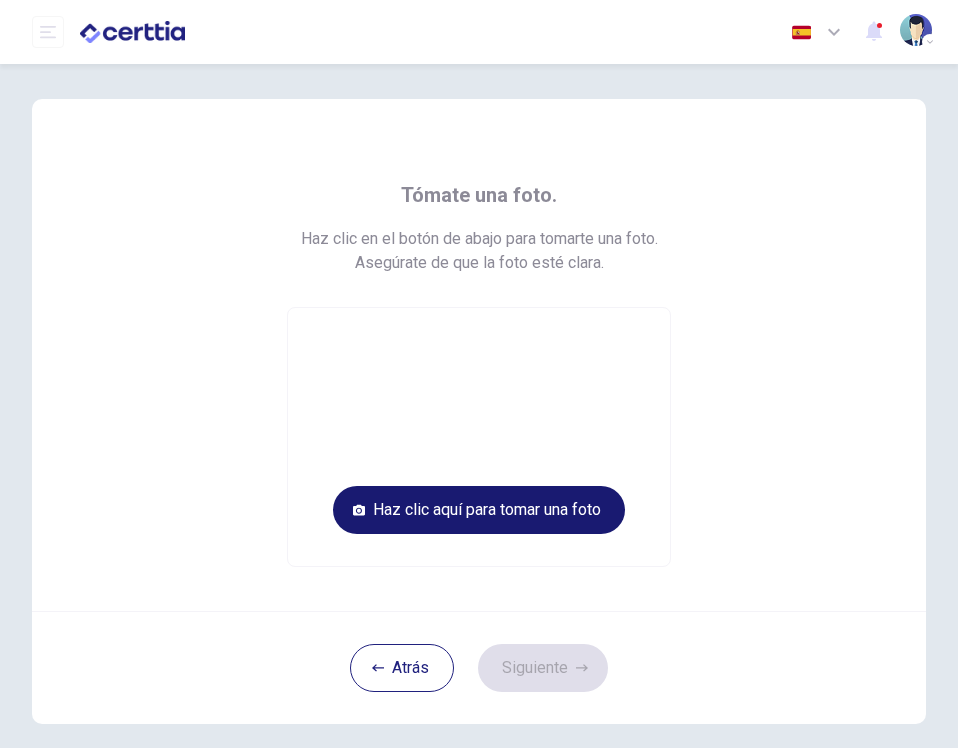 click on "Haz clic aquí para tomar una foto" at bounding box center (479, 510) 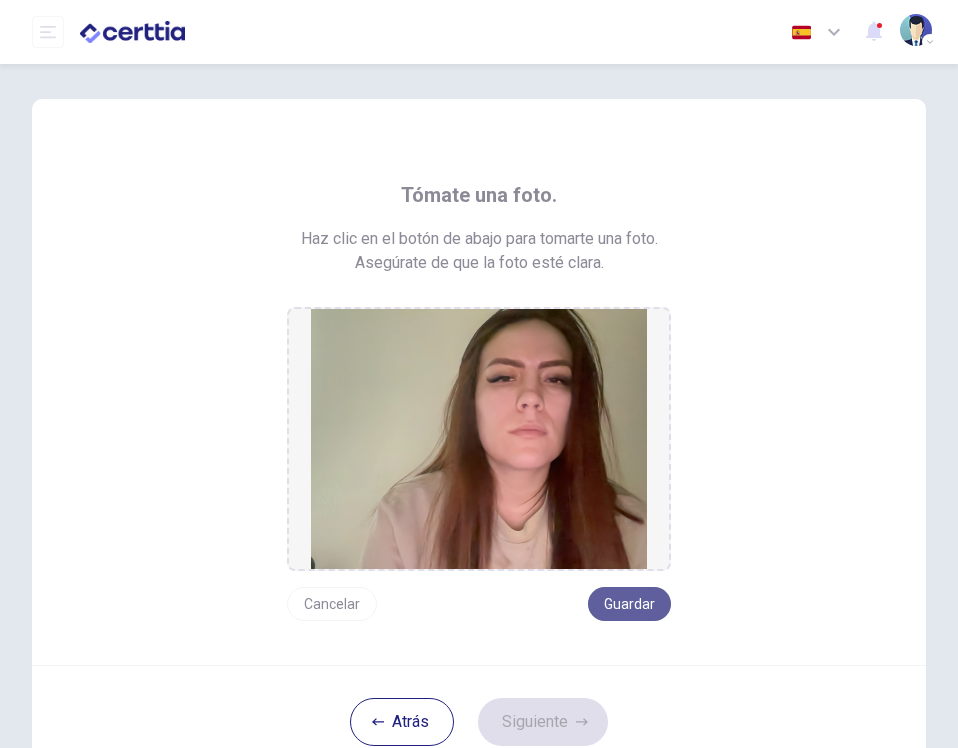 click on "Guardar" at bounding box center [629, 604] 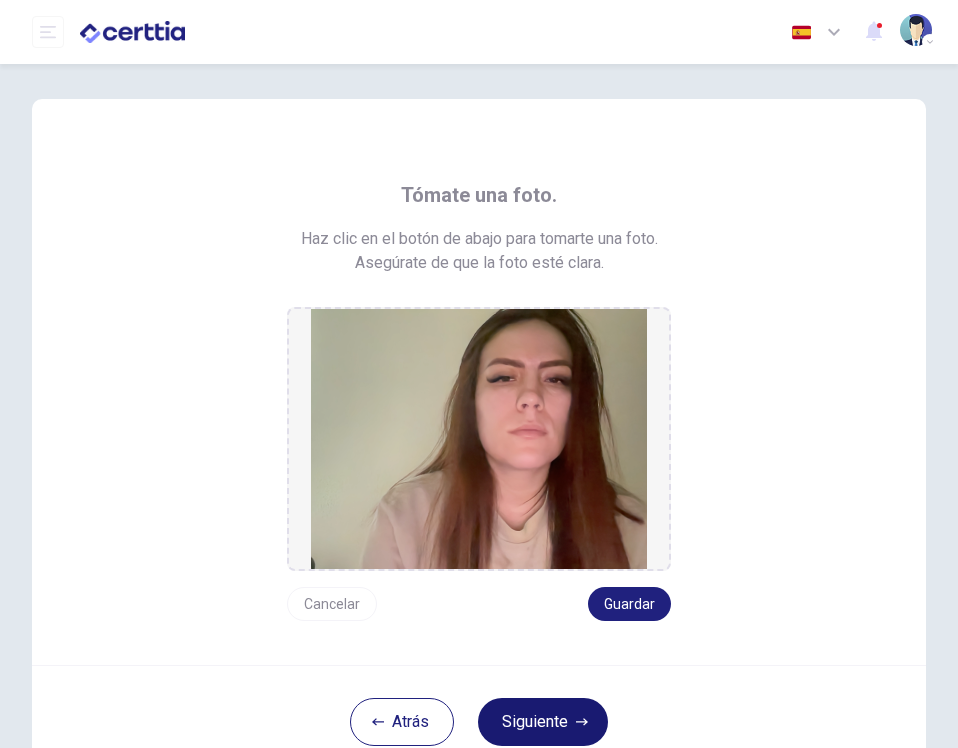 click on "Siguiente" at bounding box center (543, 722) 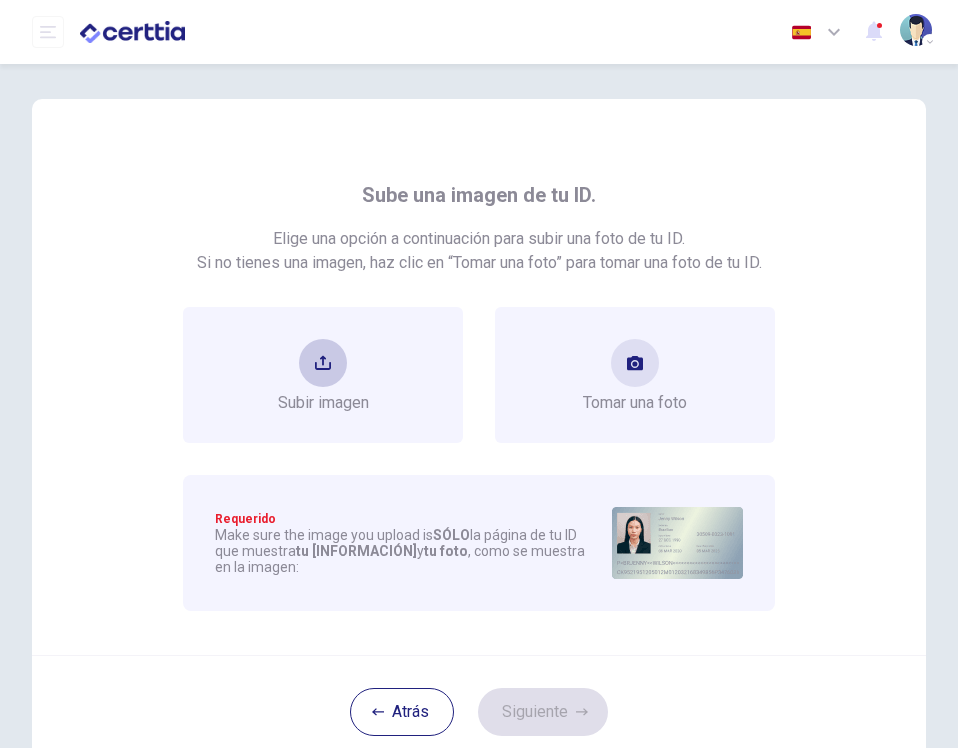 click on "Subir imagen" at bounding box center [323, 375] 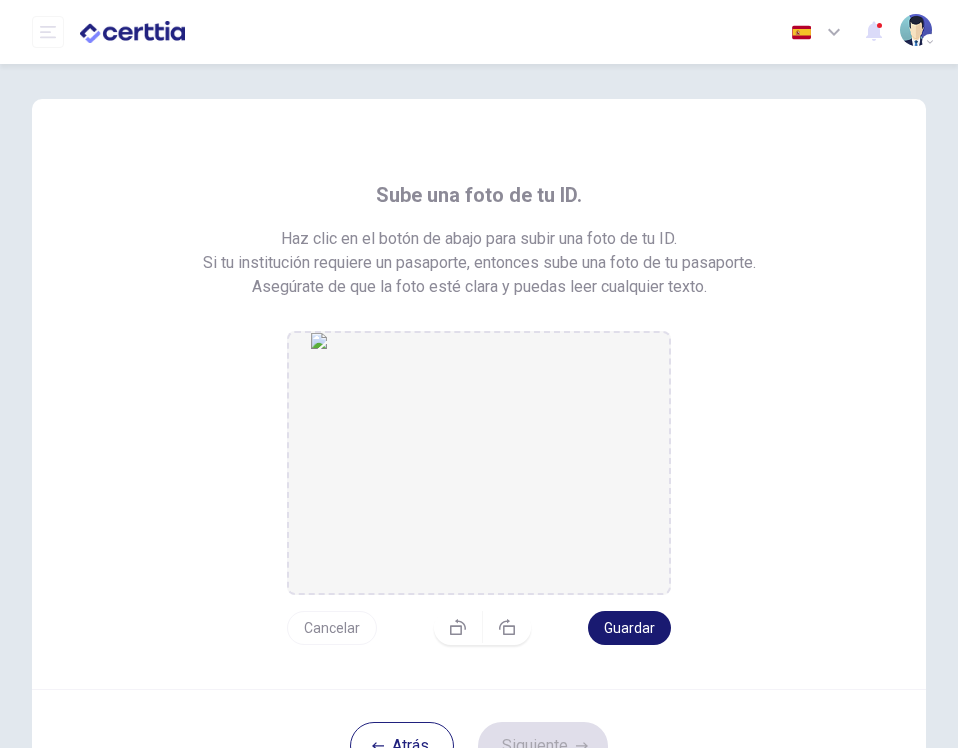 click on "Guardar" at bounding box center (629, 628) 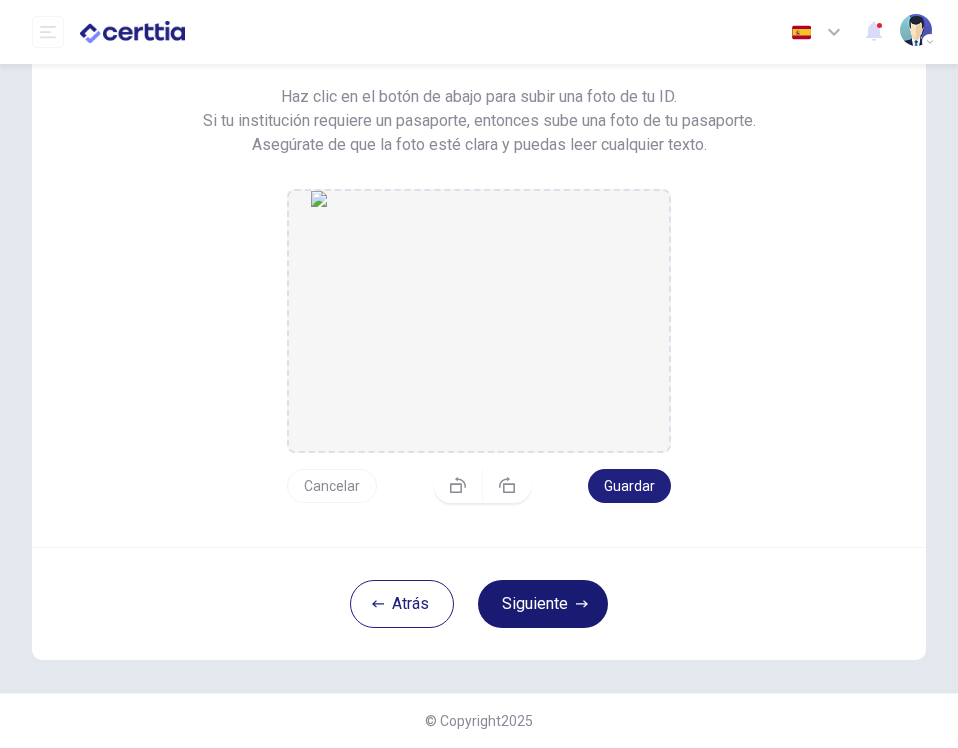 click on "Siguiente" at bounding box center [543, 604] 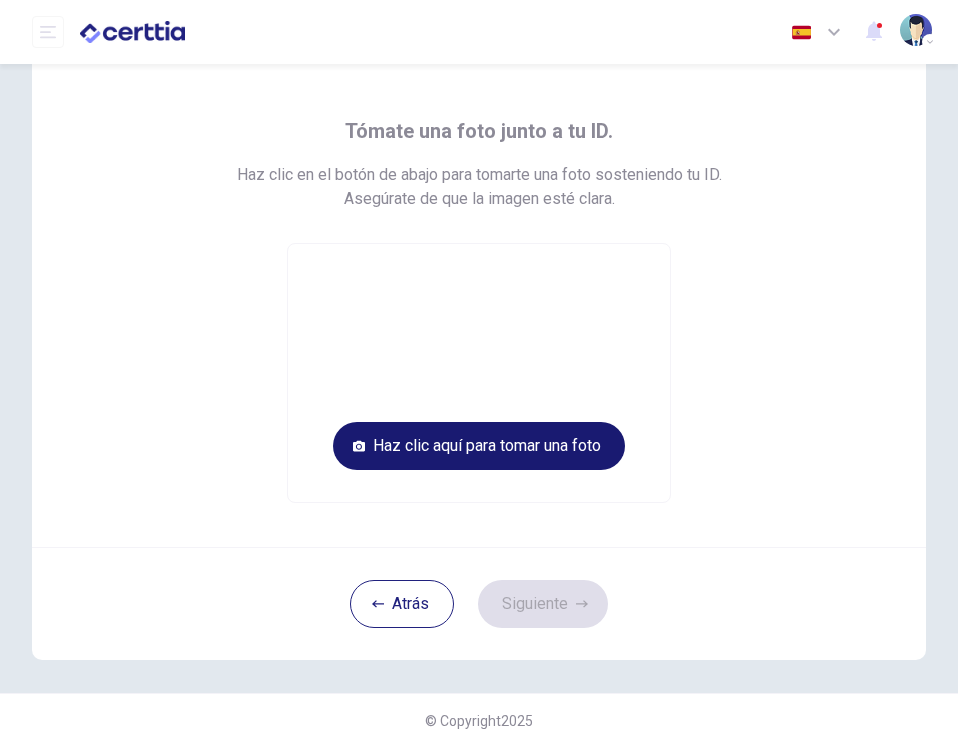 click on "Haz clic aquí para tomar una foto" at bounding box center (479, 446) 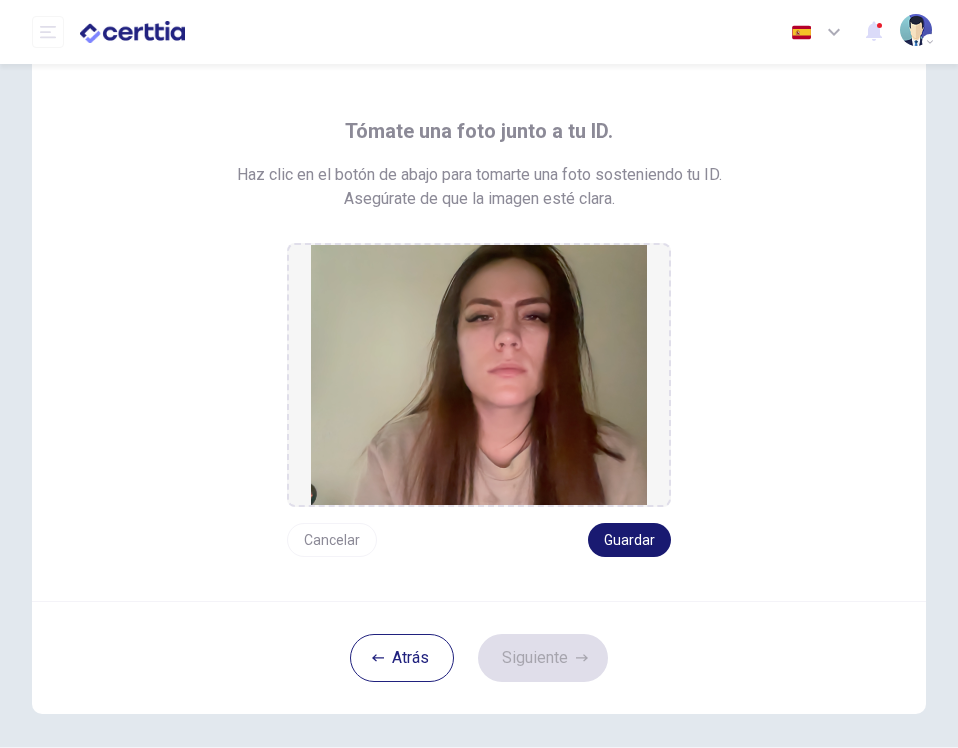 click on "Guardar" at bounding box center [629, 540] 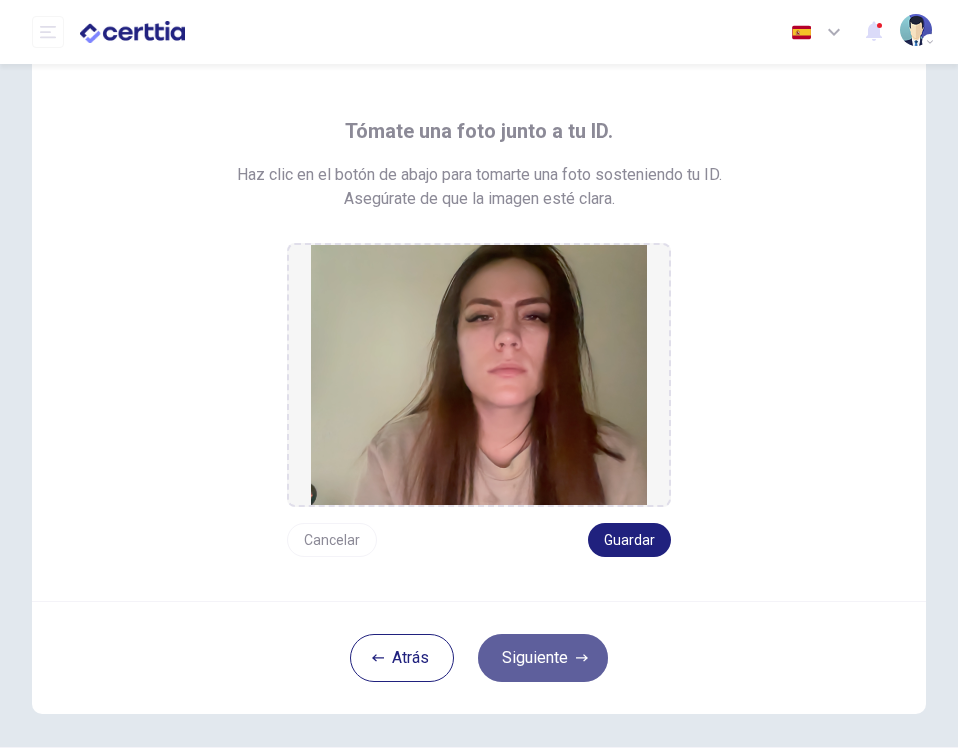 click on "Siguiente" at bounding box center [543, 658] 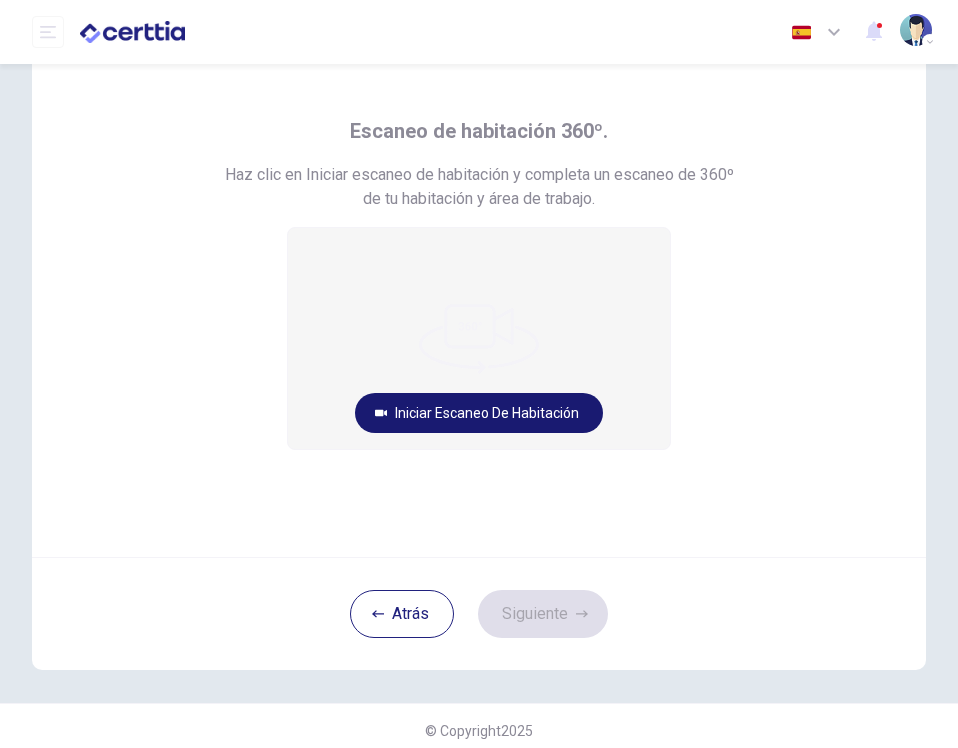 click on "Iniciar escaneo de habitación" at bounding box center [479, 413] 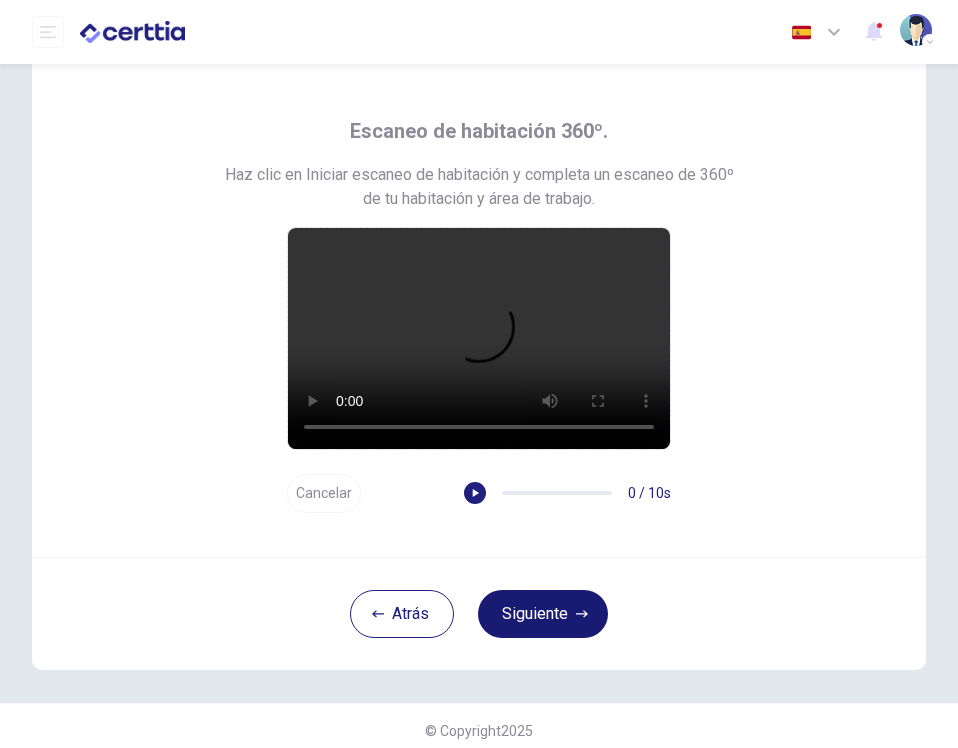 click on "Siguiente" at bounding box center (543, 614) 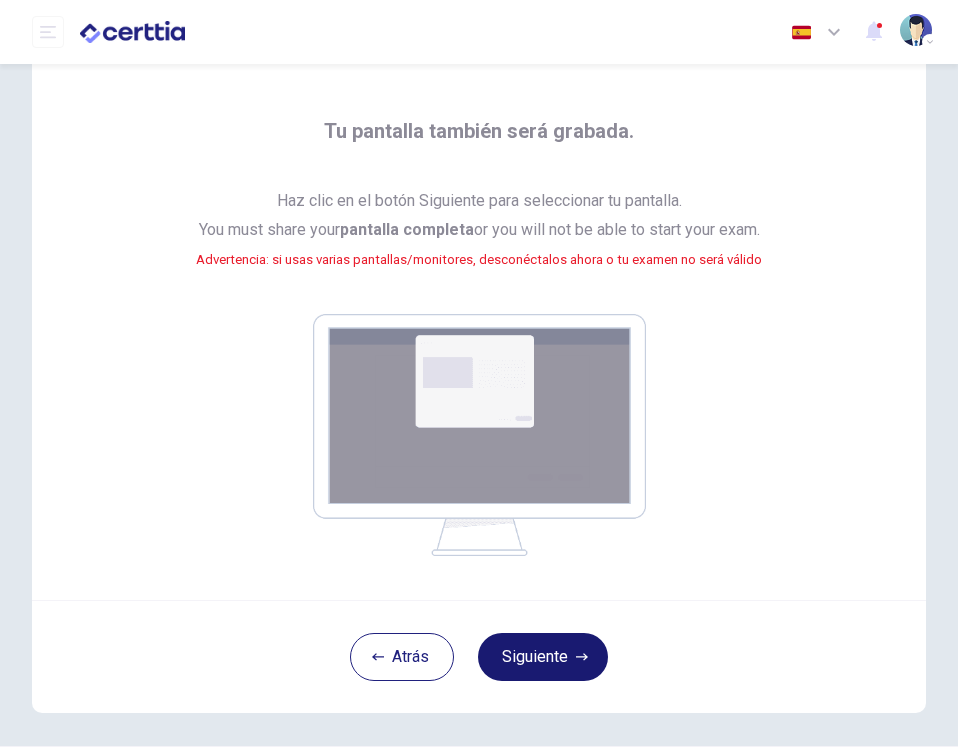 click on "Siguiente" at bounding box center (543, 657) 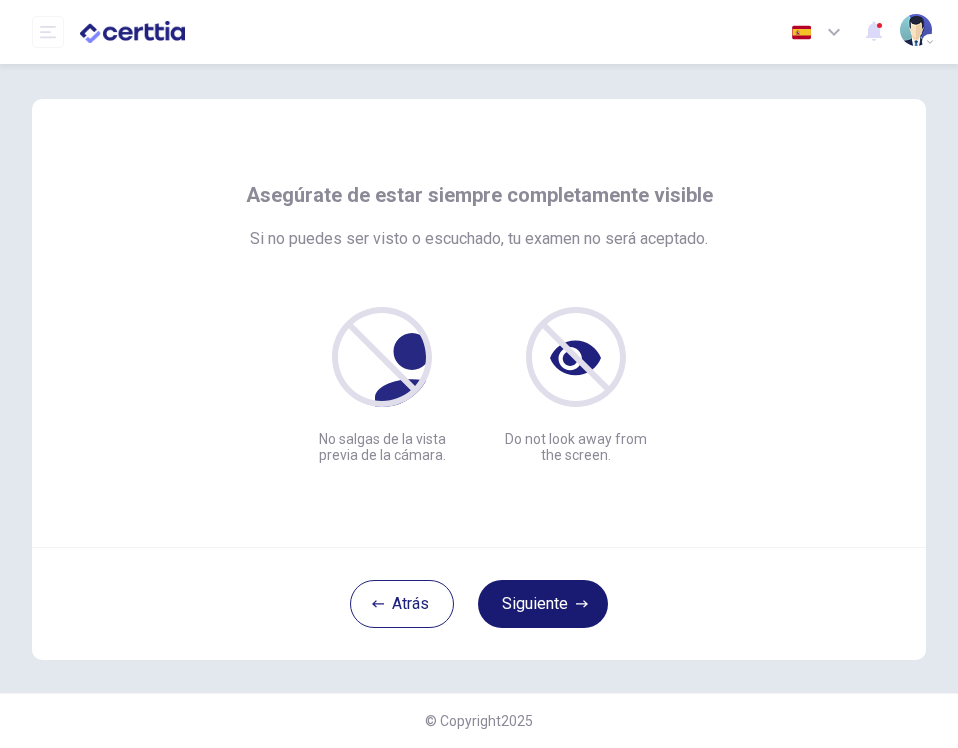 click on "Siguiente" at bounding box center (543, 604) 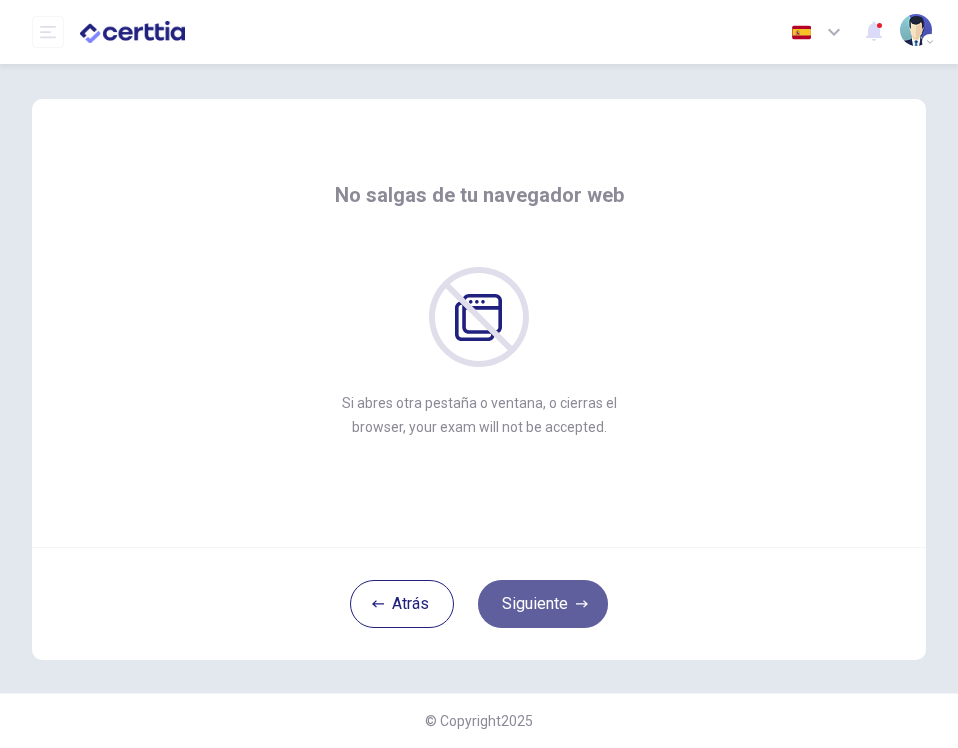 click on "Siguiente" at bounding box center [543, 604] 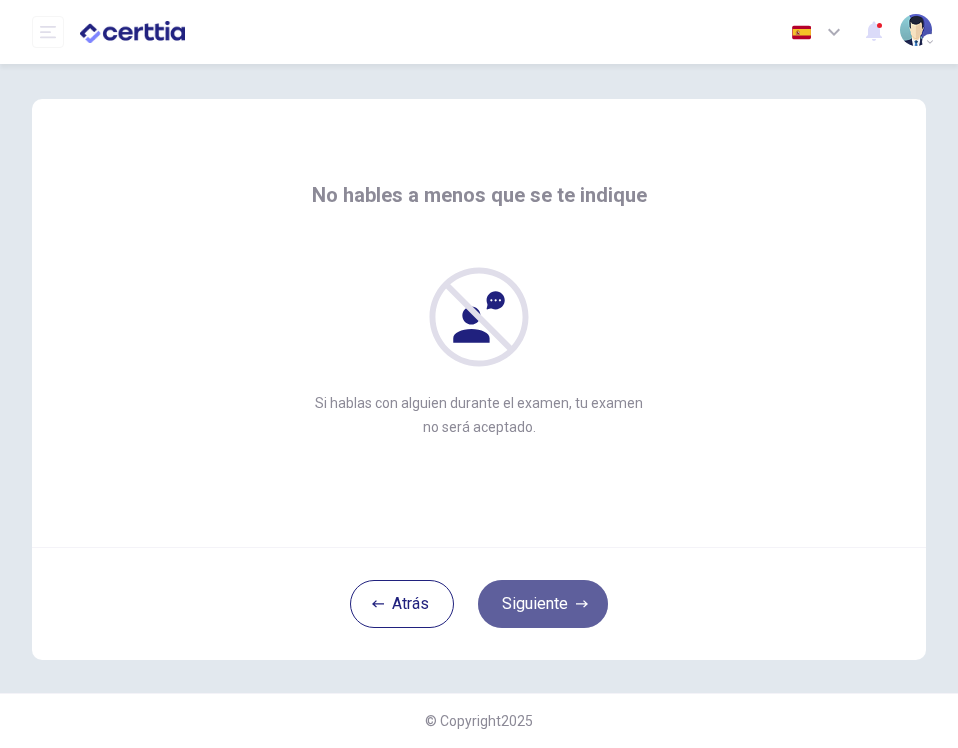 click on "Siguiente" at bounding box center (543, 604) 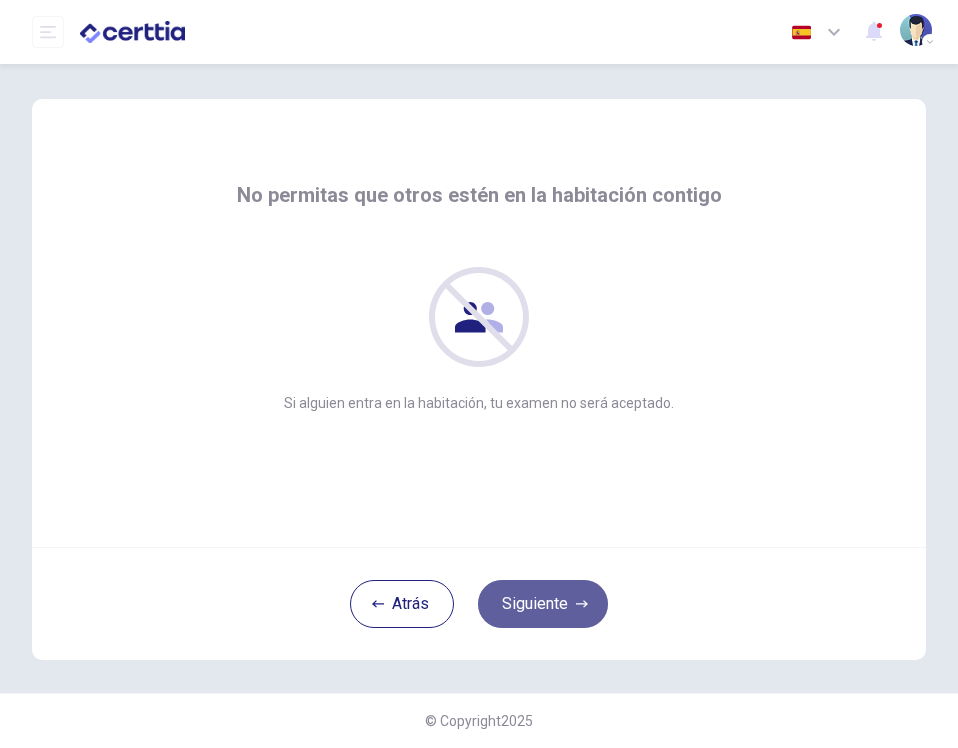 click on "Siguiente" at bounding box center (543, 604) 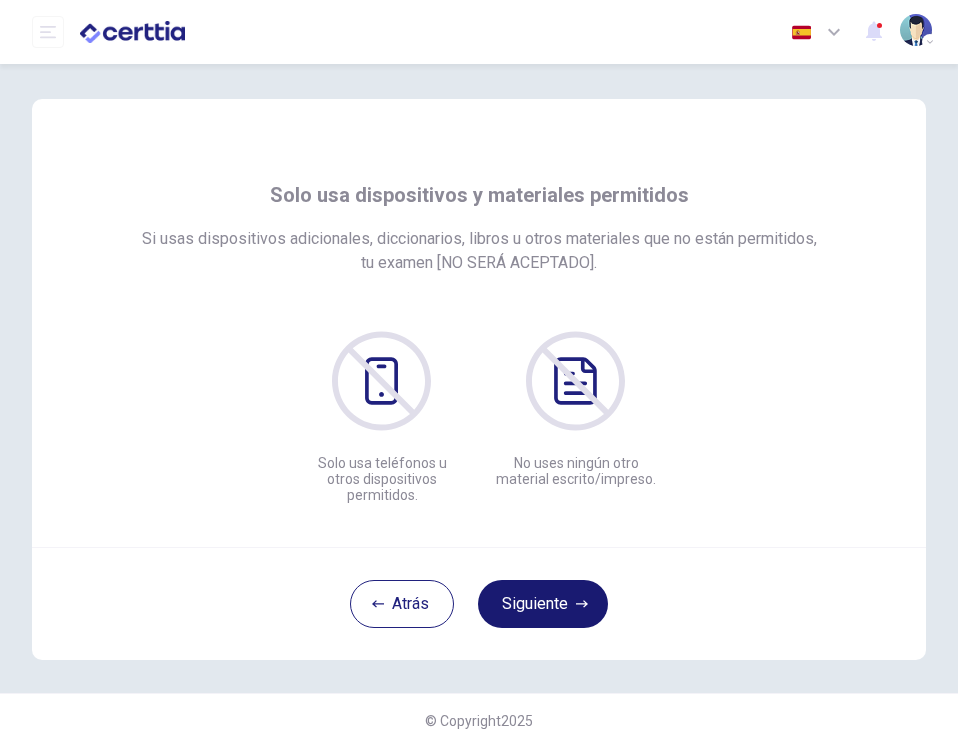 click on "Siguiente" at bounding box center (543, 604) 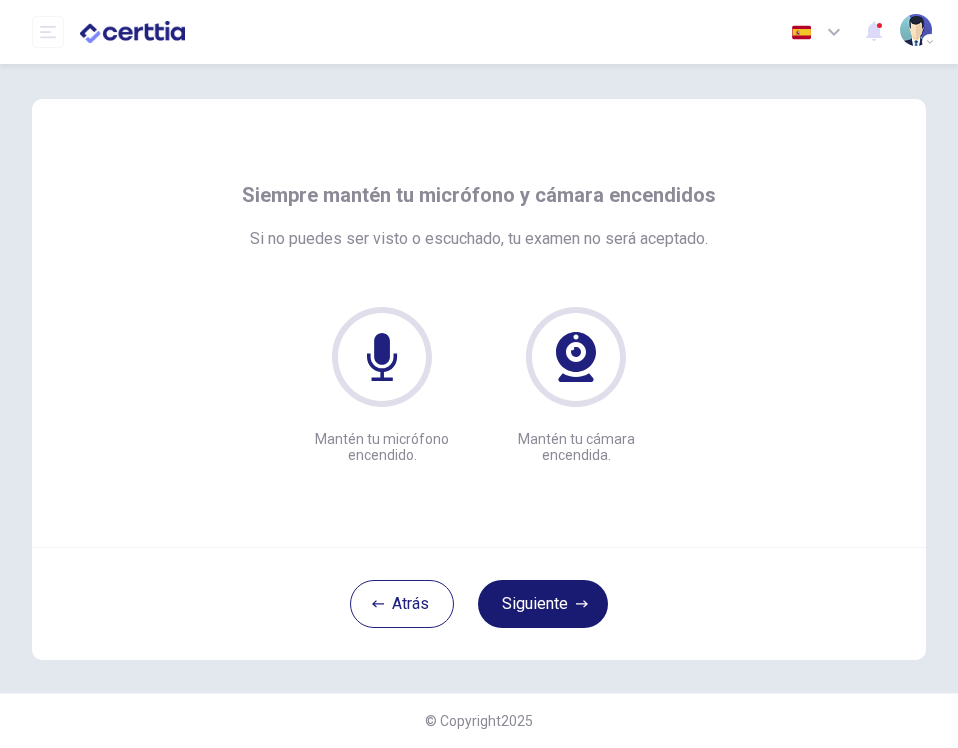 click on "Siguiente" at bounding box center [543, 604] 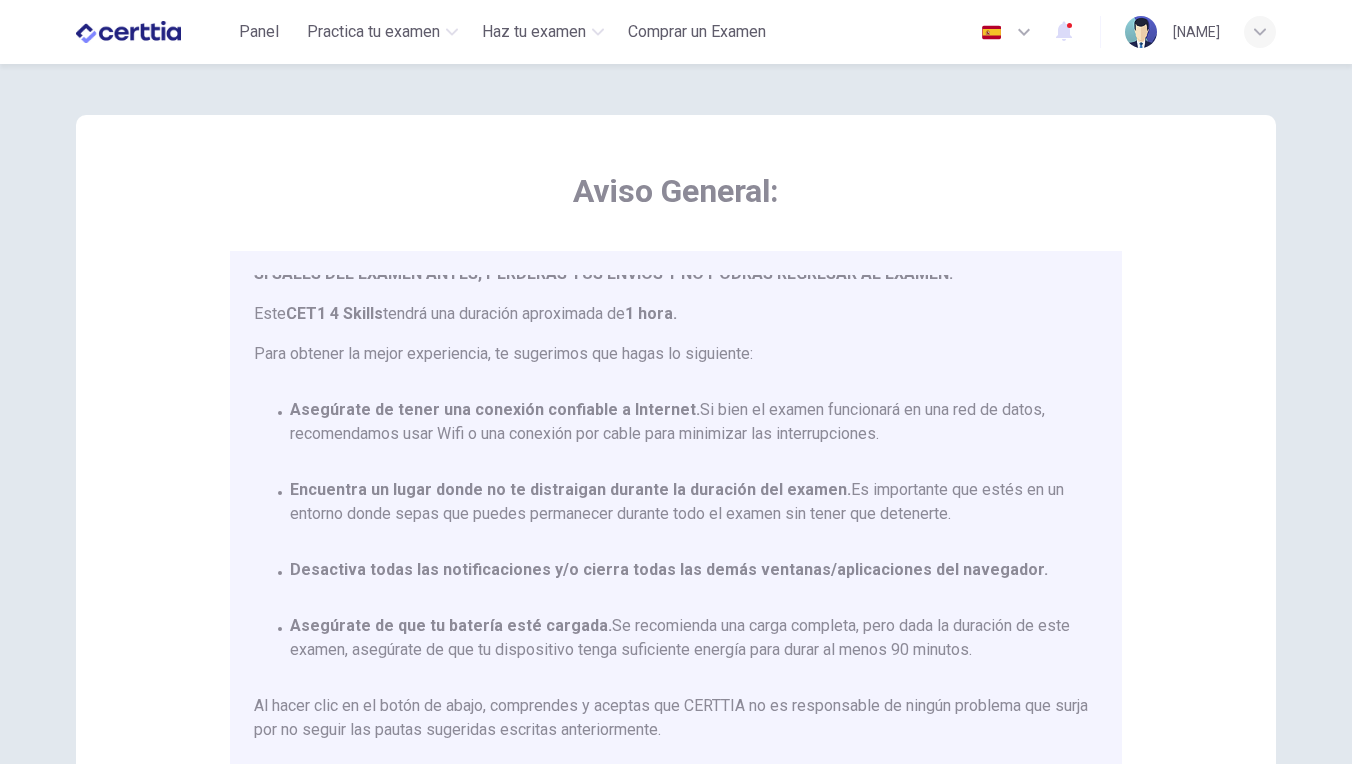 scroll, scrollTop: 117, scrollLeft: 0, axis: vertical 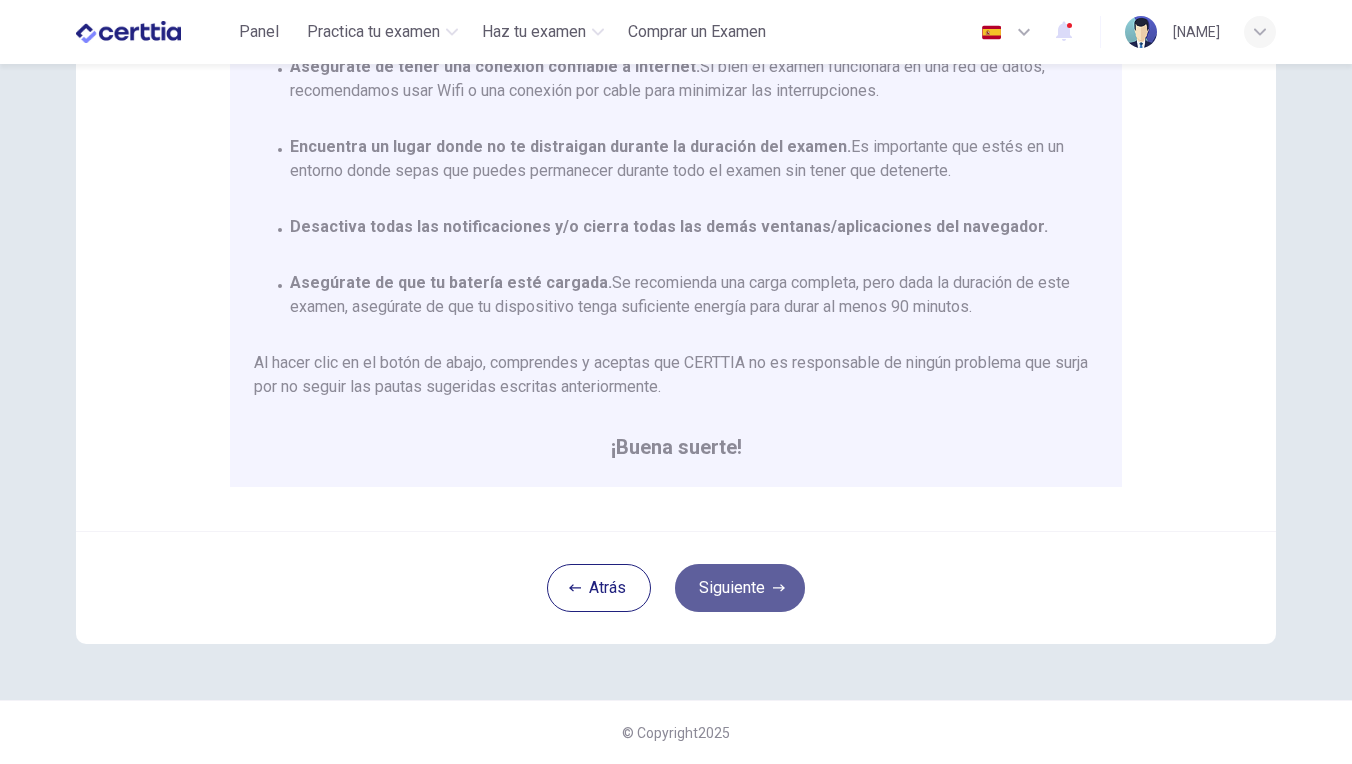 click on "Siguiente" at bounding box center [740, 588] 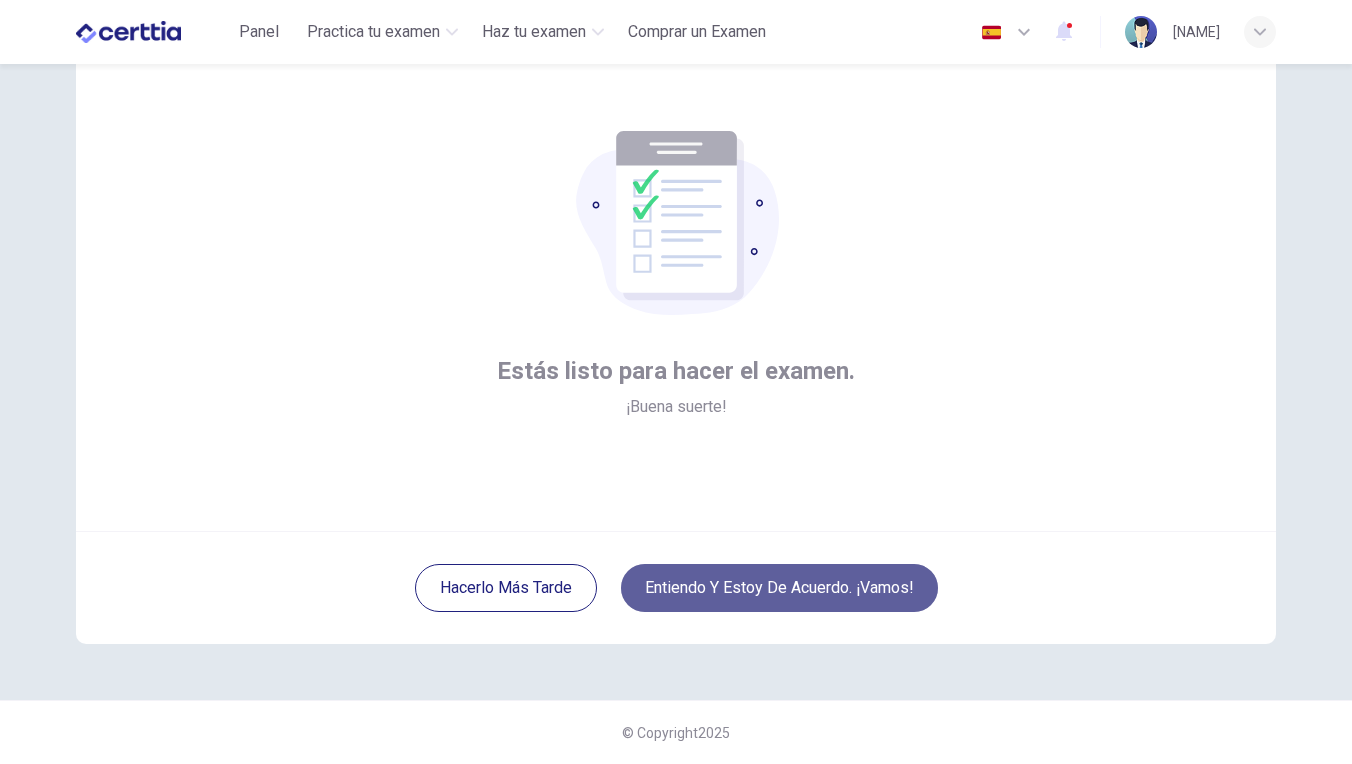 click on "Entiendo y estoy de acuerdo. ¡Vamos!" at bounding box center [779, 588] 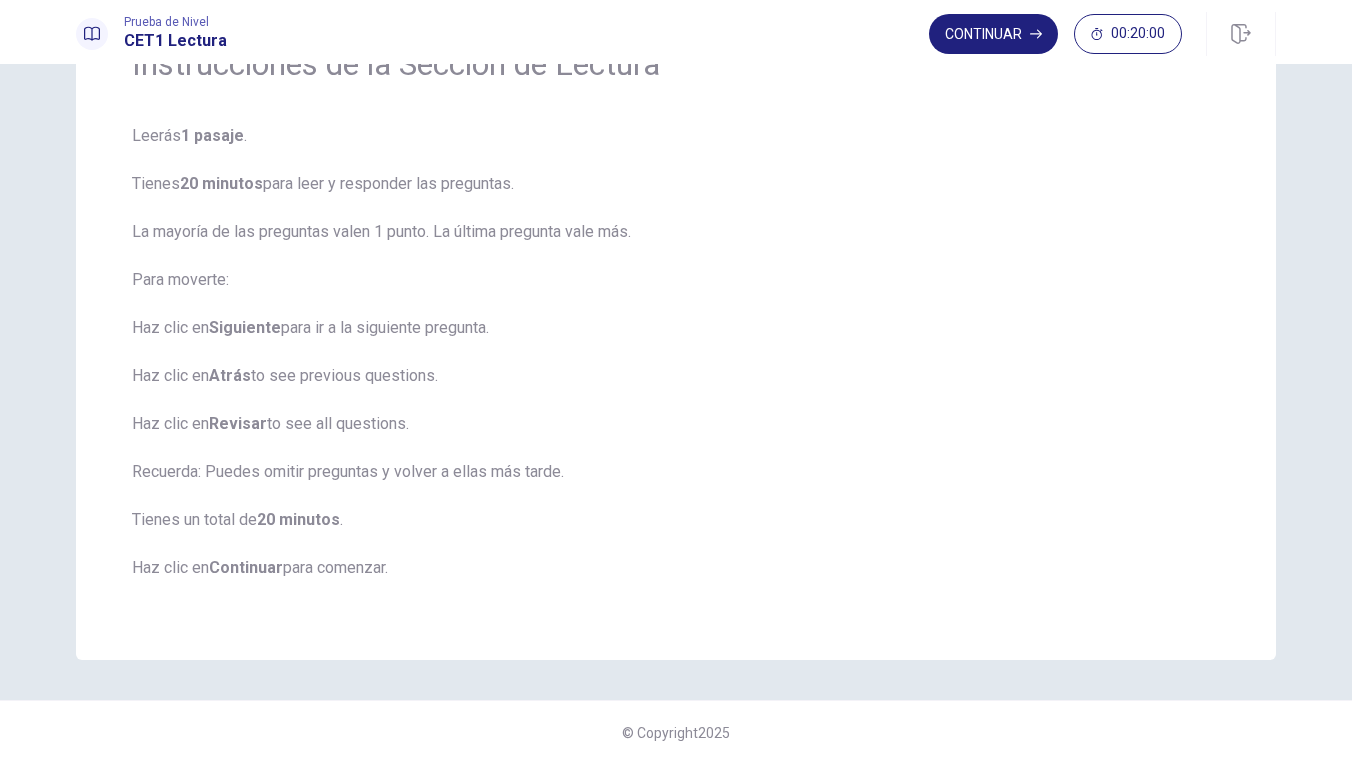 scroll, scrollTop: 116, scrollLeft: 0, axis: vertical 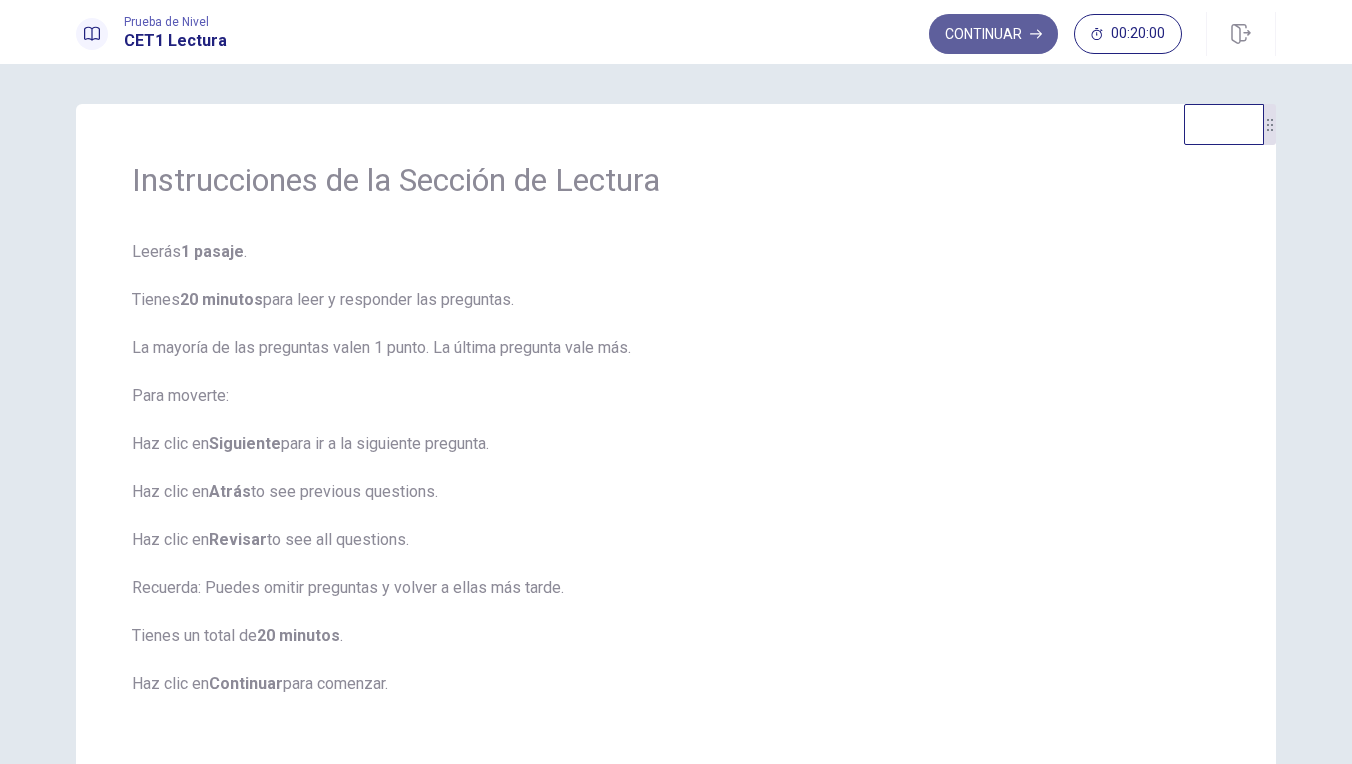 click on "Continuar" at bounding box center (993, 34) 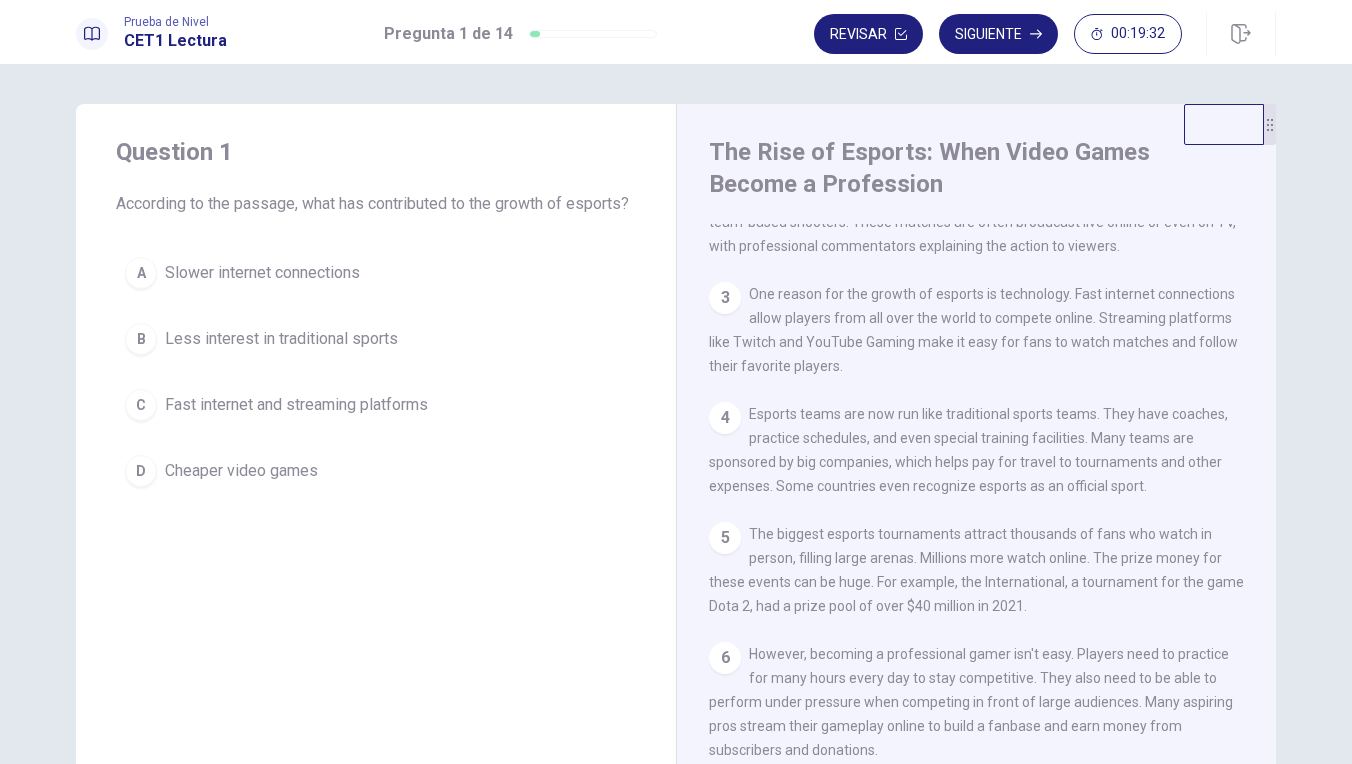scroll, scrollTop: 208, scrollLeft: 0, axis: vertical 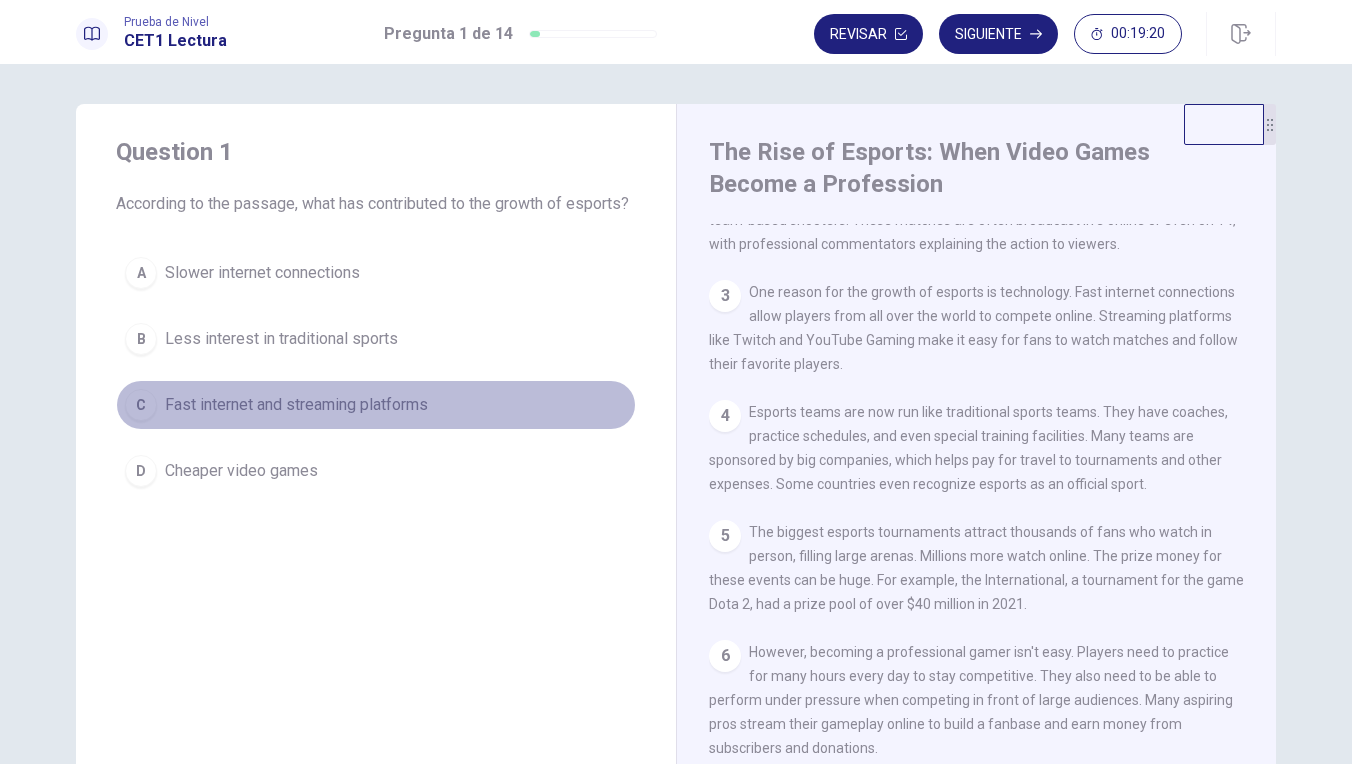 click on "Fast internet and streaming platforms" at bounding box center [262, 273] 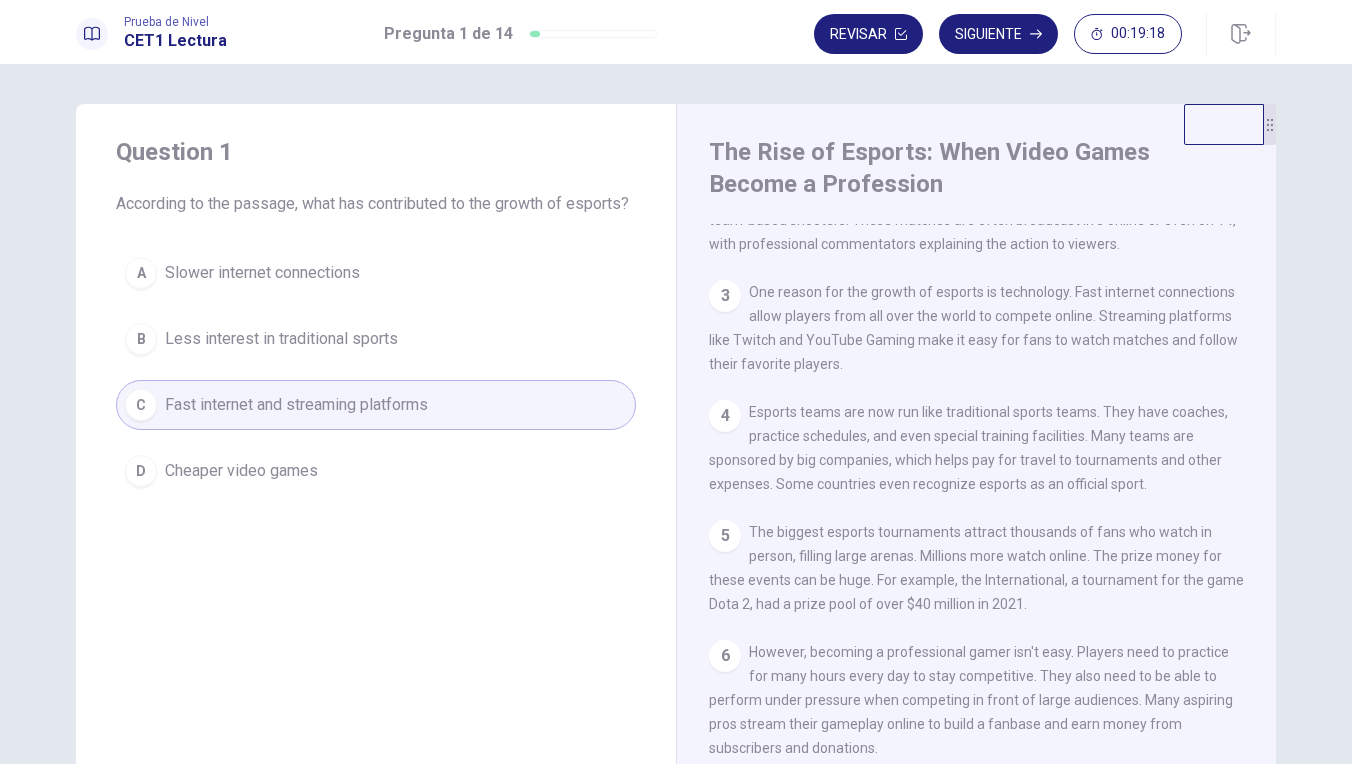scroll, scrollTop: 172, scrollLeft: 0, axis: vertical 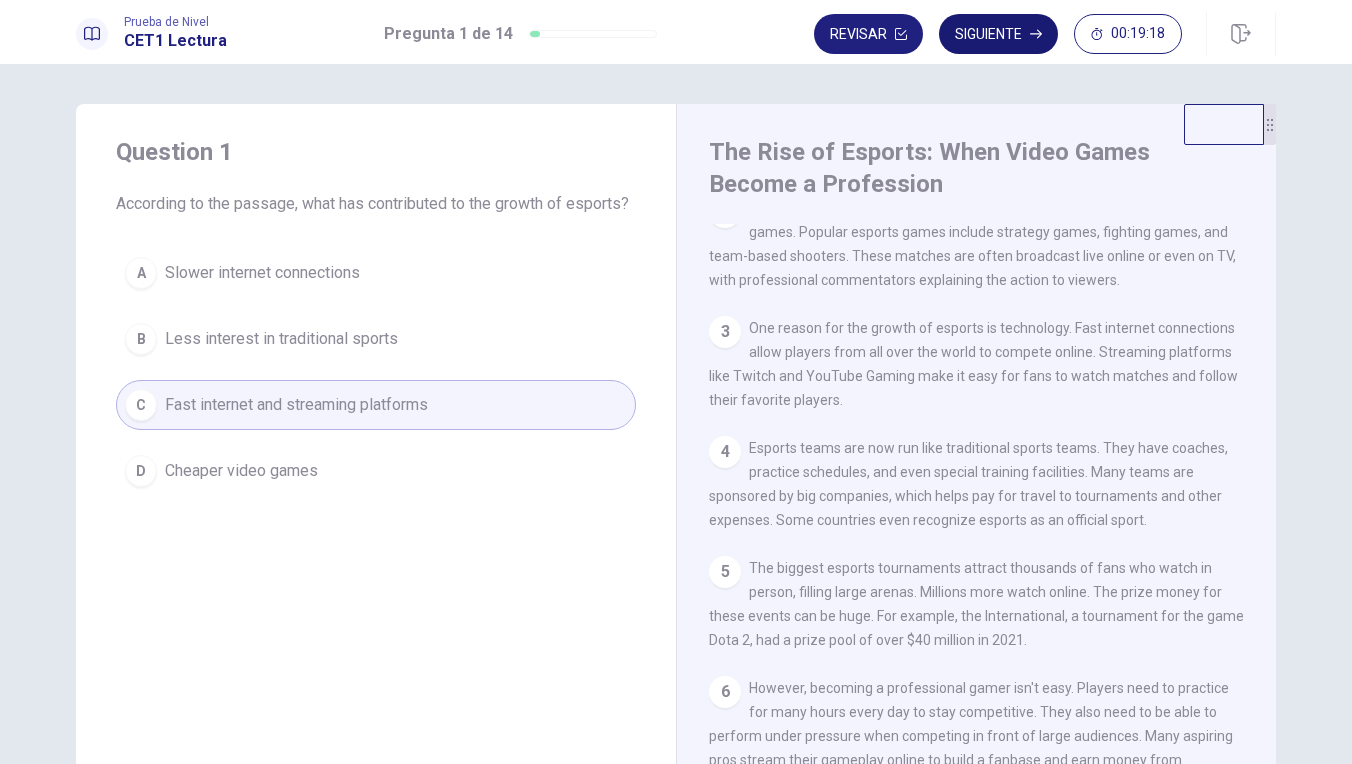 click on "Siguiente" at bounding box center (998, 34) 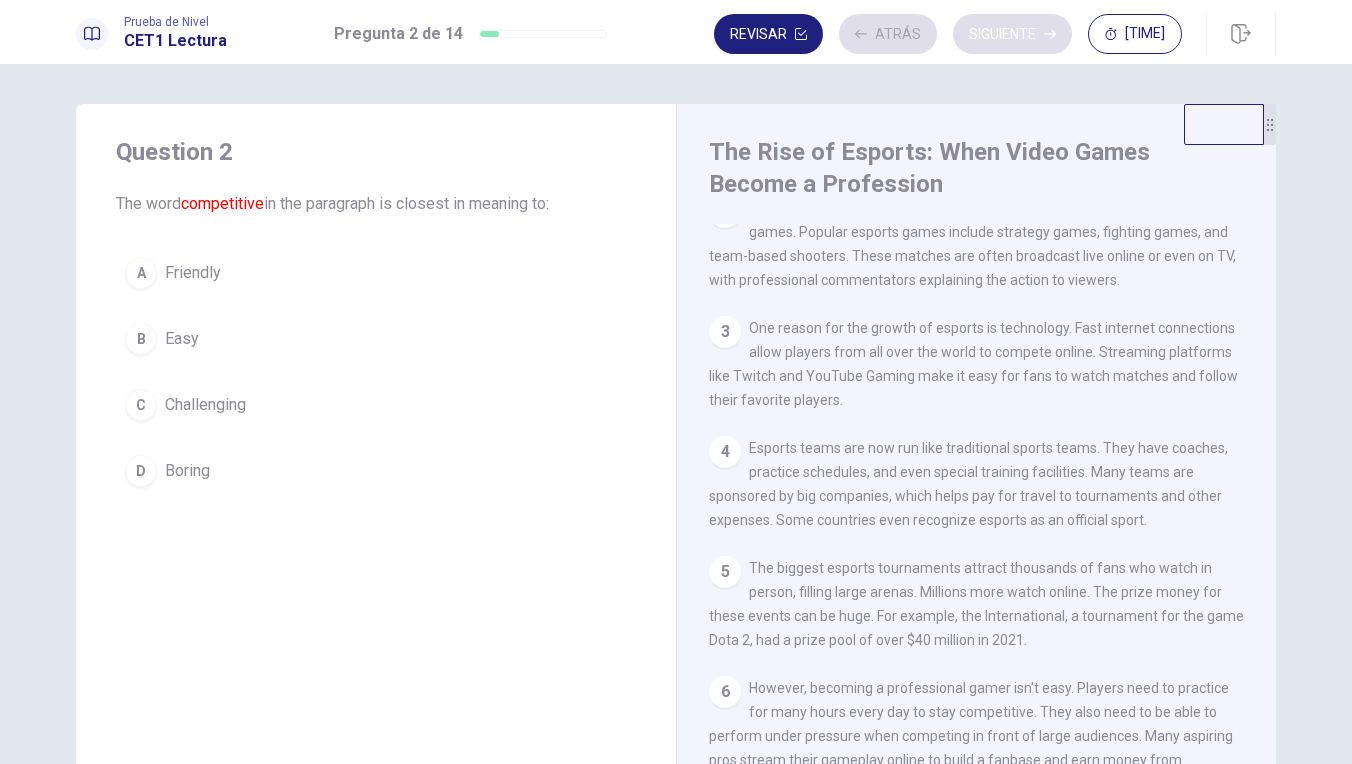 scroll, scrollTop: 0, scrollLeft: 0, axis: both 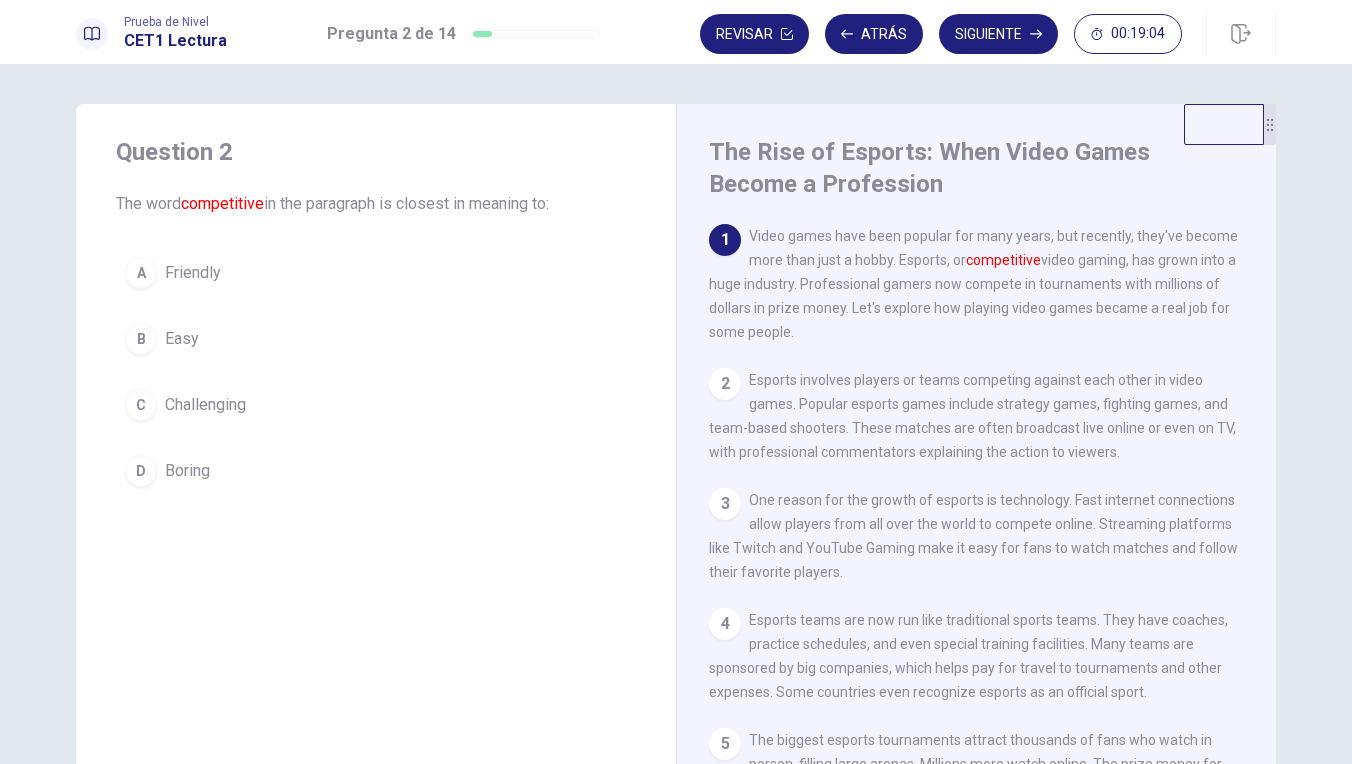 click on "Challenging" at bounding box center (193, 273) 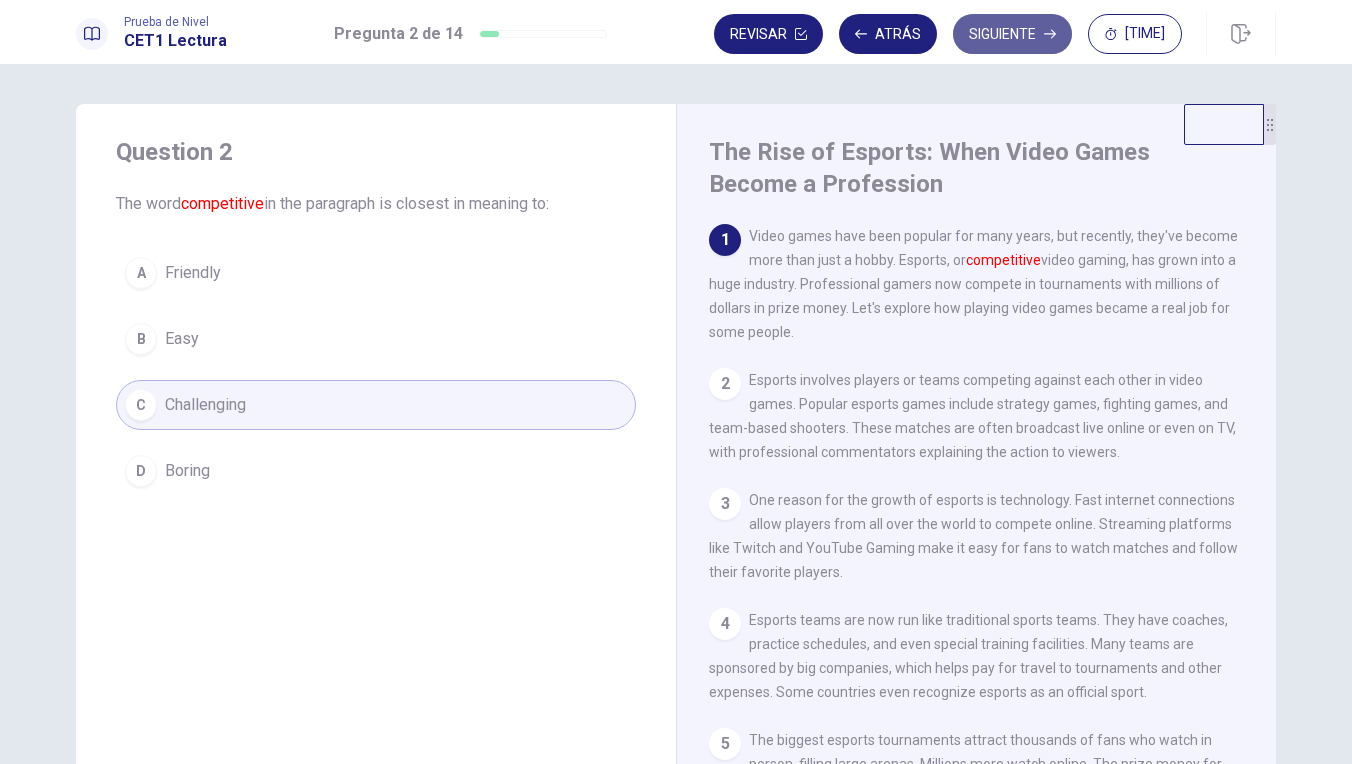 click on "Siguiente" at bounding box center [1012, 34] 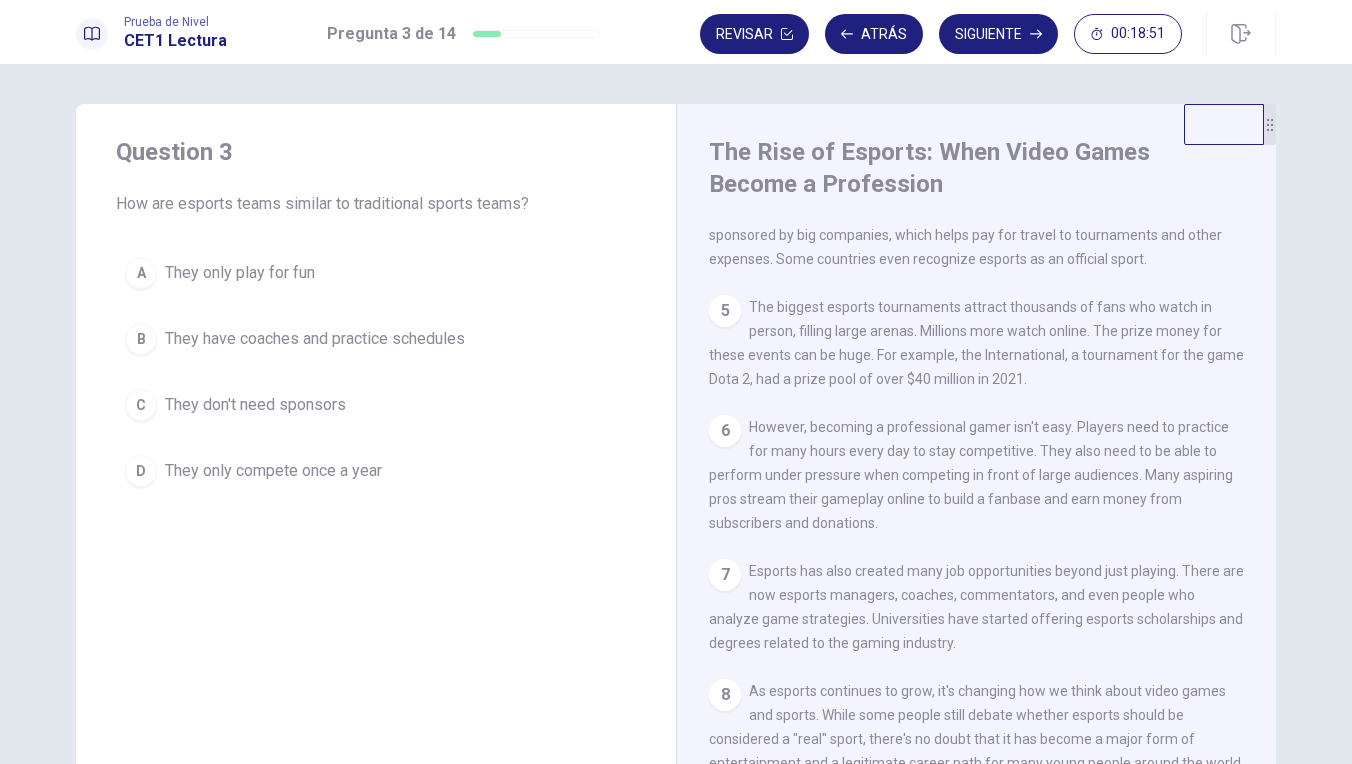 scroll, scrollTop: 433, scrollLeft: 0, axis: vertical 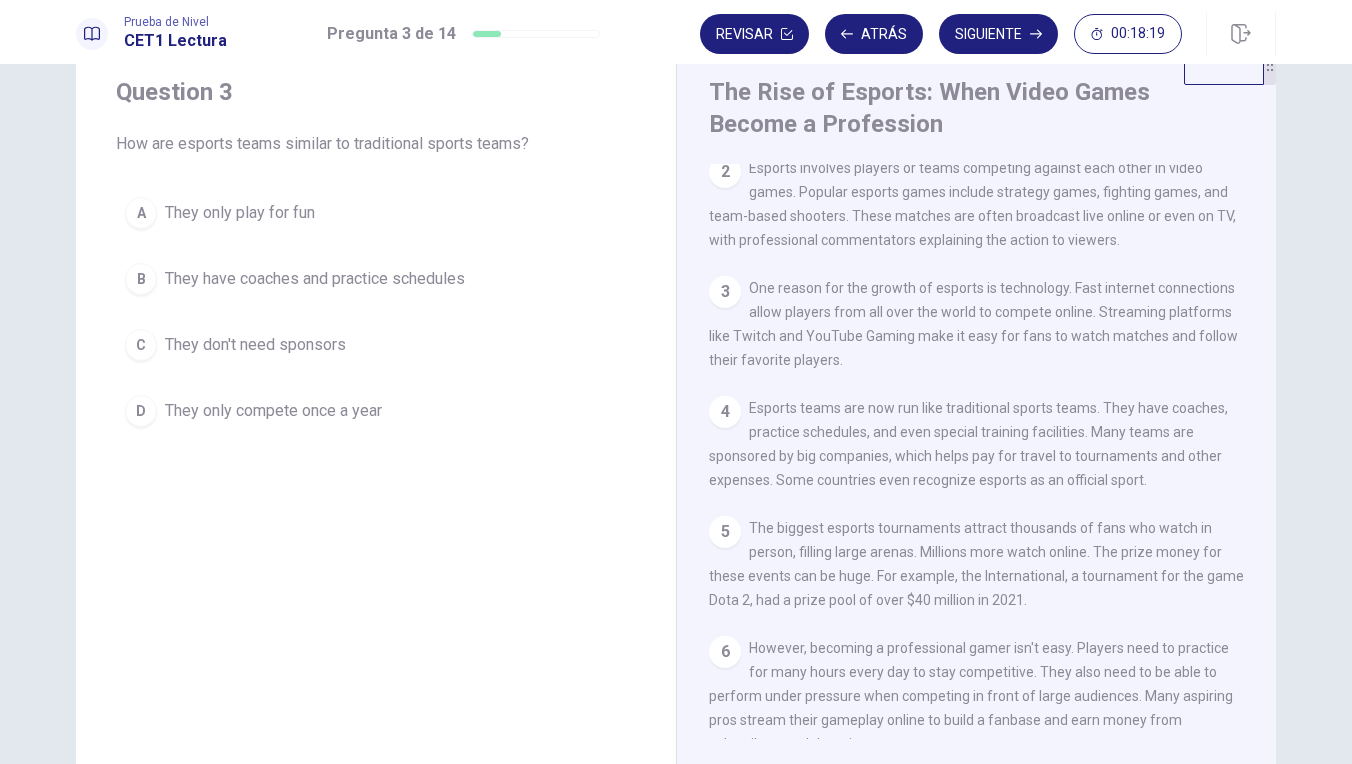 click on "They have coaches and practice schedules" at bounding box center [240, 213] 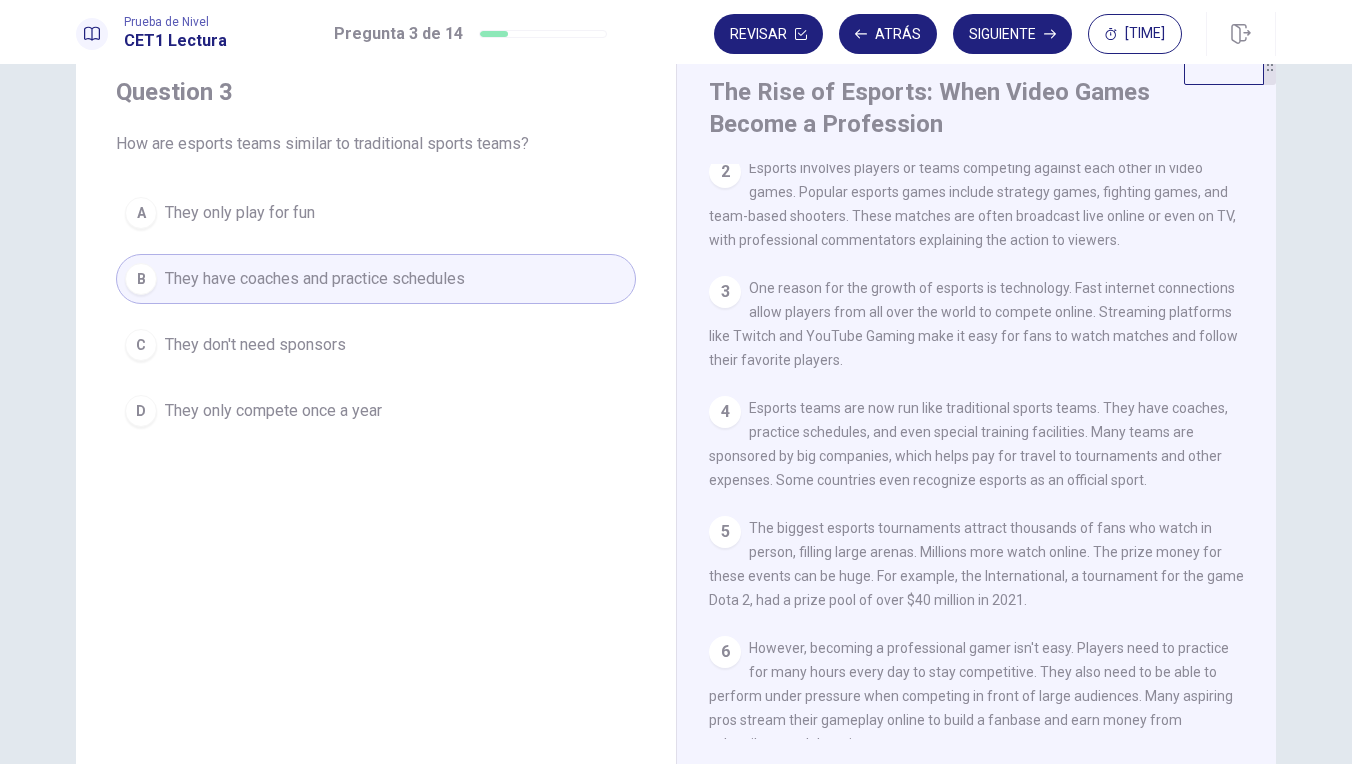 click on "Prueba de Nivel CET1 Lectura Pregunta 3 de 14 Revisar Atrás Siguiente 00:18:18" at bounding box center (676, 32) 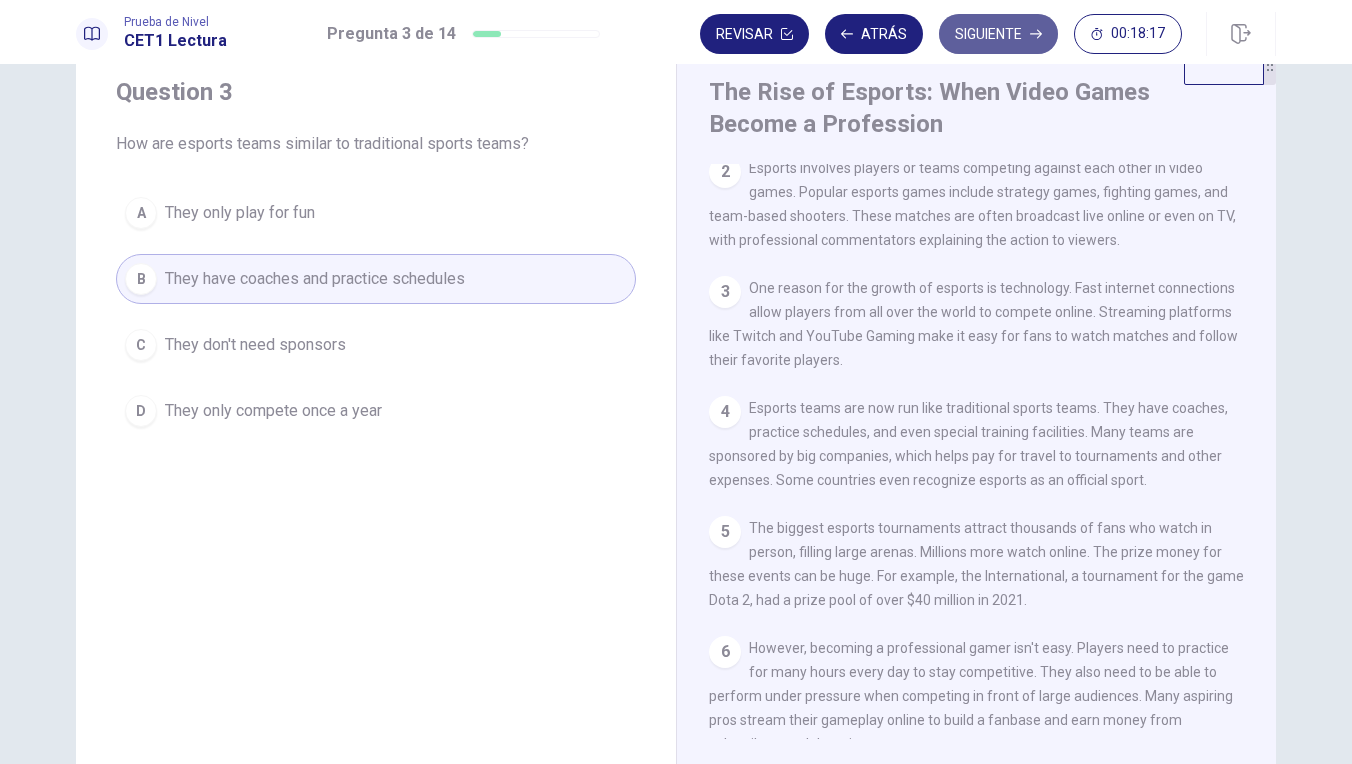 click on "Siguiente" at bounding box center (998, 34) 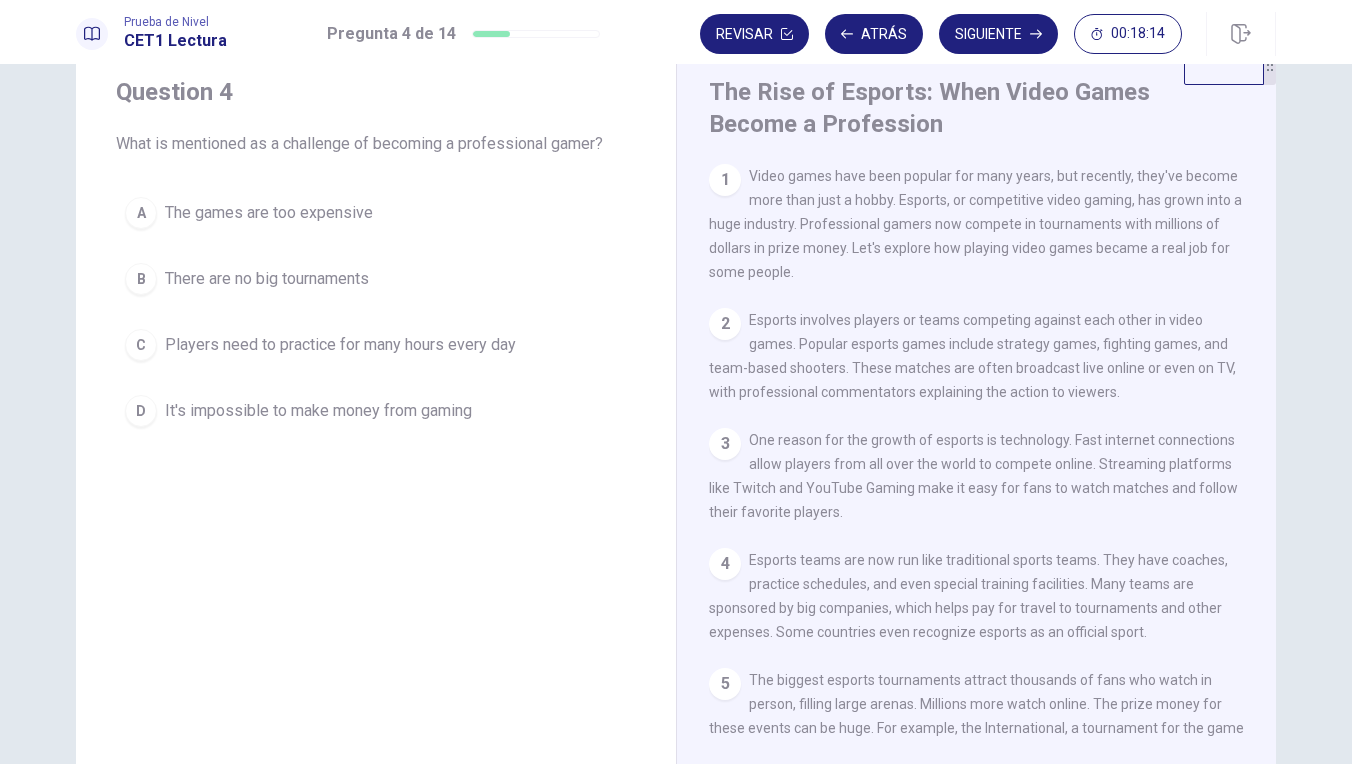 scroll, scrollTop: 0, scrollLeft: 0, axis: both 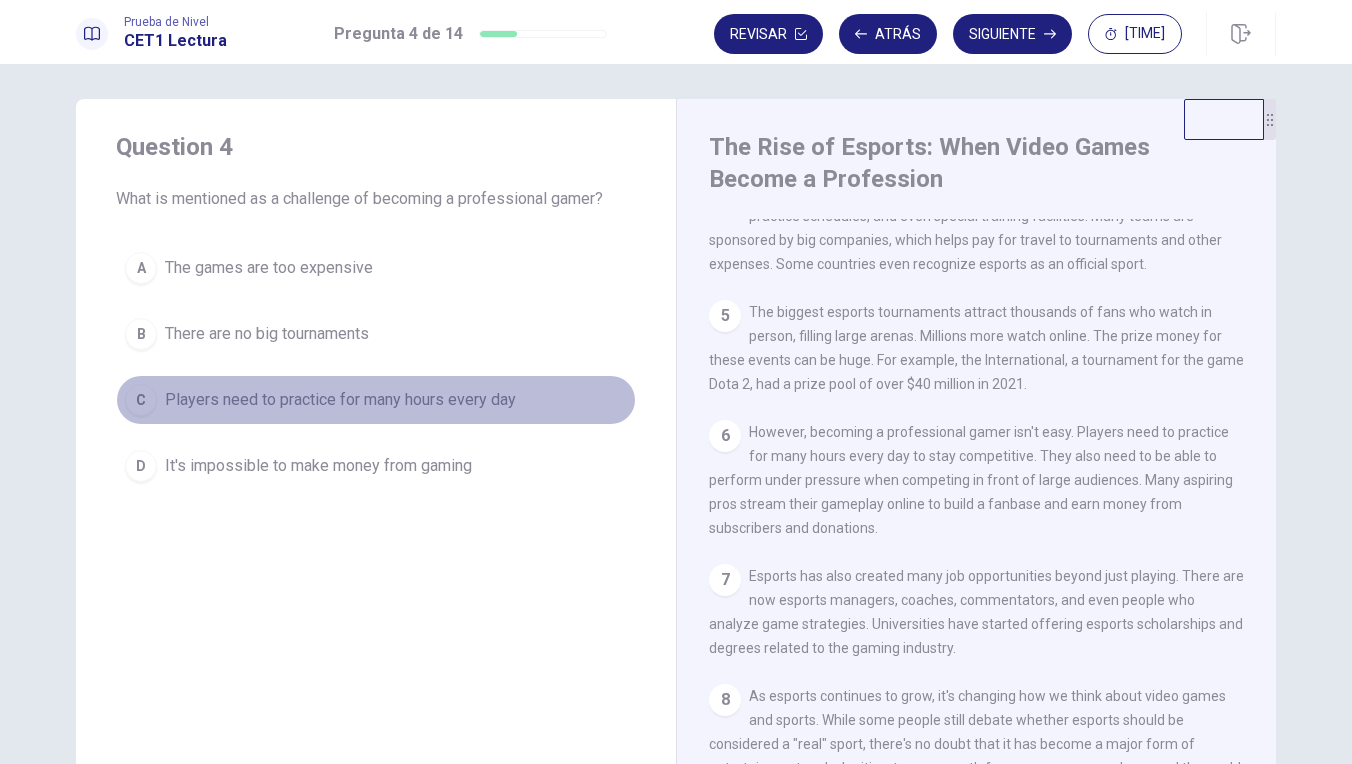 click on "Players need to practice for many hours every day" at bounding box center (269, 268) 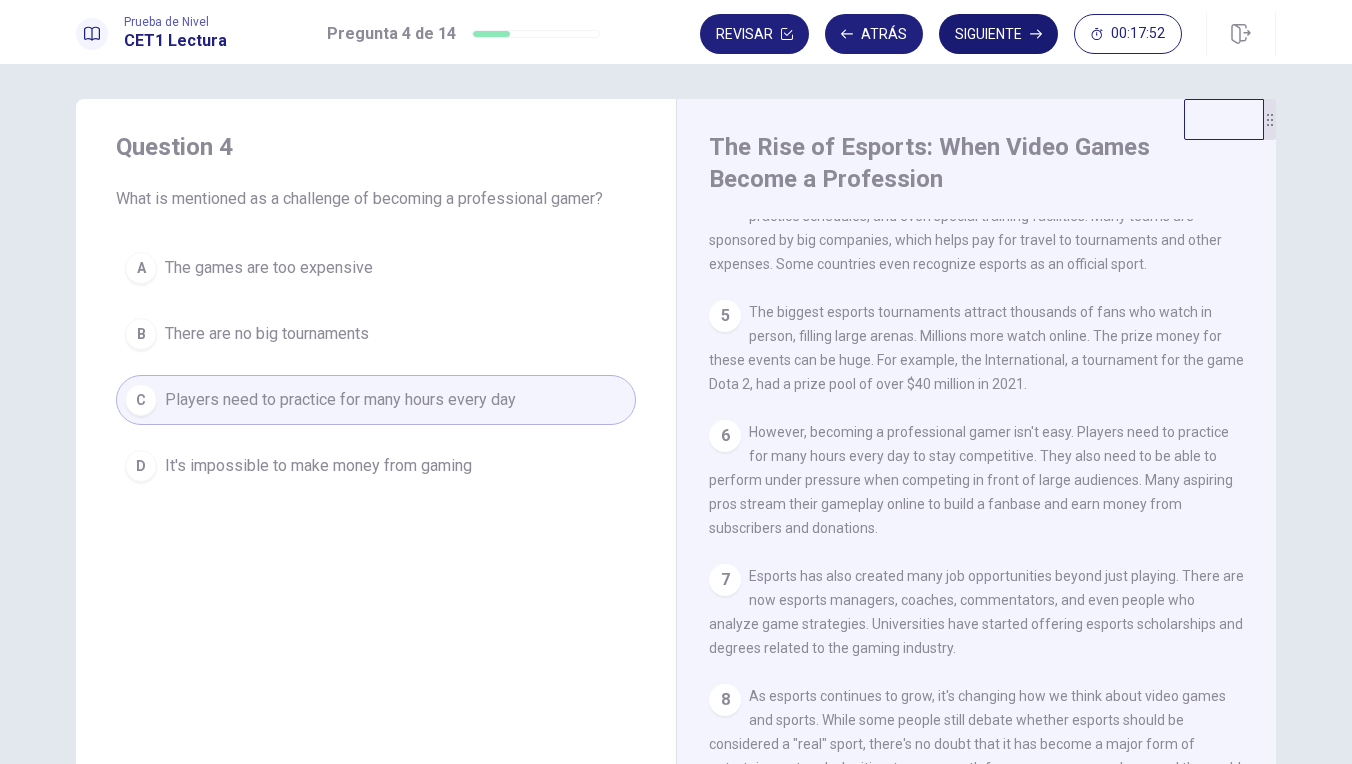 click on "Siguiente" at bounding box center (998, 34) 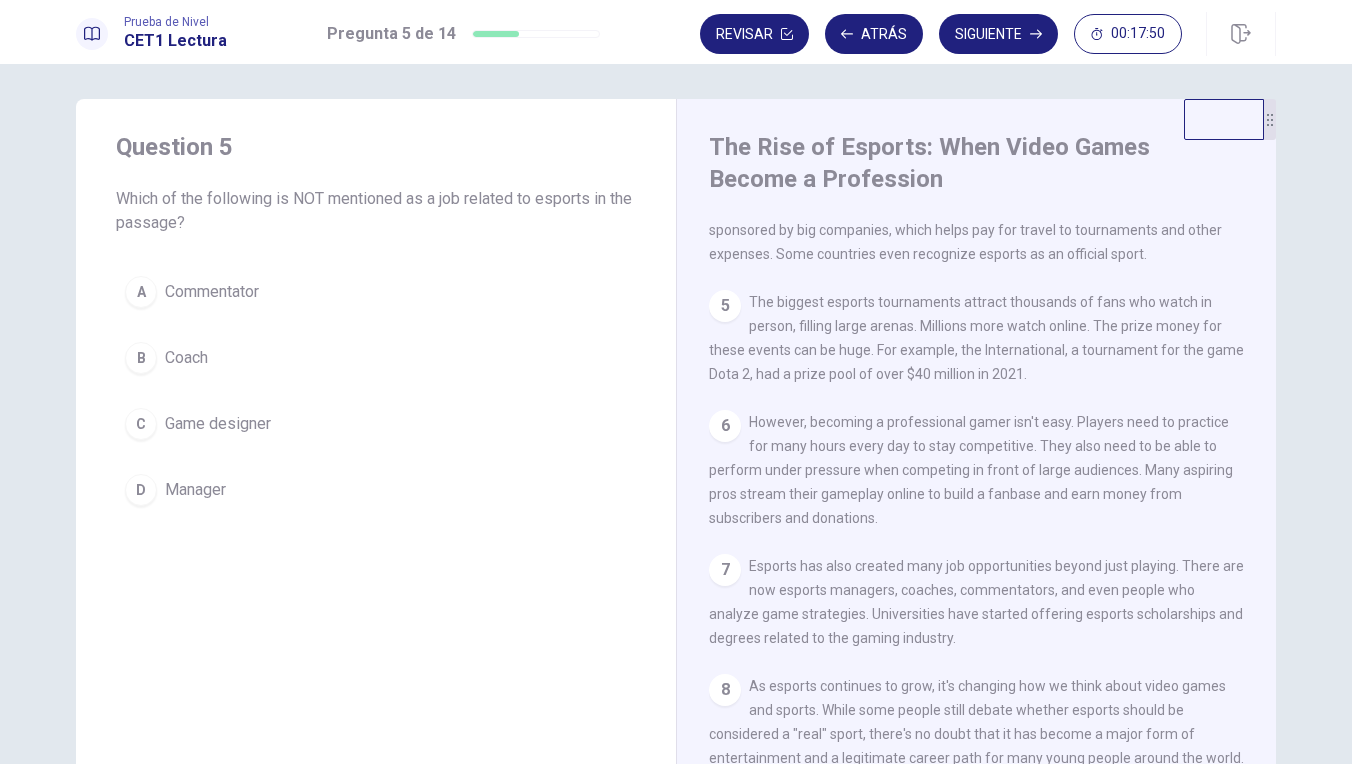 scroll, scrollTop: 433, scrollLeft: 0, axis: vertical 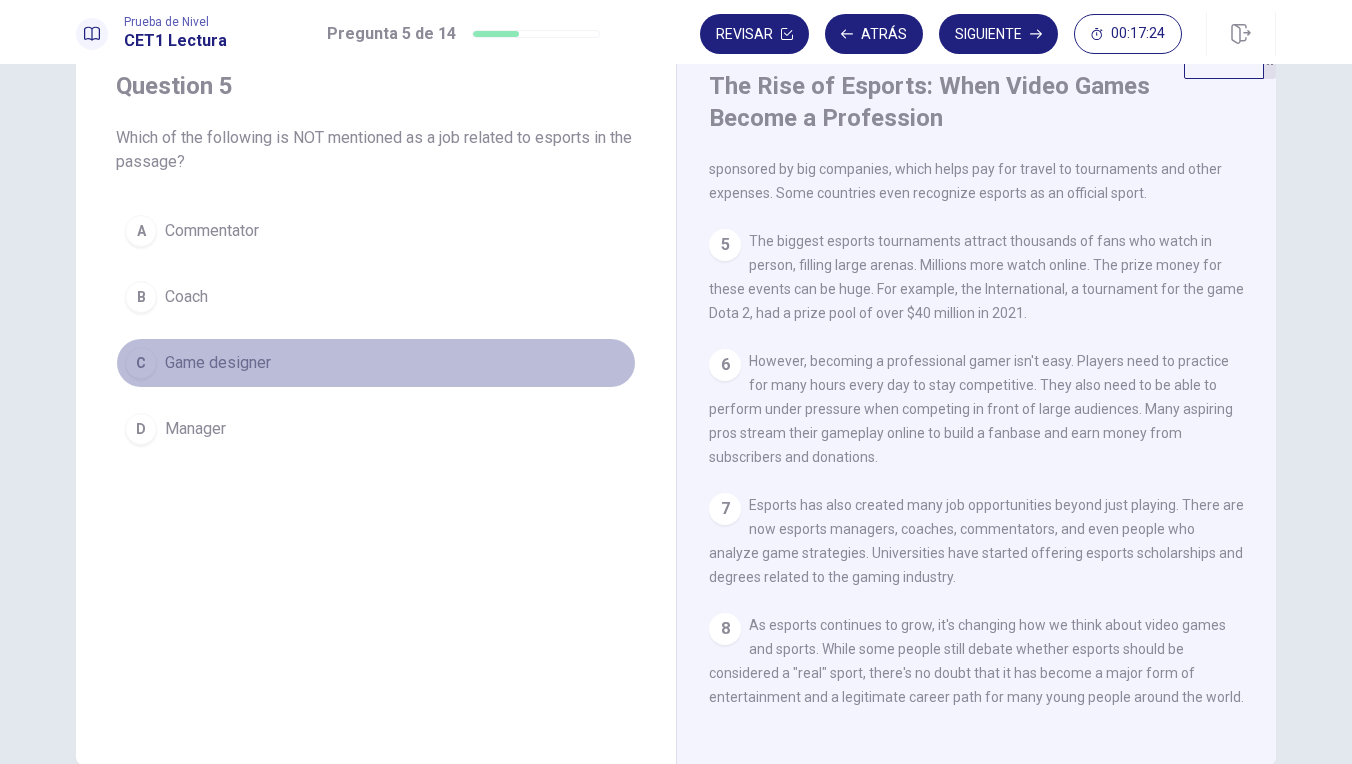 click on "Game designer" at bounding box center (212, 231) 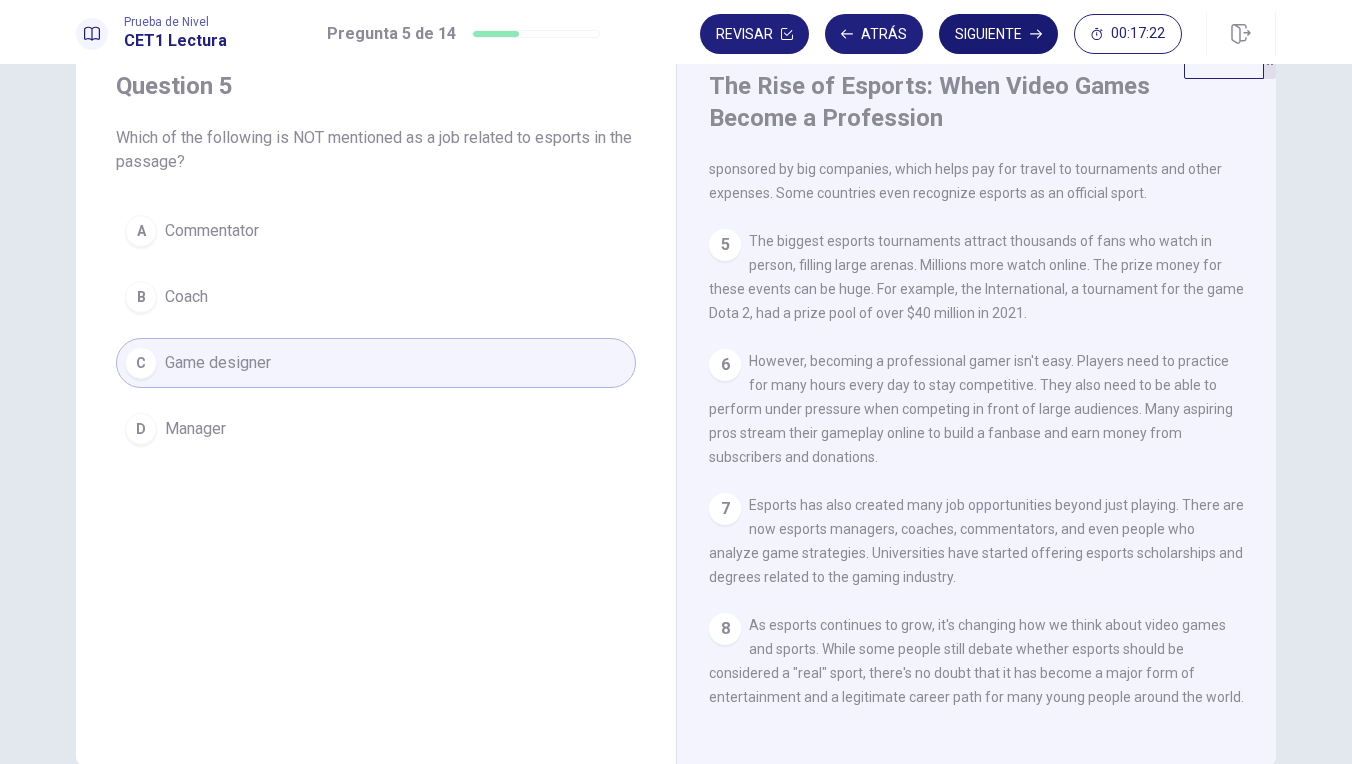 click on "Siguiente" at bounding box center (998, 34) 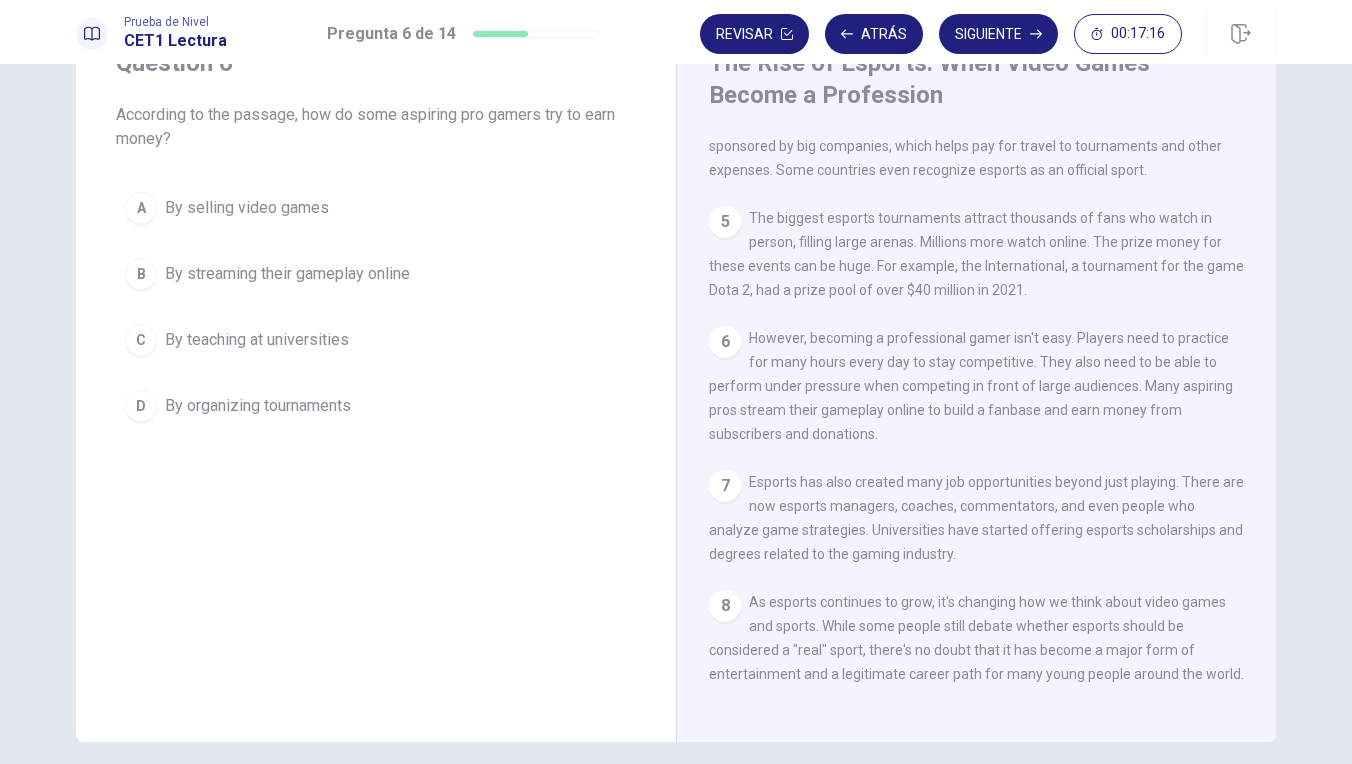 scroll, scrollTop: 93, scrollLeft: 0, axis: vertical 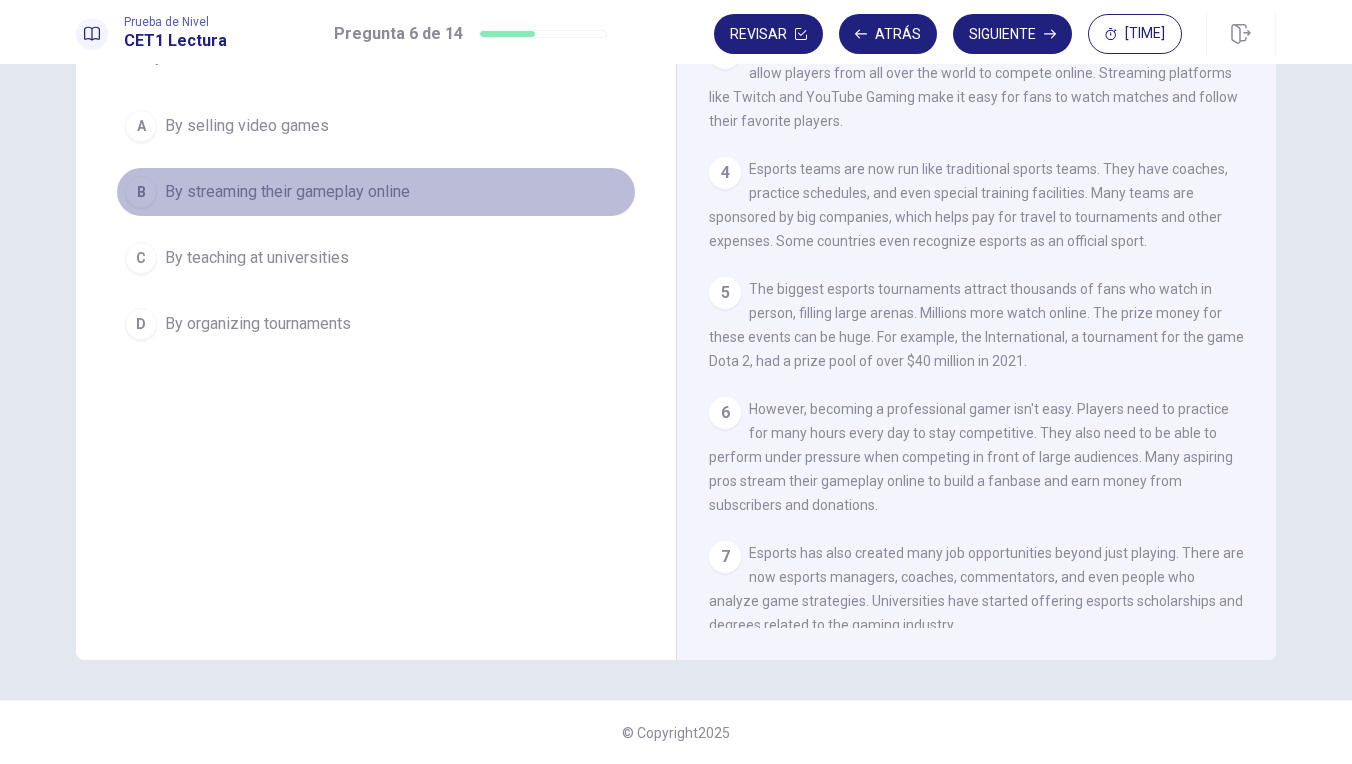 click on "By streaming their gameplay online" at bounding box center [247, 126] 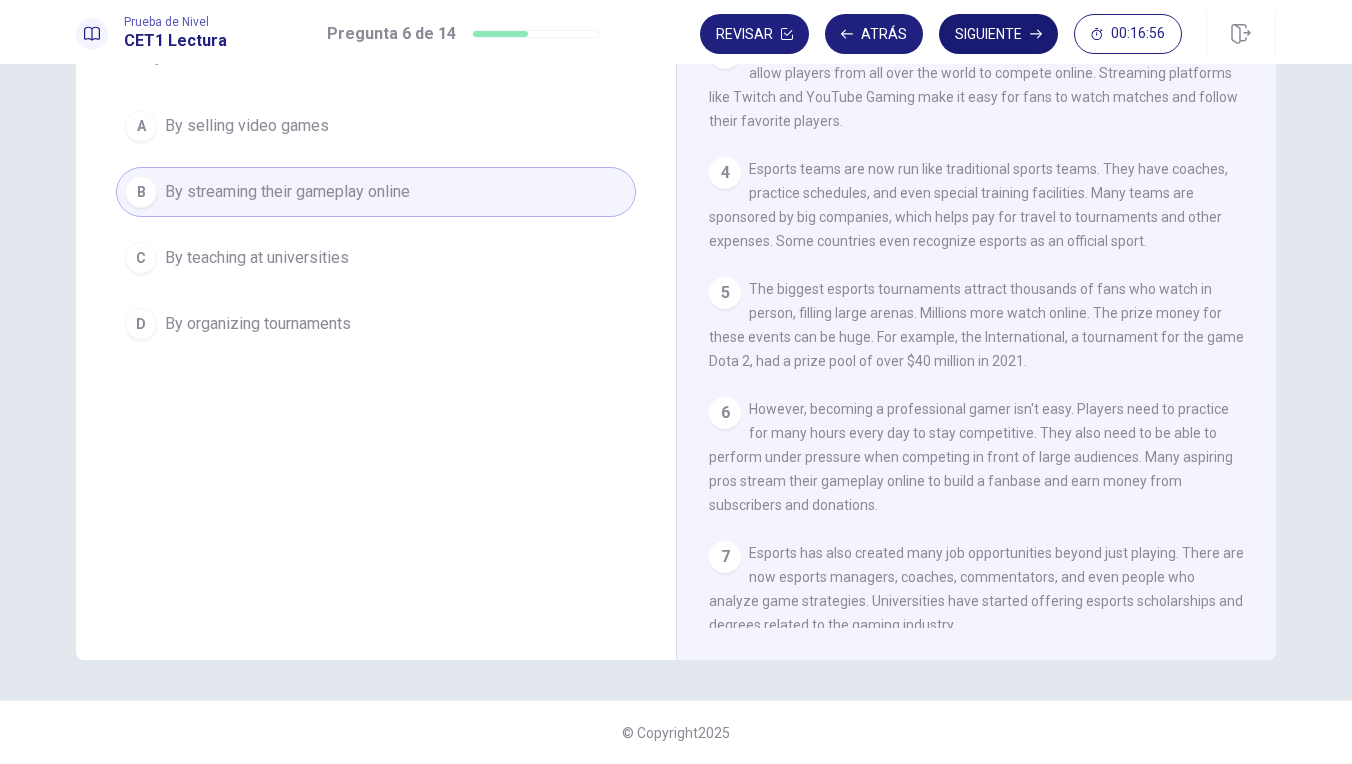 click on "Siguiente" at bounding box center [998, 34] 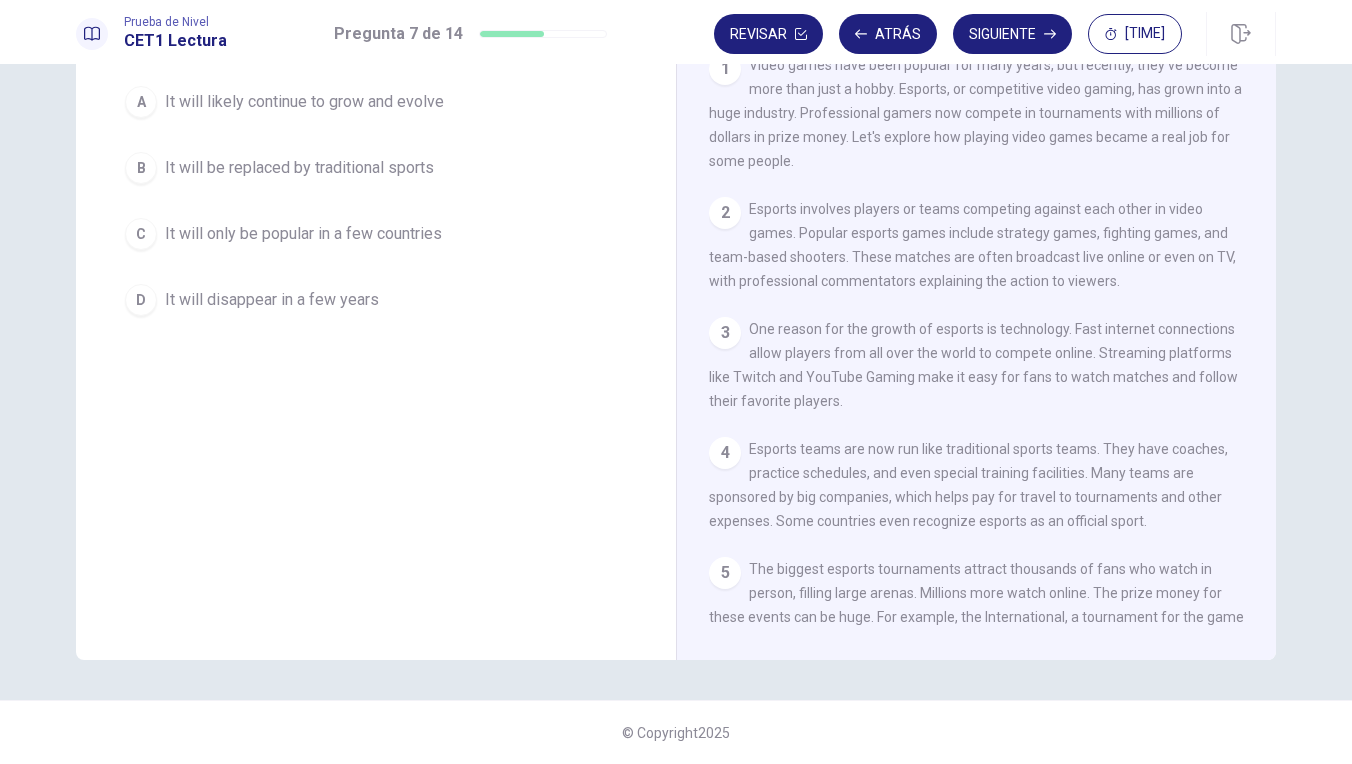 scroll, scrollTop: 0, scrollLeft: 0, axis: both 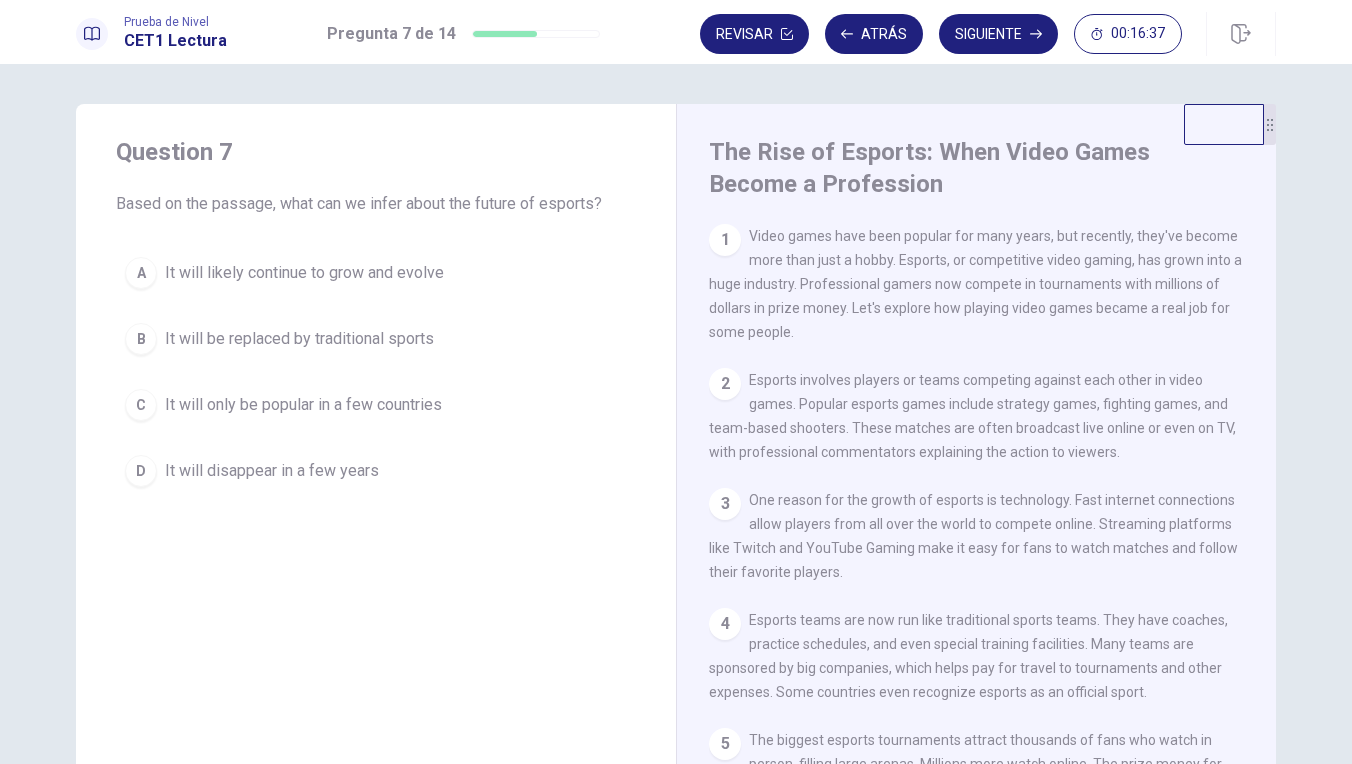 click on "It will likely continue to grow and evolve" at bounding box center (304, 273) 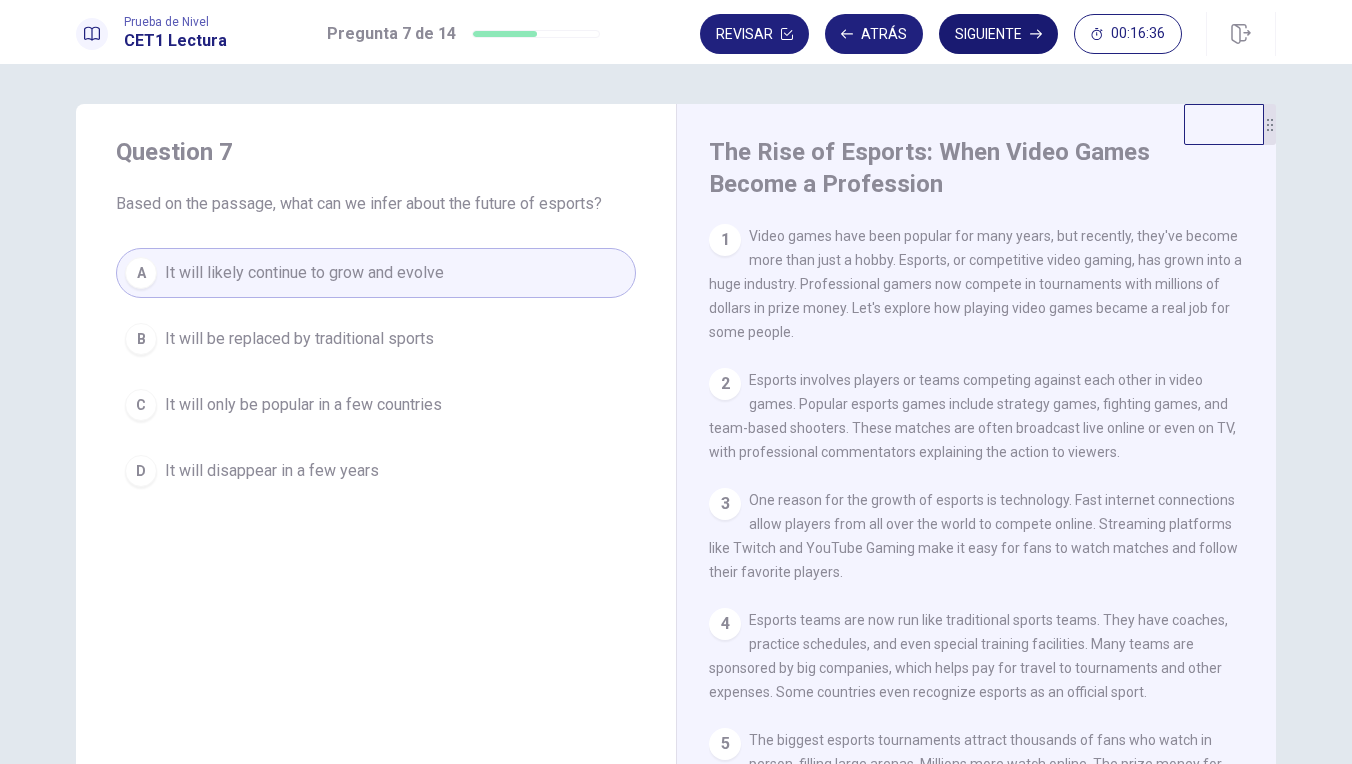 click on "Siguiente" at bounding box center (998, 34) 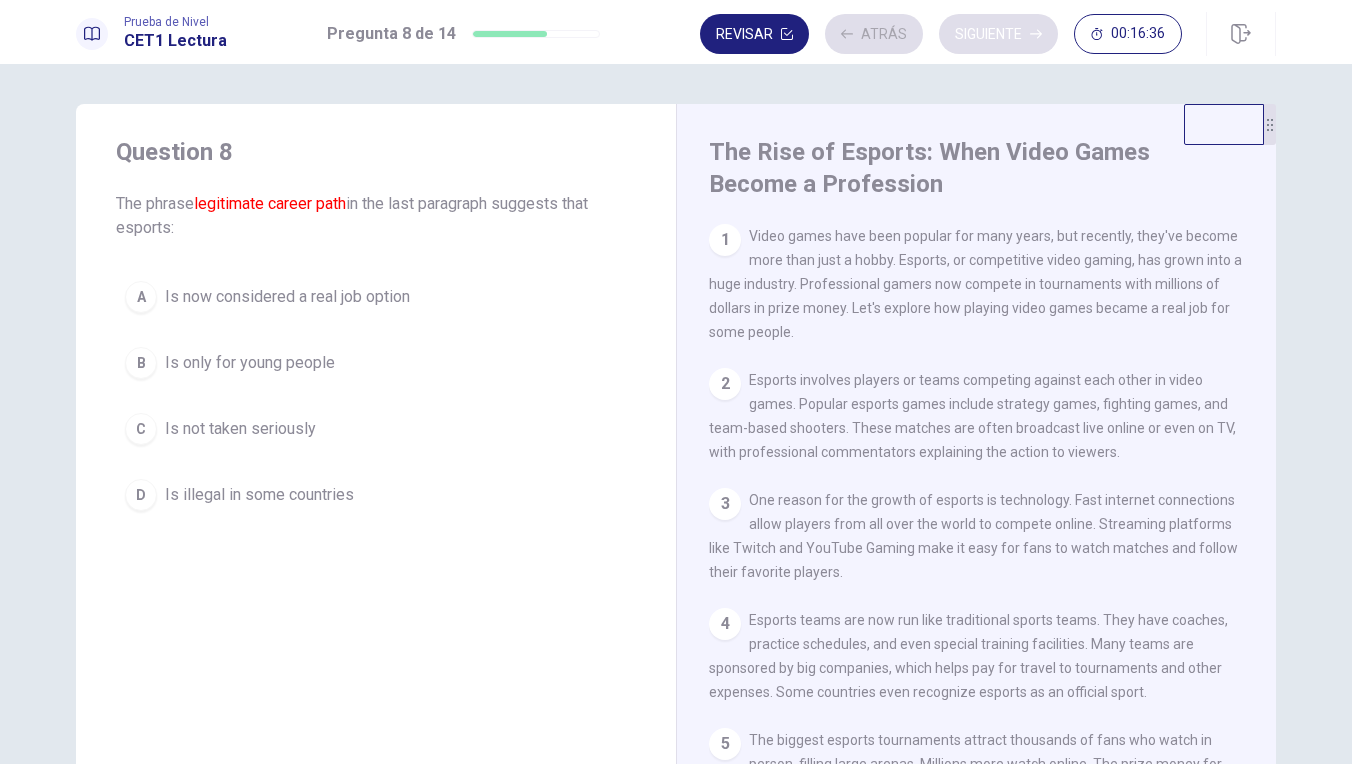 scroll, scrollTop: 433, scrollLeft: 0, axis: vertical 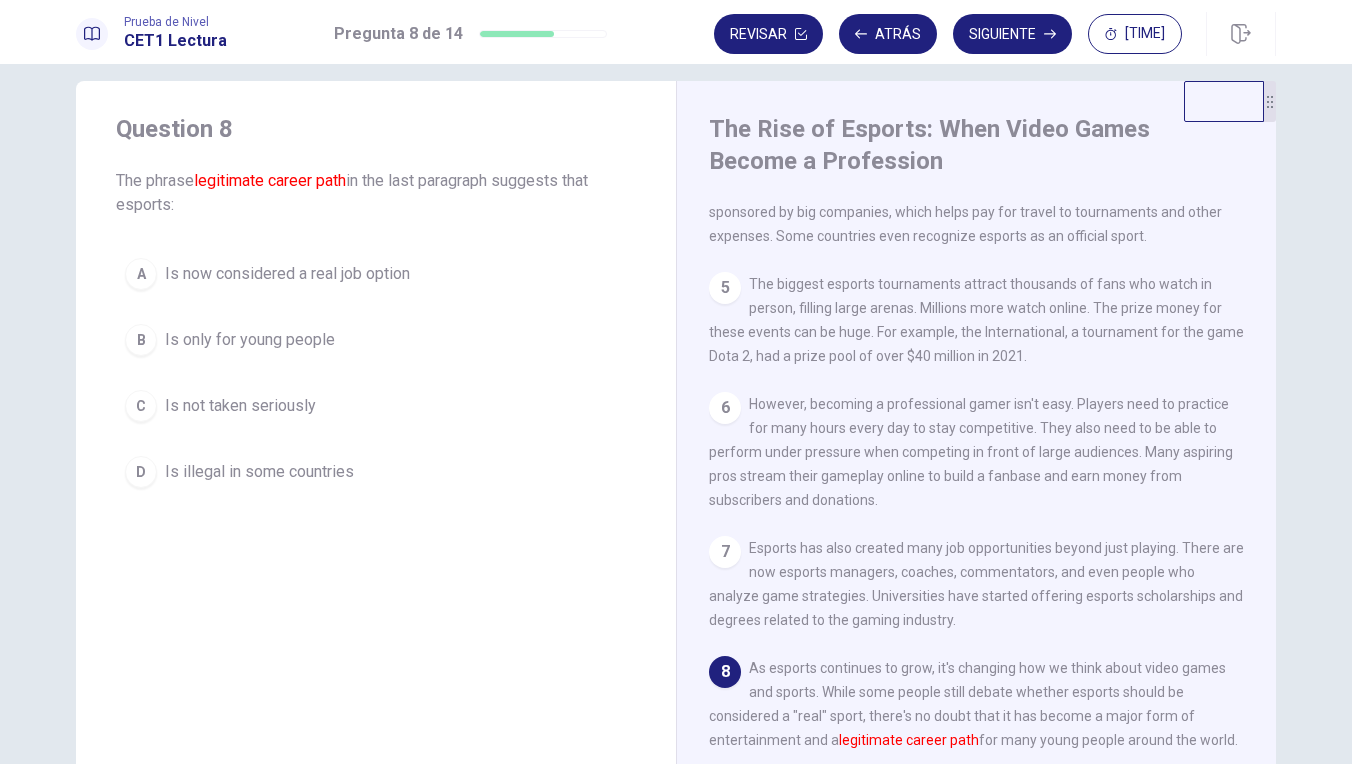 click on "Is now considered a real job option" at bounding box center [287, 274] 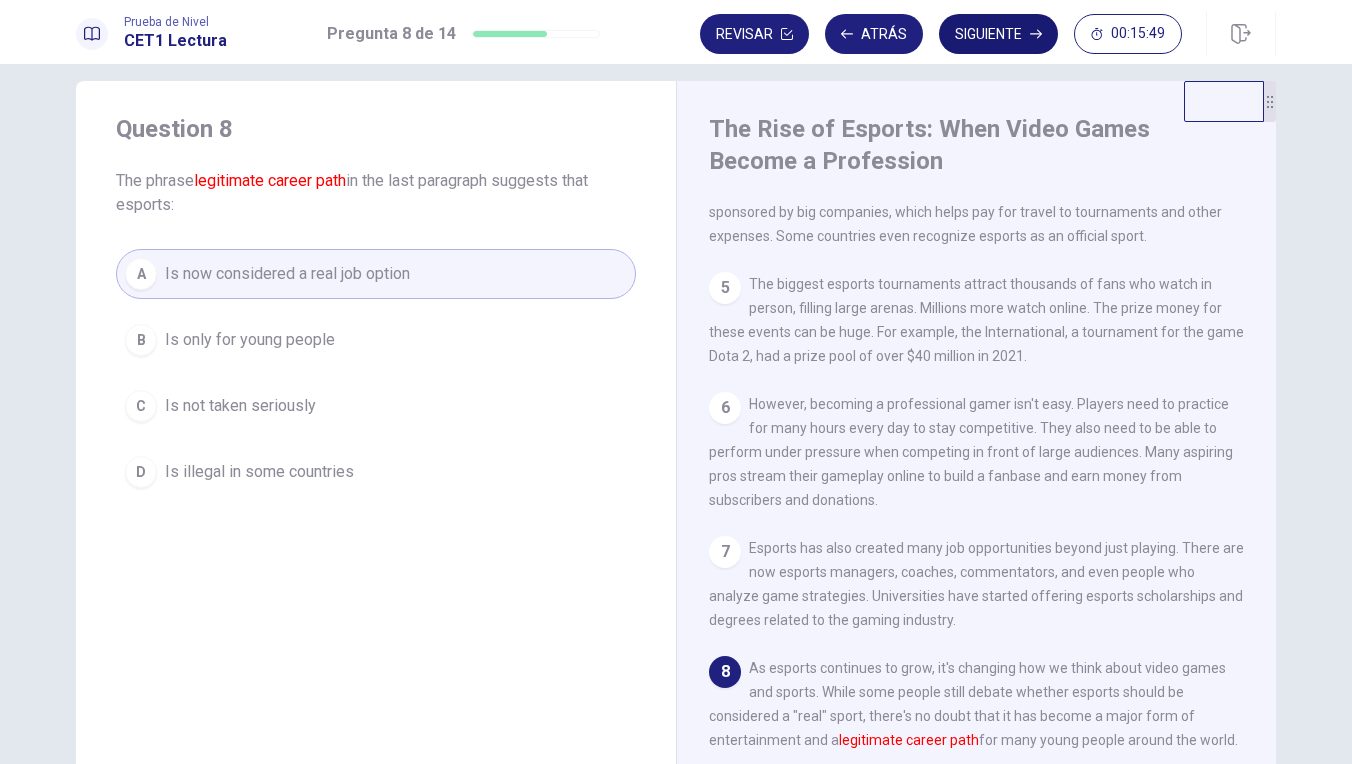 click on "Siguiente" at bounding box center (998, 34) 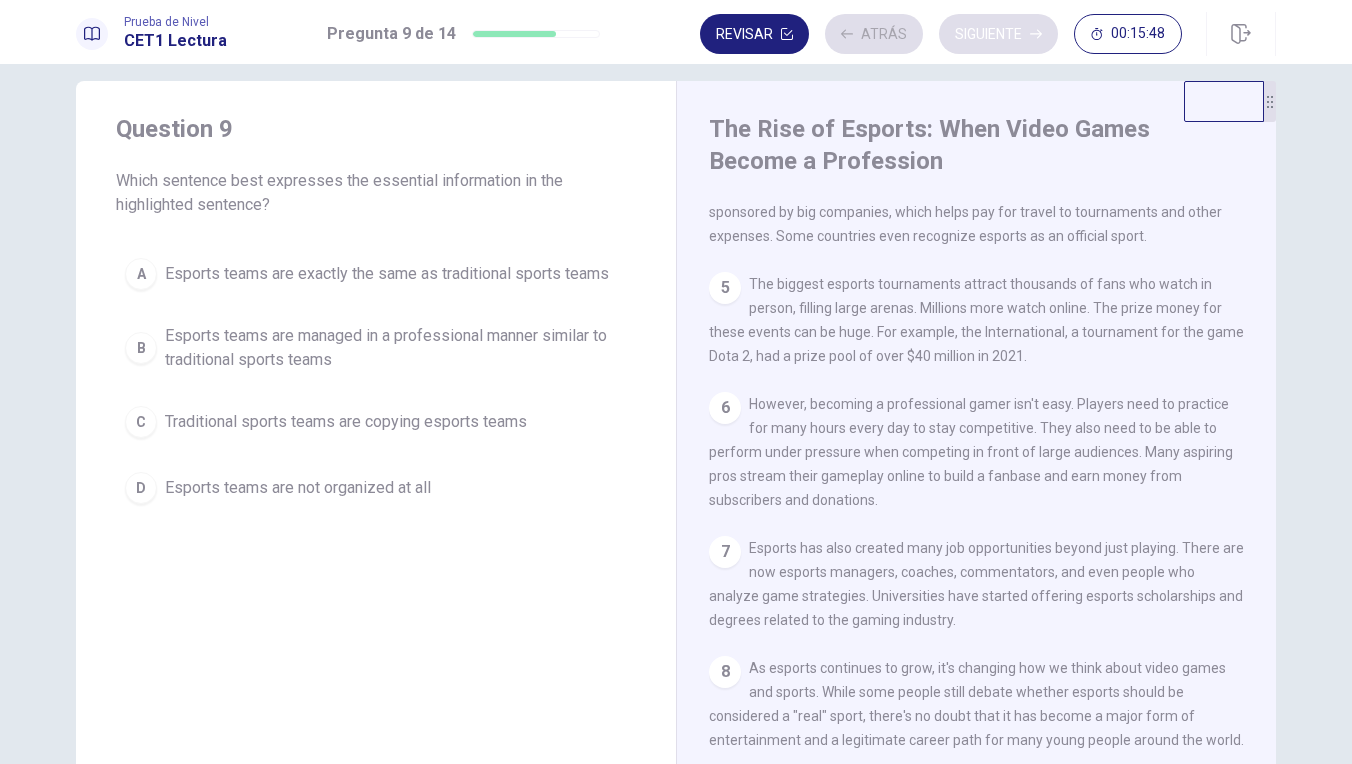 scroll, scrollTop: 384, scrollLeft: 0, axis: vertical 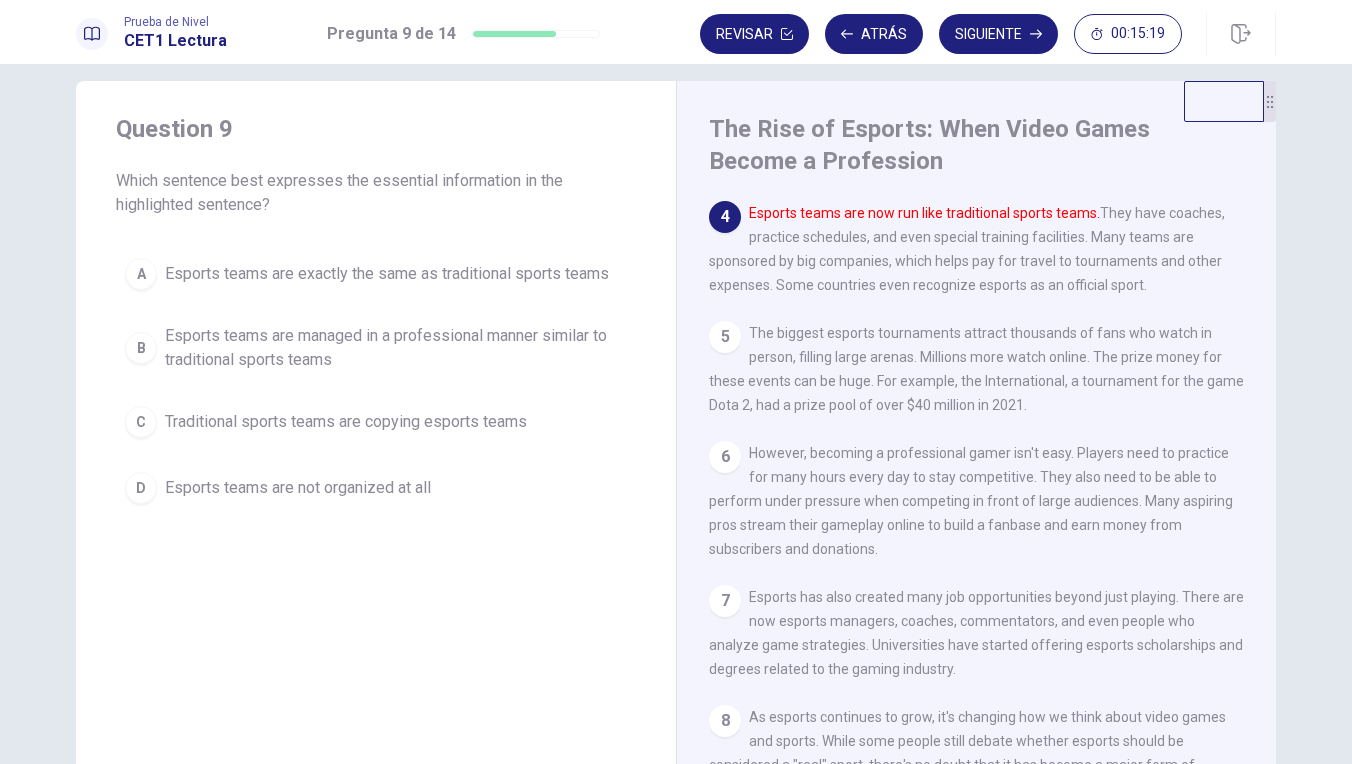 click on "Esports teams are managed in a professional manner similar to traditional sports teams" at bounding box center [387, 274] 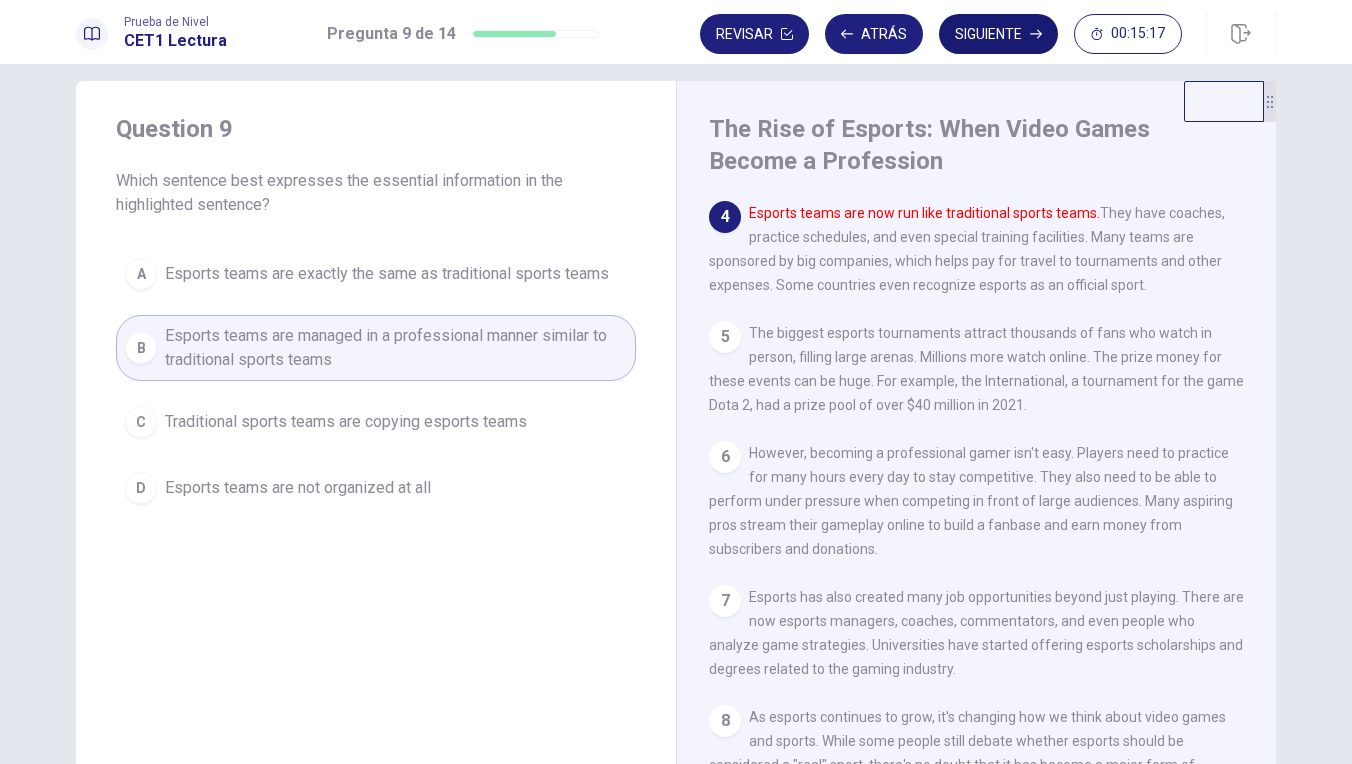 click on "Siguiente" at bounding box center (998, 34) 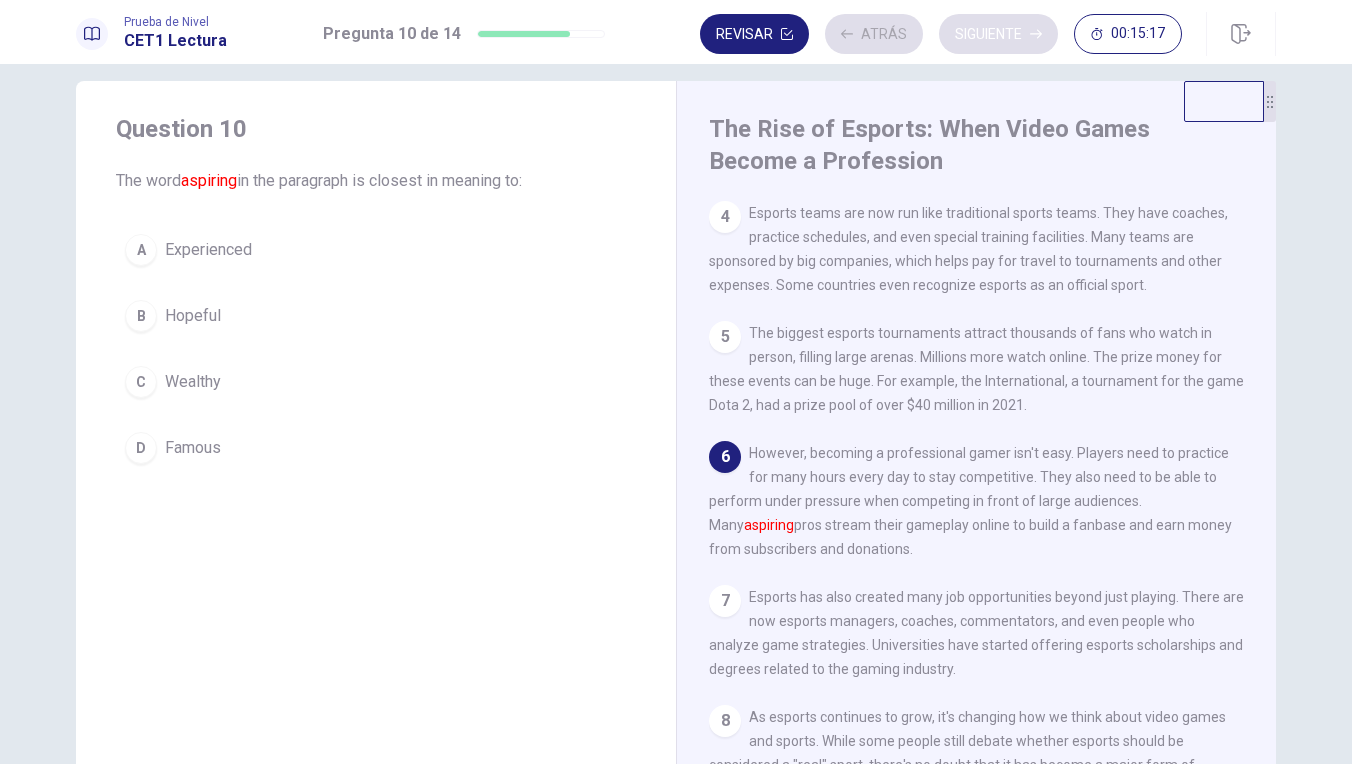 scroll, scrollTop: 369, scrollLeft: 0, axis: vertical 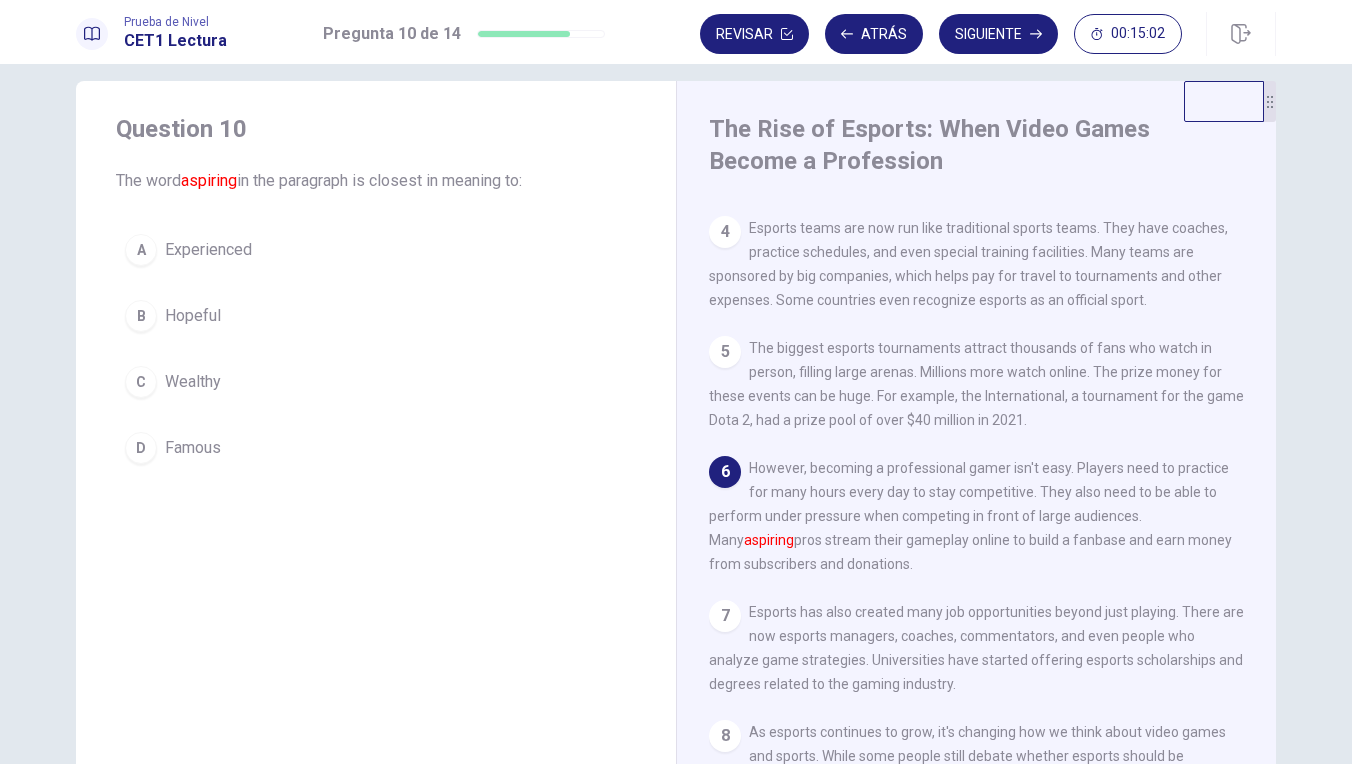 click on "Experienced" at bounding box center [208, 250] 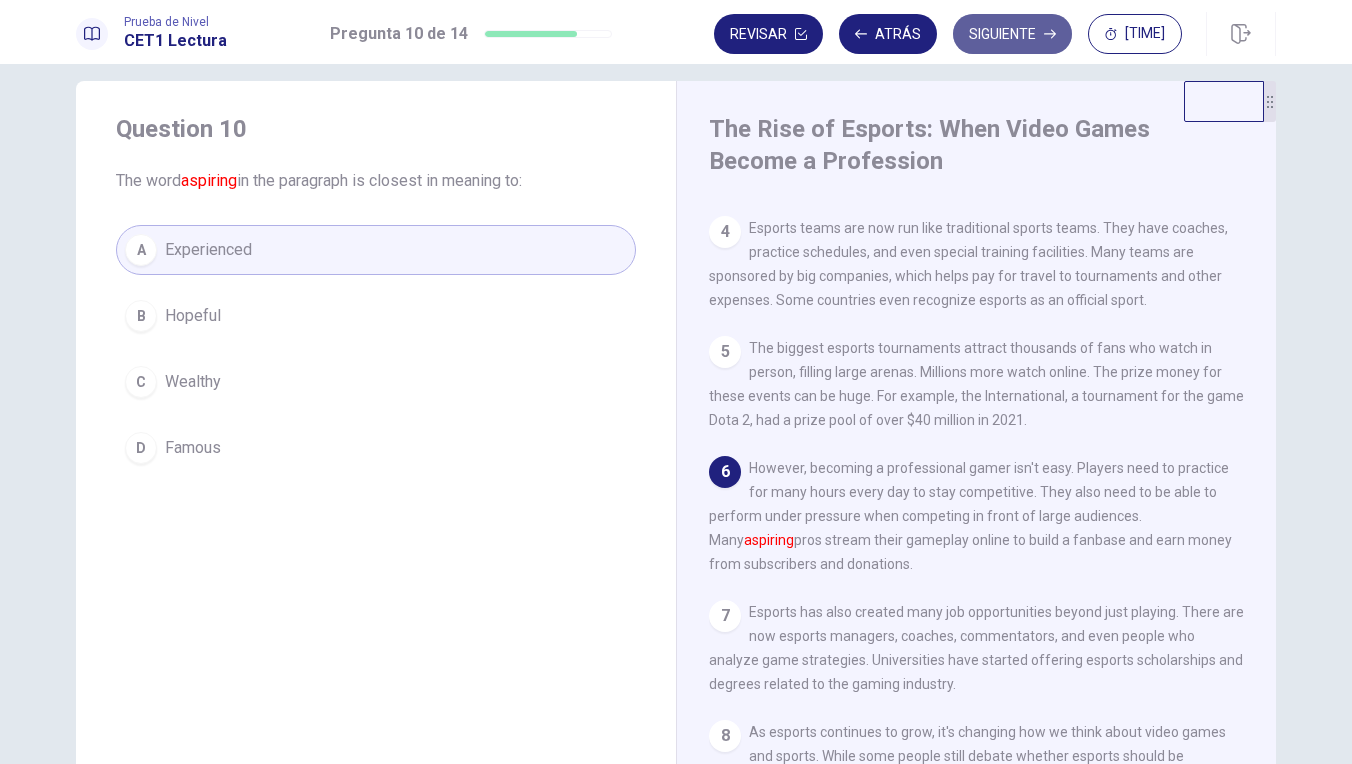 click on "Siguiente" at bounding box center [1012, 34] 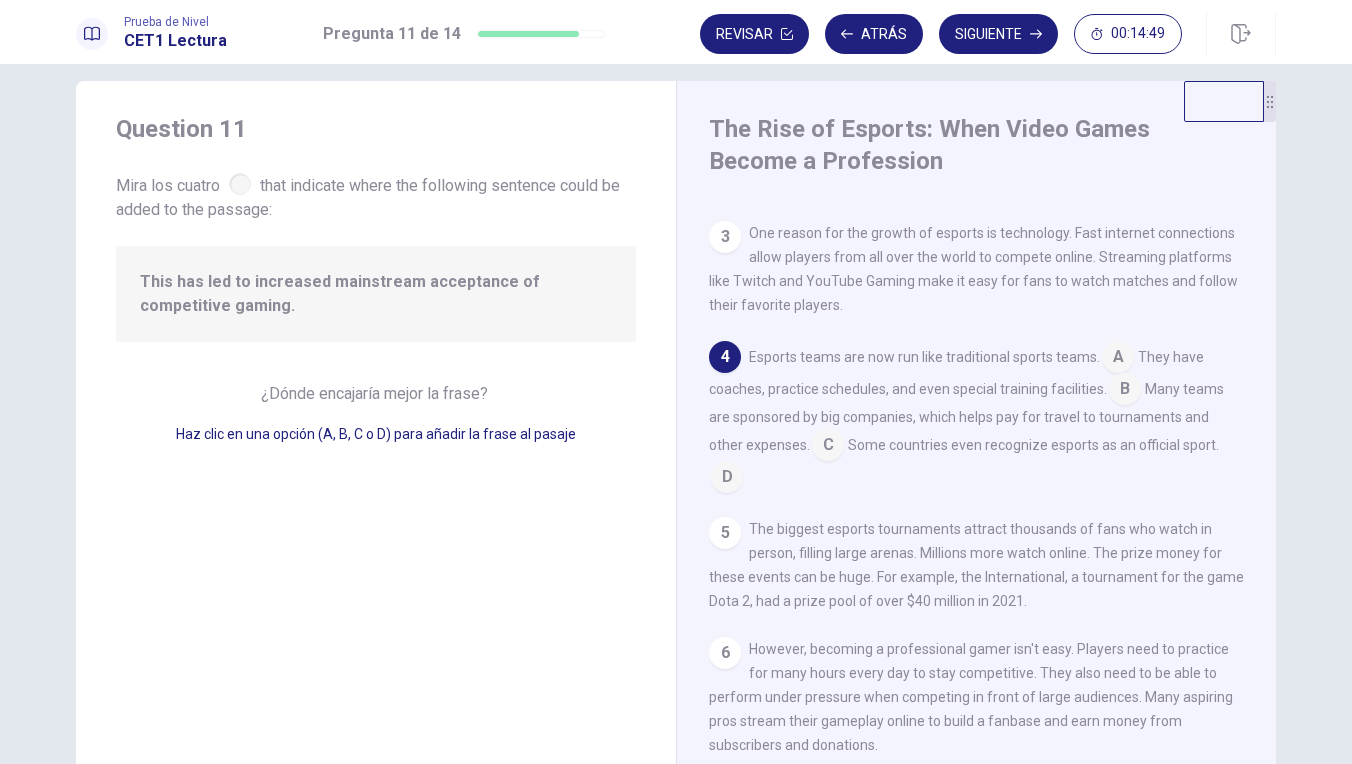 scroll, scrollTop: 226, scrollLeft: 0, axis: vertical 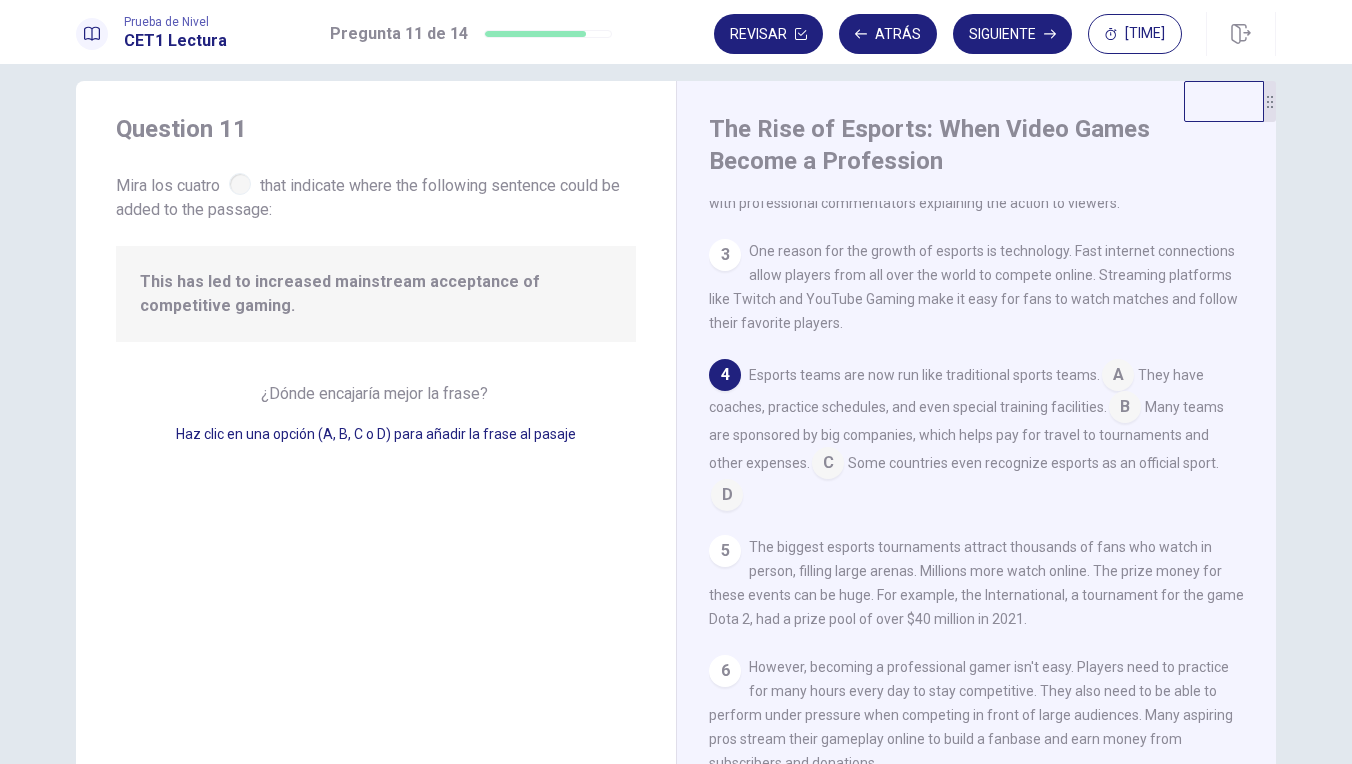 drag, startPoint x: 718, startPoint y: 380, endPoint x: 761, endPoint y: 385, distance: 43.289722 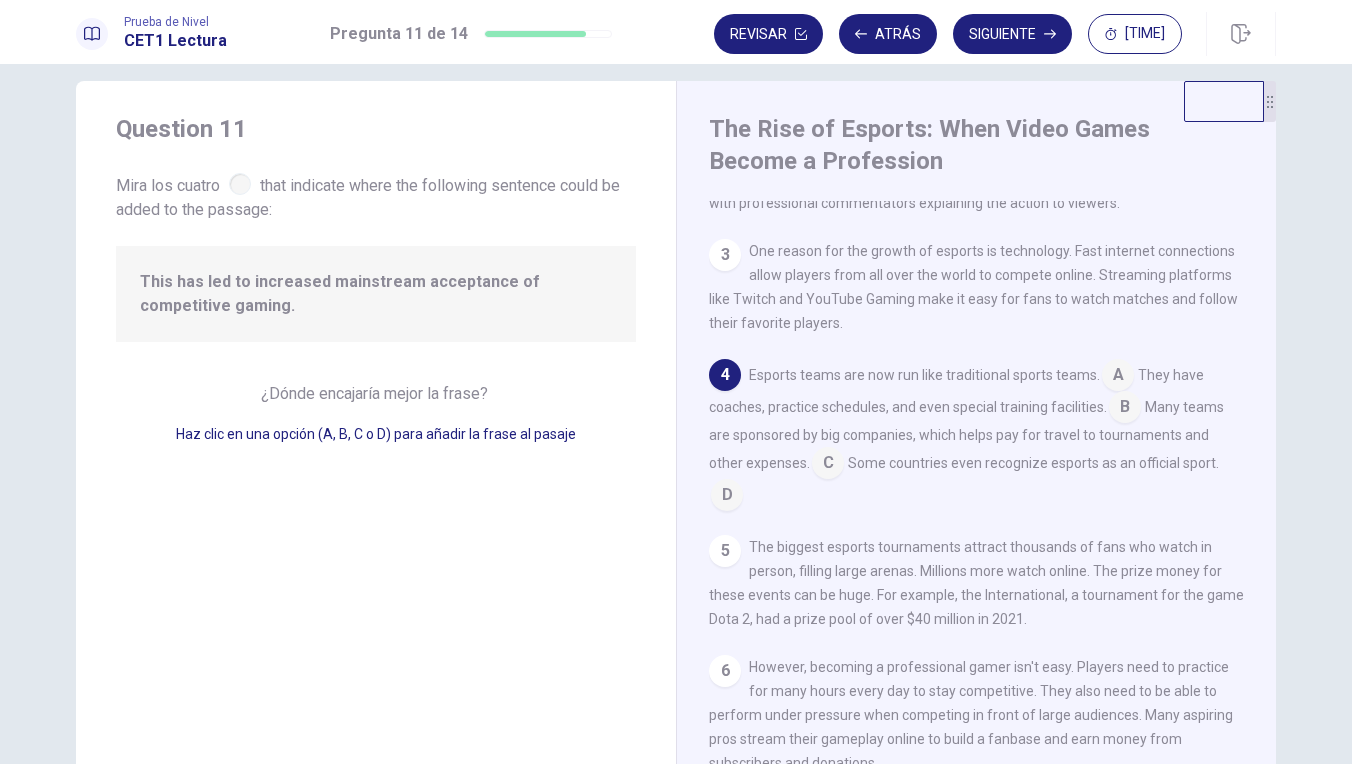 click on "Haz clic en una opción (A, B, C o D) para añadir la frase al pasaje" at bounding box center [376, 434] 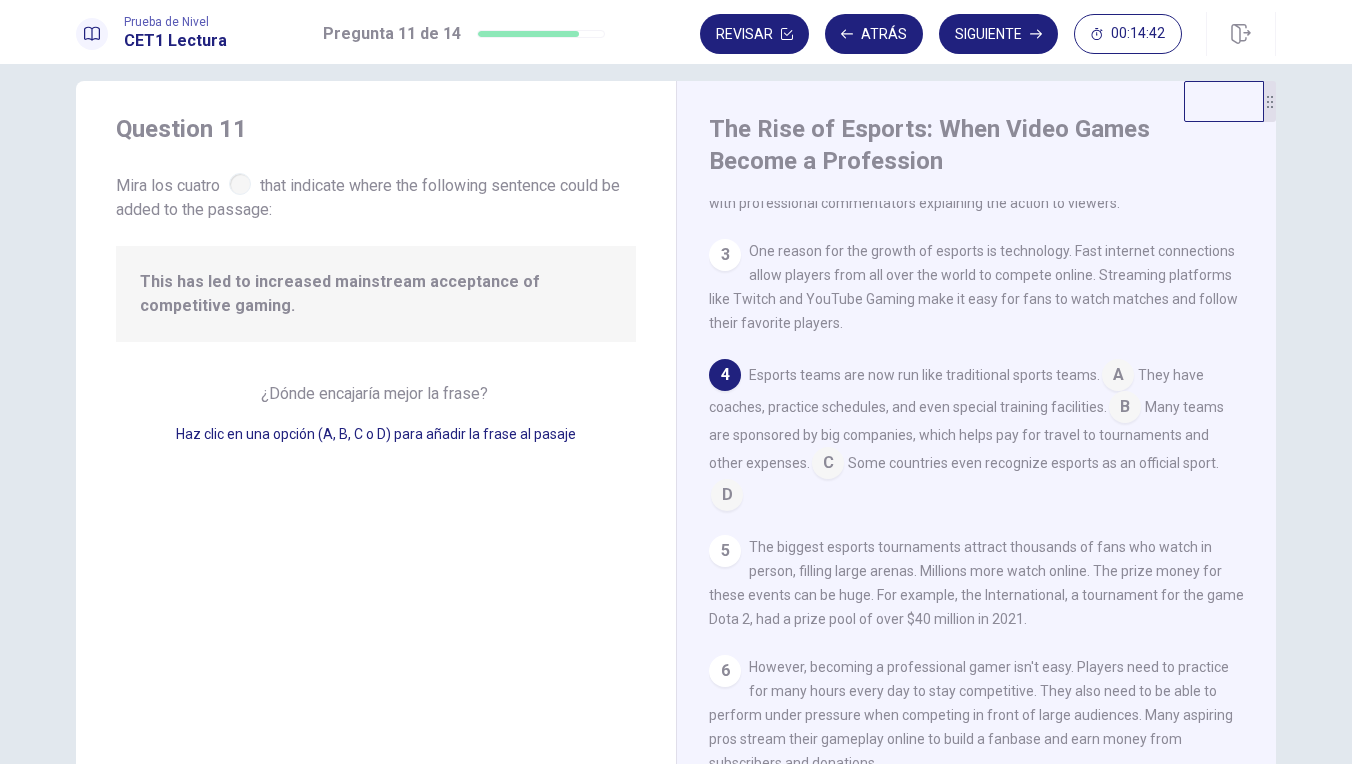 click on "¿Dónde encajaría mejor la frase?" at bounding box center [376, 393] 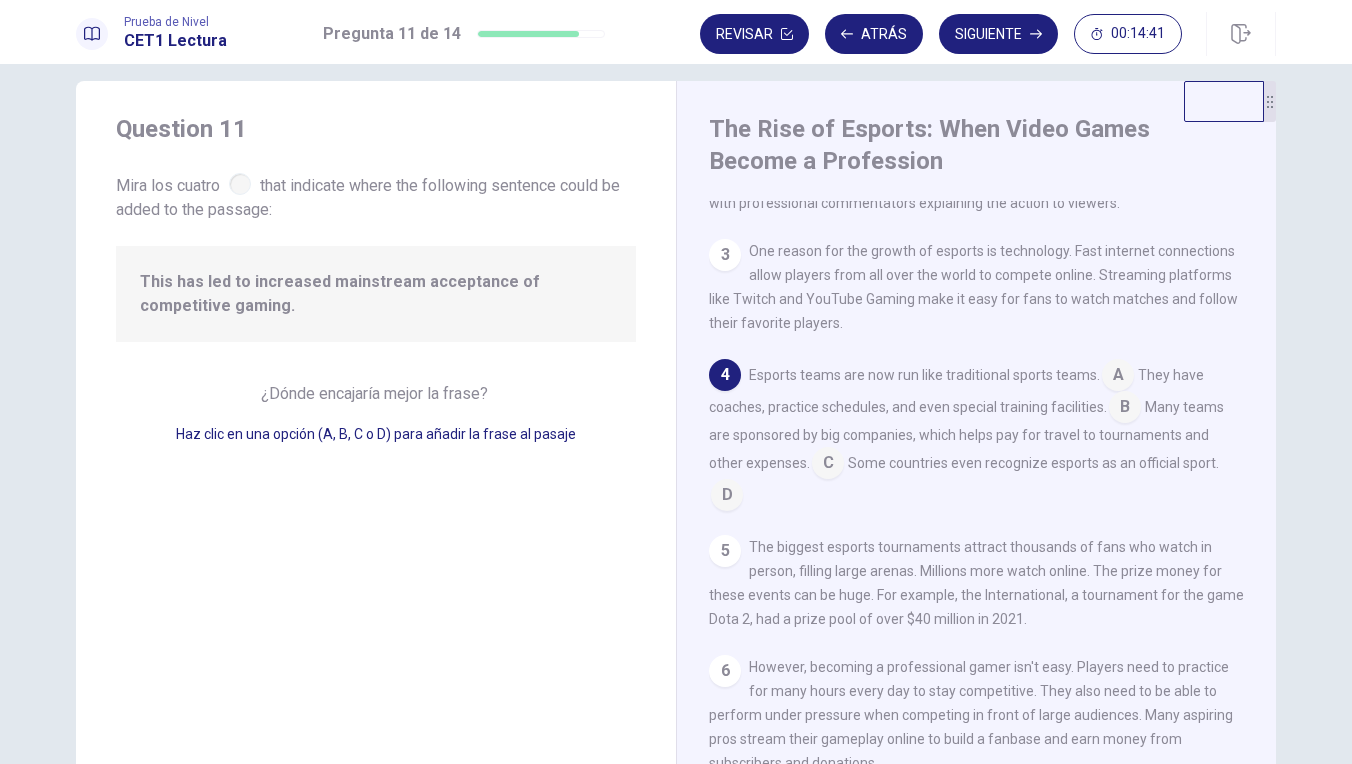 click on "¿Dónde encajaría mejor la frase?" at bounding box center (376, 393) 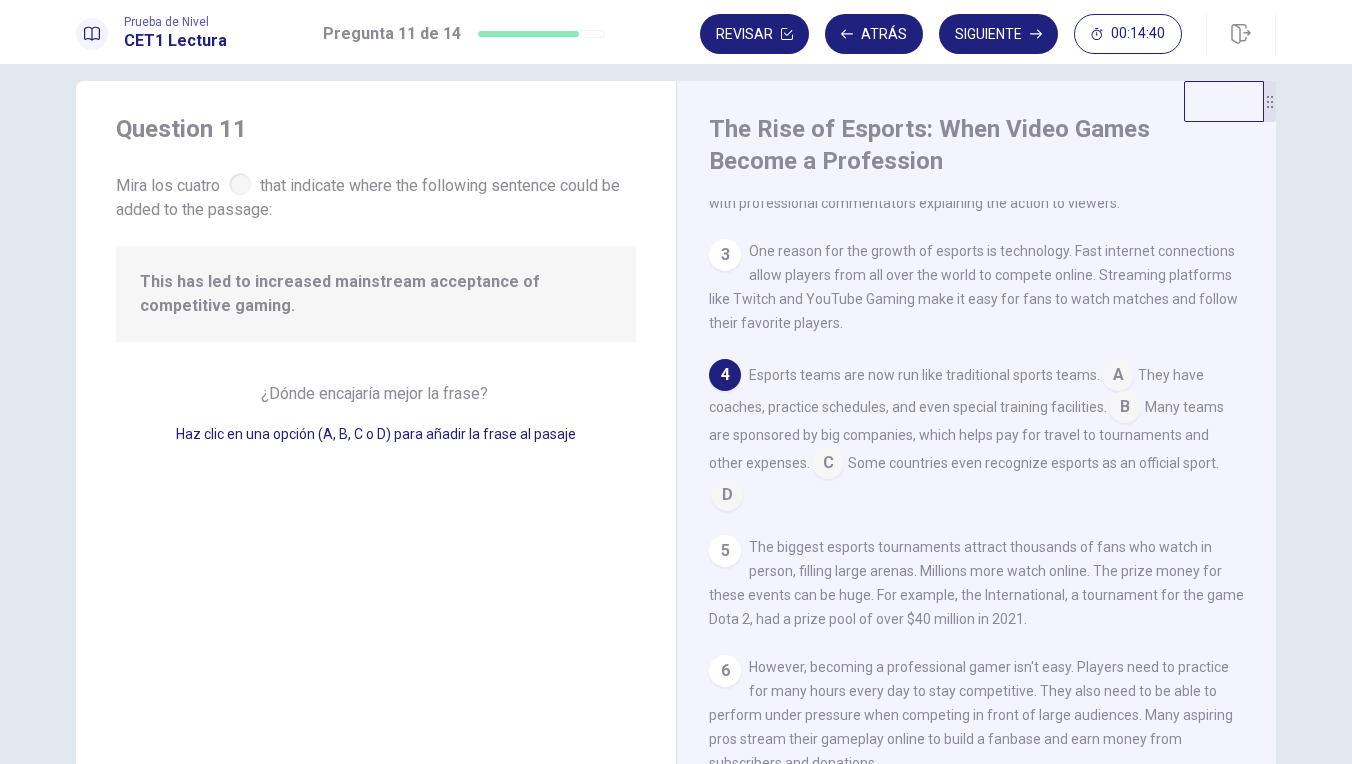 click on "¿Dónde encajaría mejor la frase?" at bounding box center (376, 393) 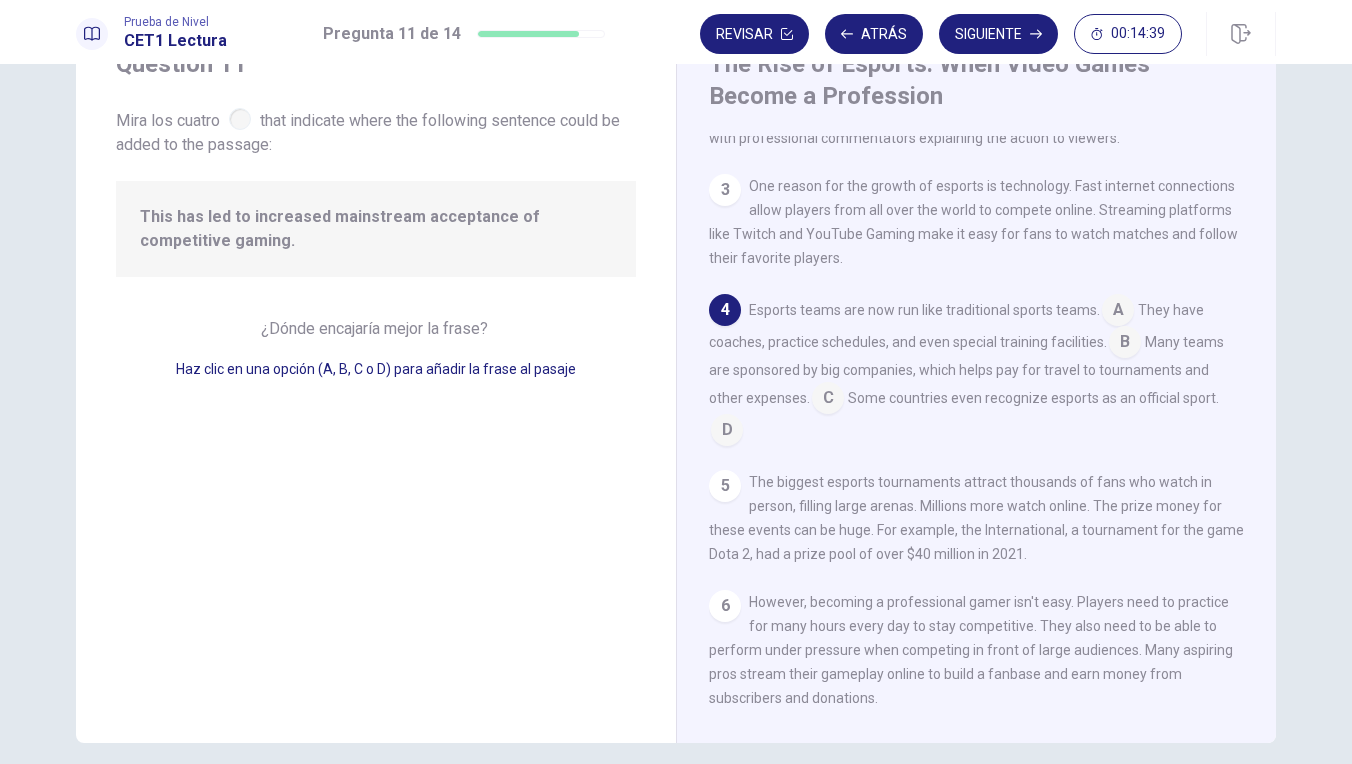 scroll, scrollTop: 94, scrollLeft: 0, axis: vertical 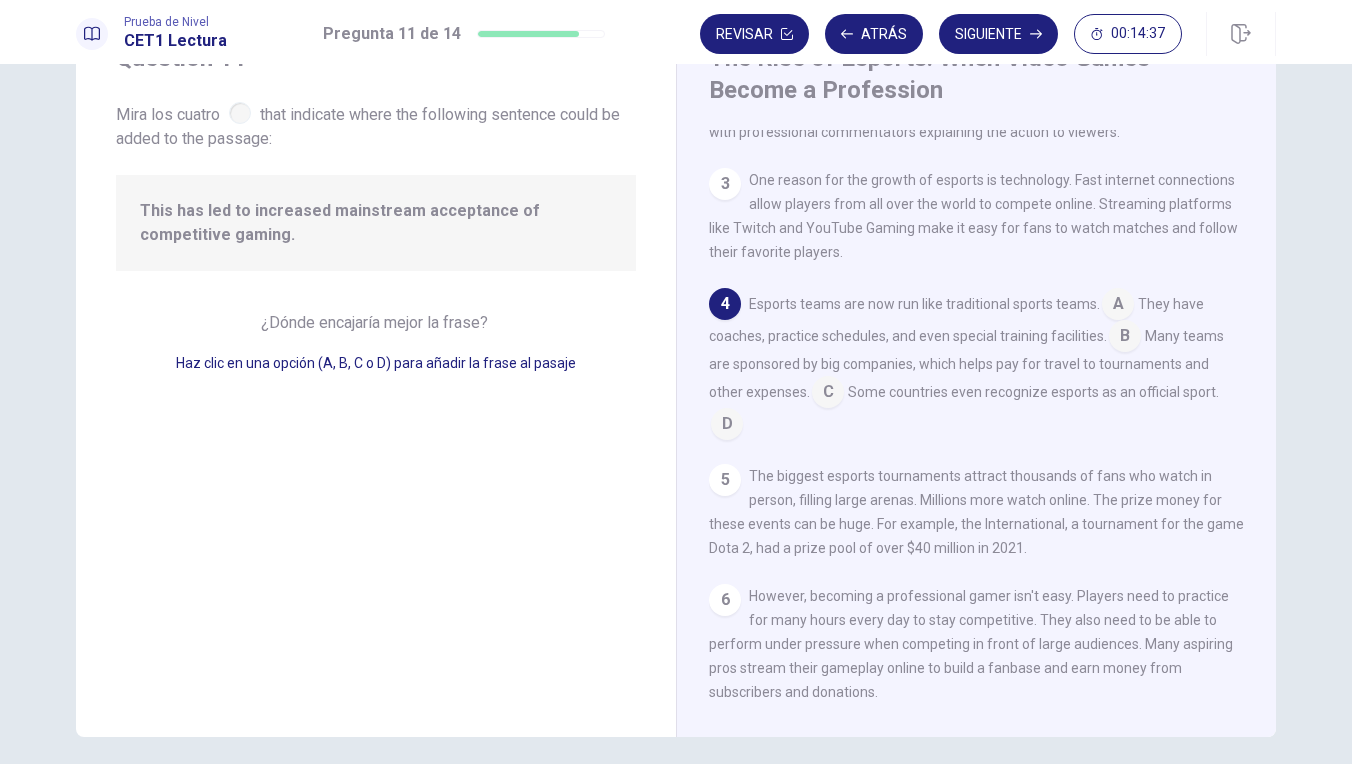 click on "Esports teams are now run like traditional sports teams.   A   They have coaches, practice schedules, and even special training facilities.   B   Many teams are sponsored by big companies, which helps pay for travel to tournaments and other expenses.   C   Some countries even recognize esports as an official sport.  D" at bounding box center (977, 364) 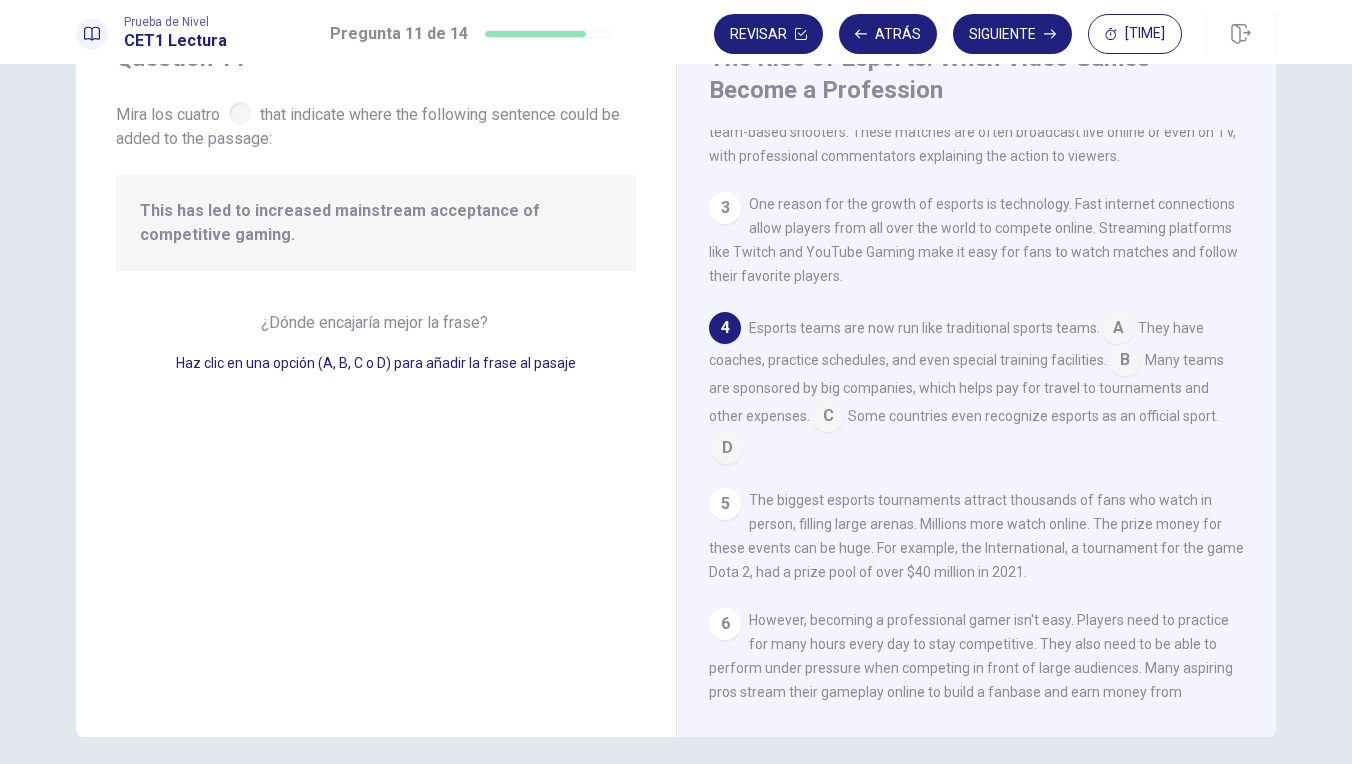 scroll, scrollTop: 195, scrollLeft: 0, axis: vertical 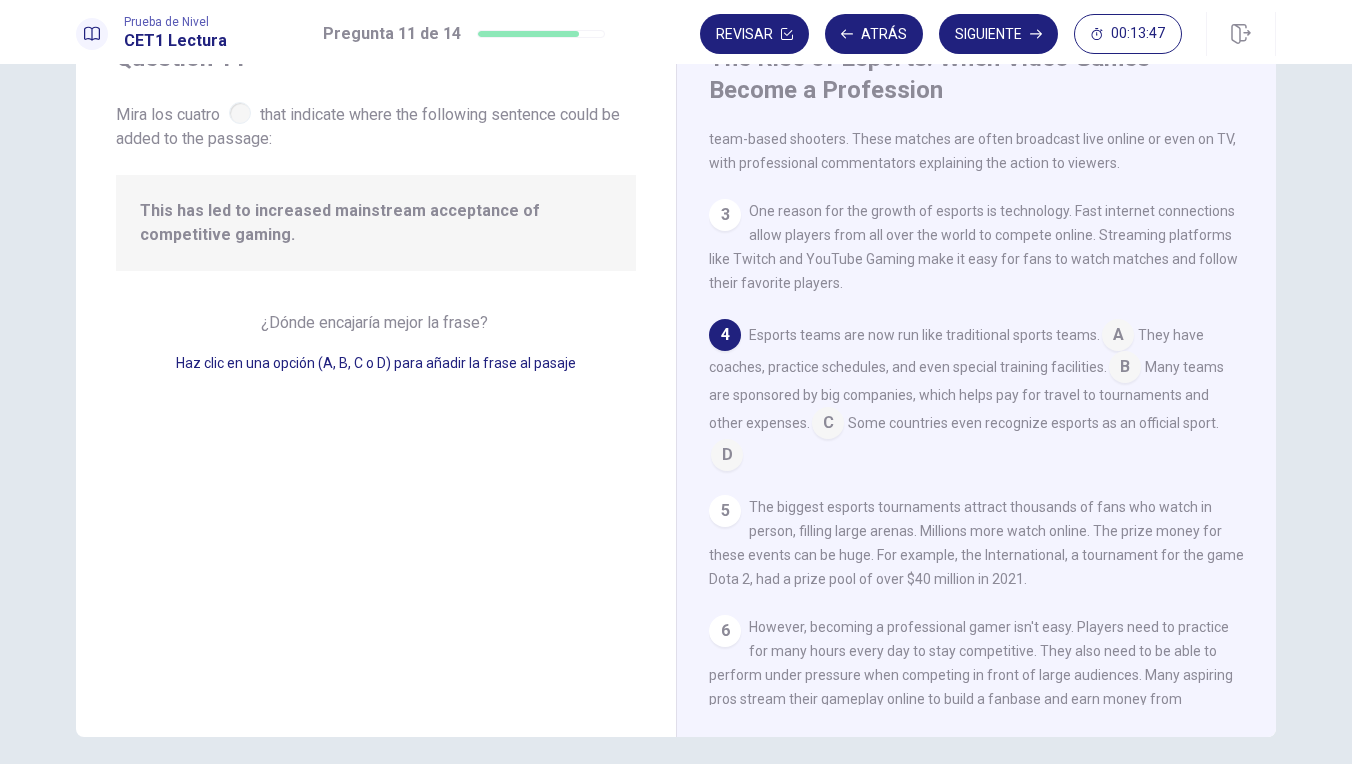 click at bounding box center [1118, 337] 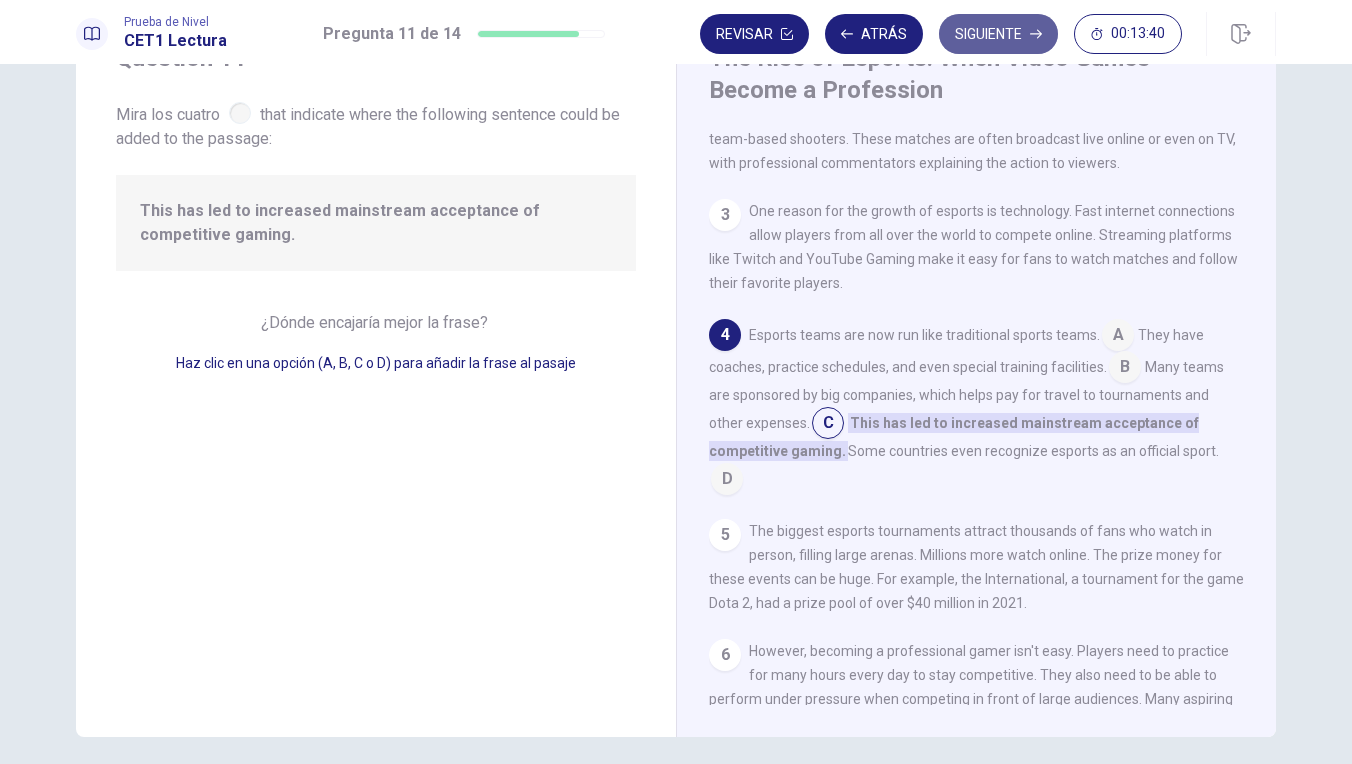 click on "Siguiente" at bounding box center (998, 34) 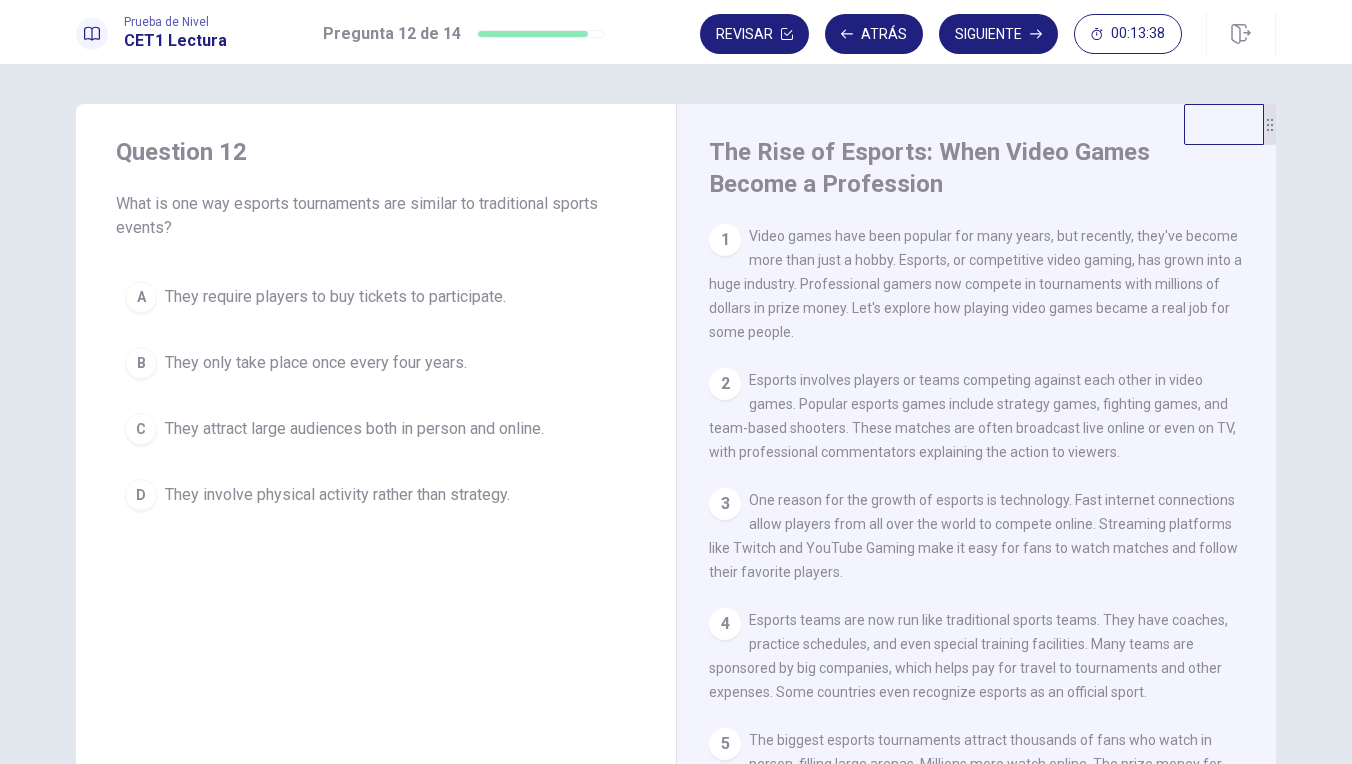scroll, scrollTop: 0, scrollLeft: 0, axis: both 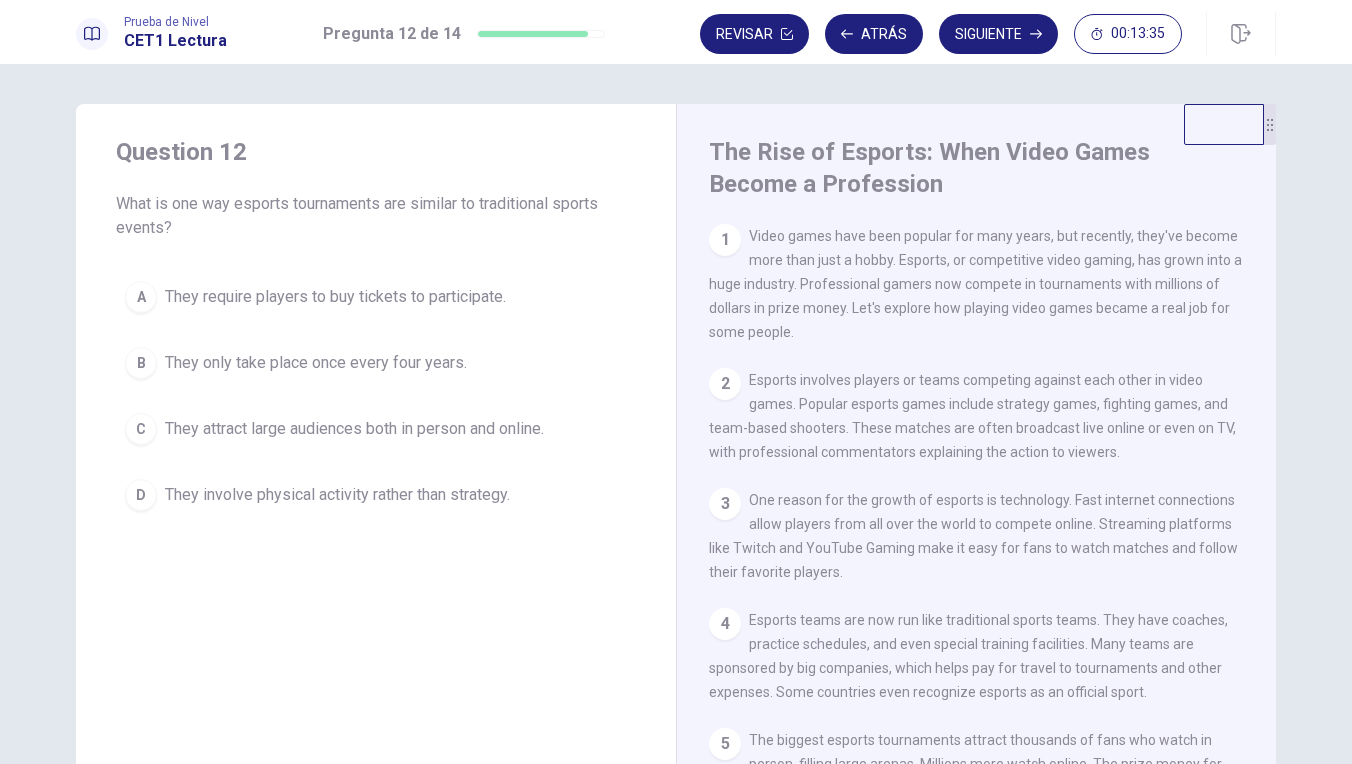 click on "What is one way esports tournaments are similar to traditional sports events?" at bounding box center [376, 216] 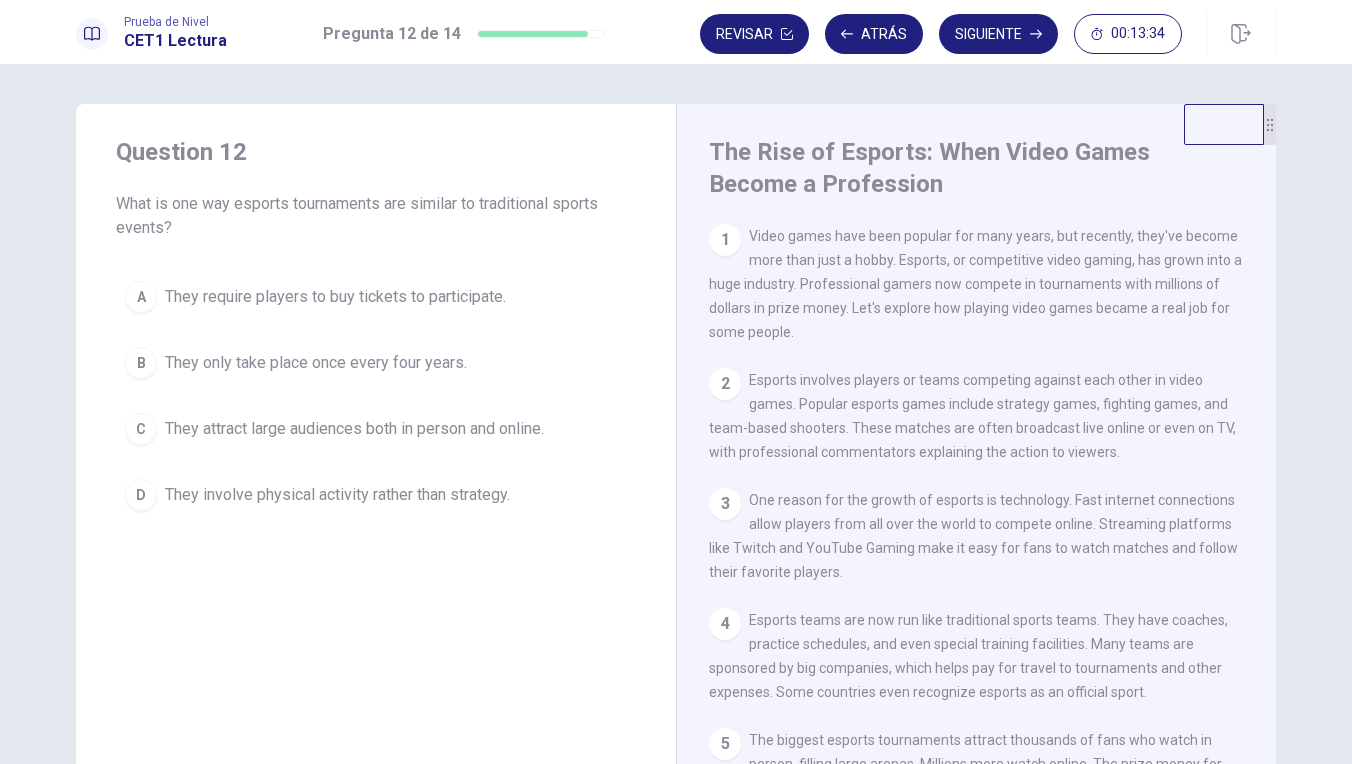 click on "What is one way esports tournaments are similar to traditional sports events?" at bounding box center [376, 216] 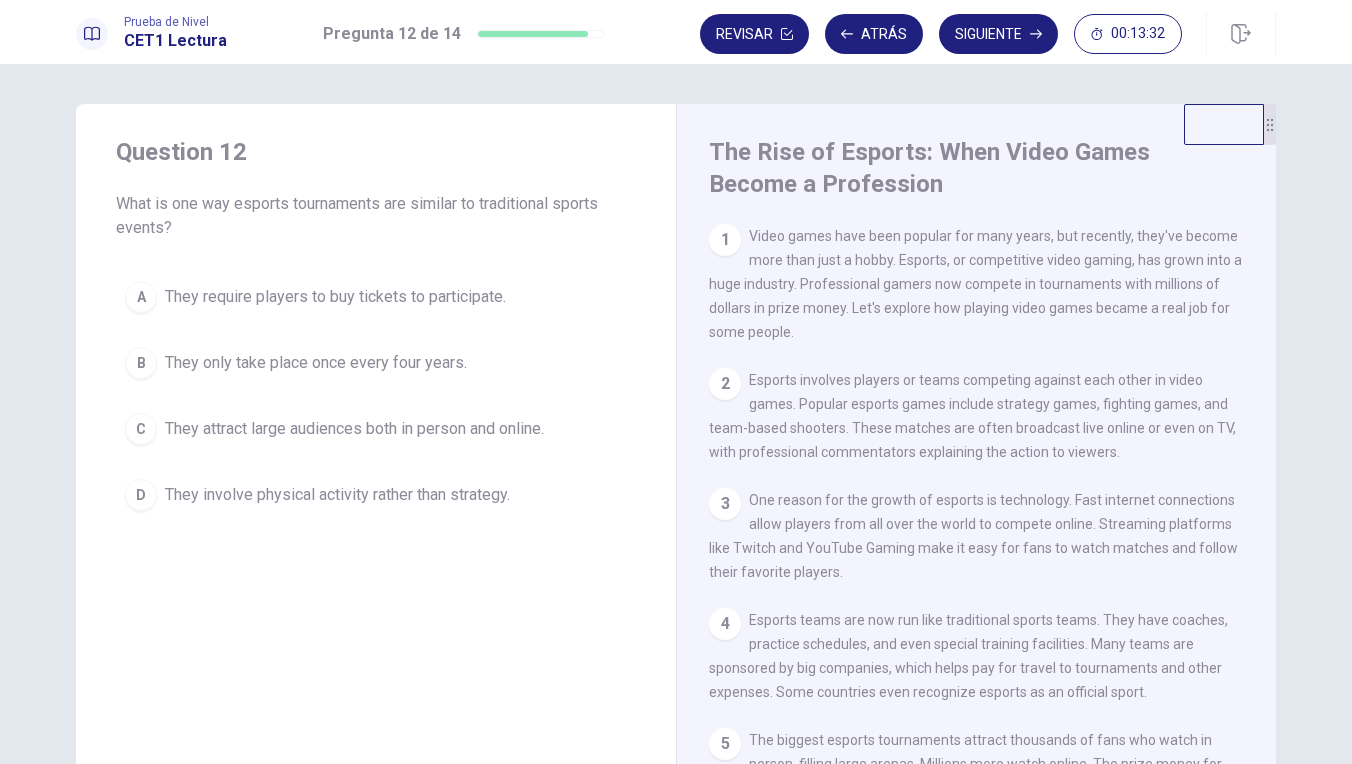 scroll, scrollTop: 0, scrollLeft: 0, axis: both 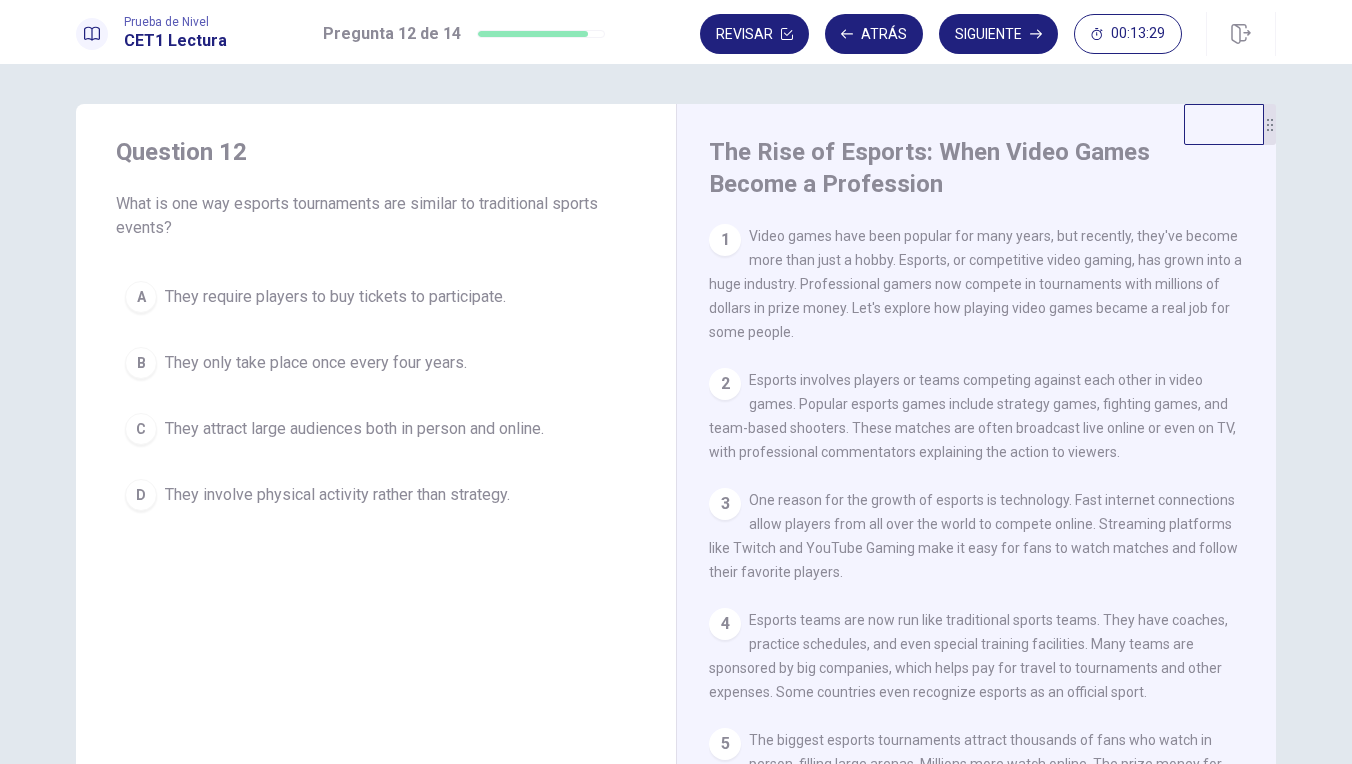 drag, startPoint x: 361, startPoint y: 296, endPoint x: 461, endPoint y: 166, distance: 164.01219 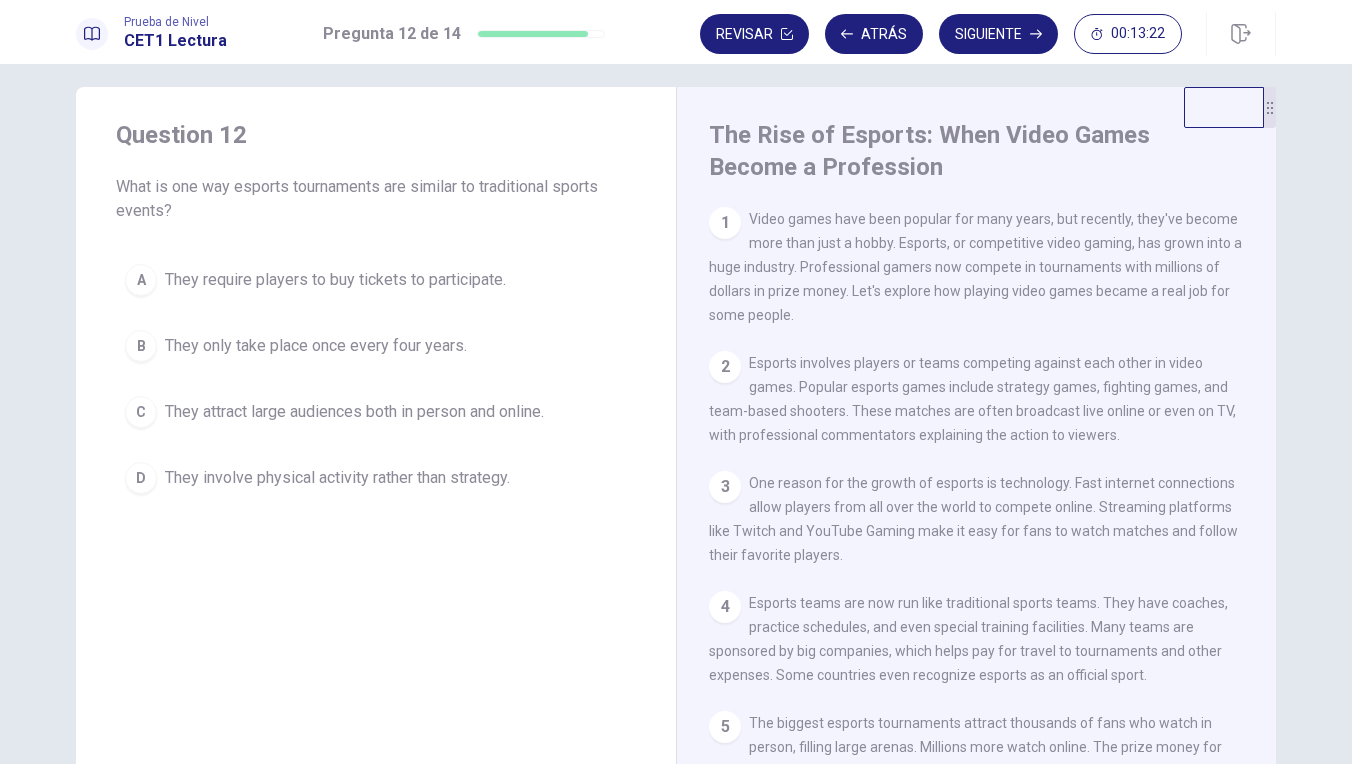 scroll, scrollTop: 6, scrollLeft: 0, axis: vertical 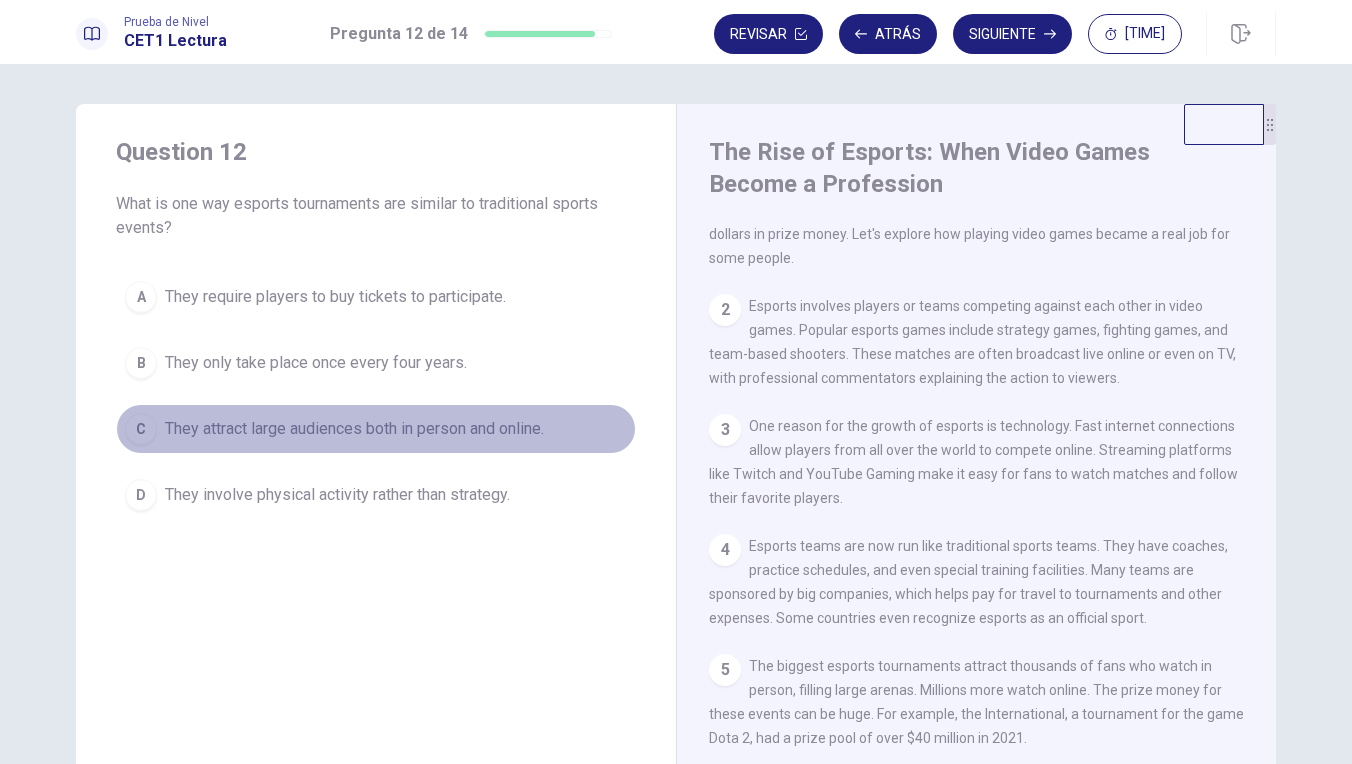 click on "They attract large audiences both in person and online." at bounding box center [376, 429] 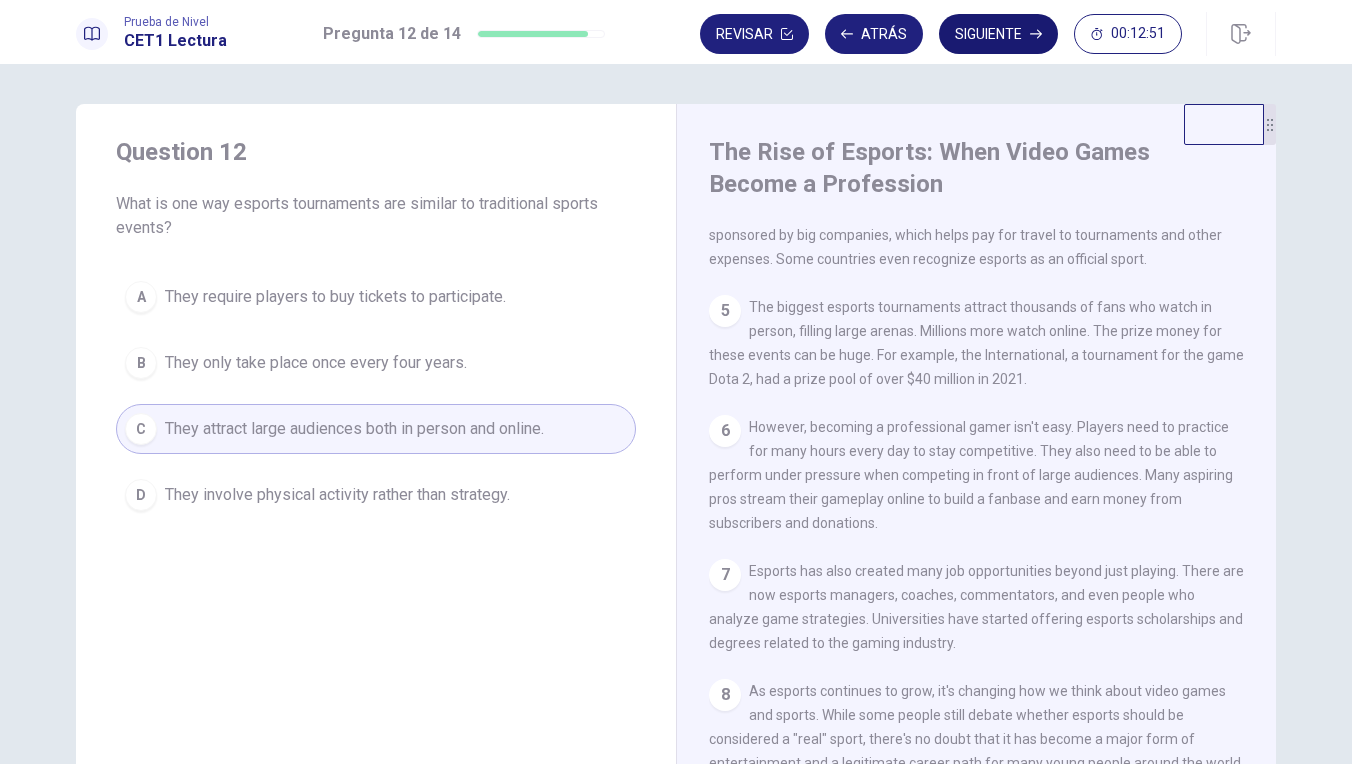 scroll, scrollTop: 433, scrollLeft: 0, axis: vertical 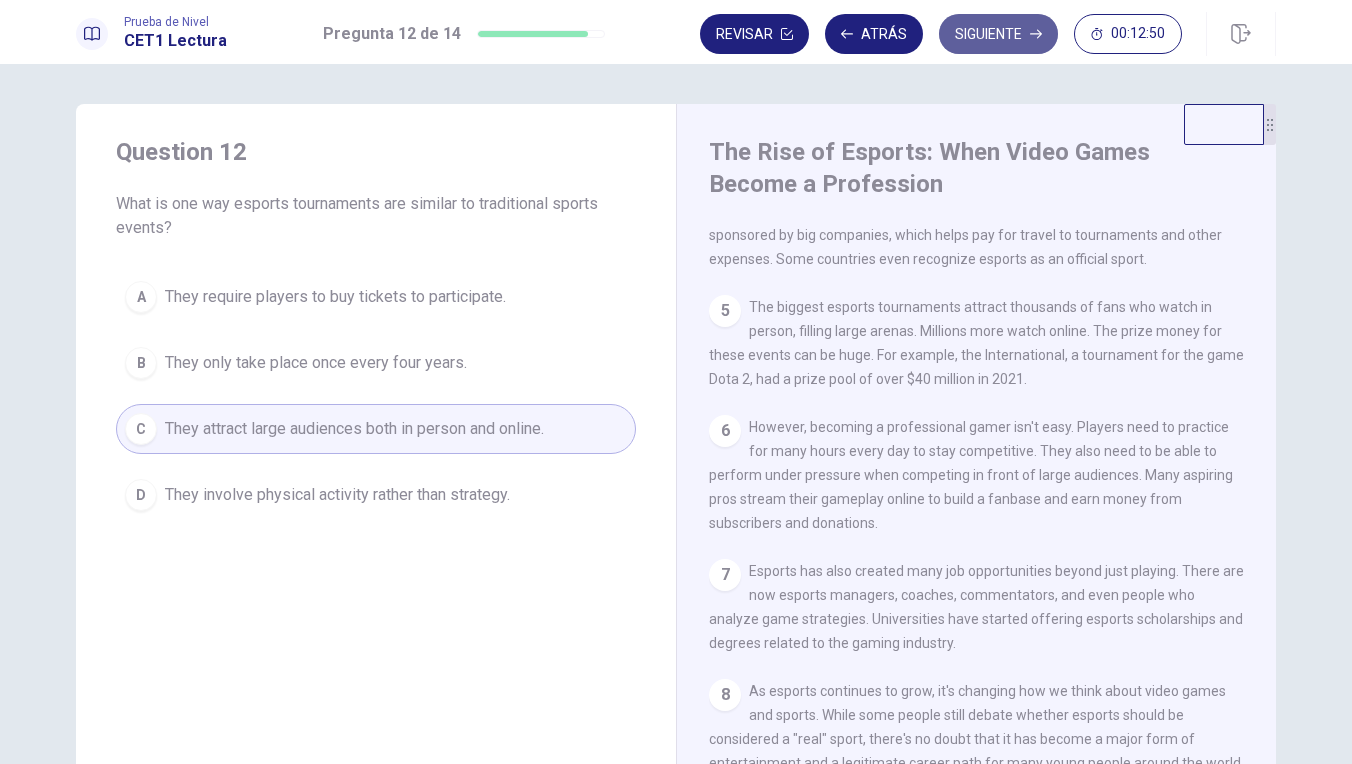 click on "Siguiente" at bounding box center [998, 34] 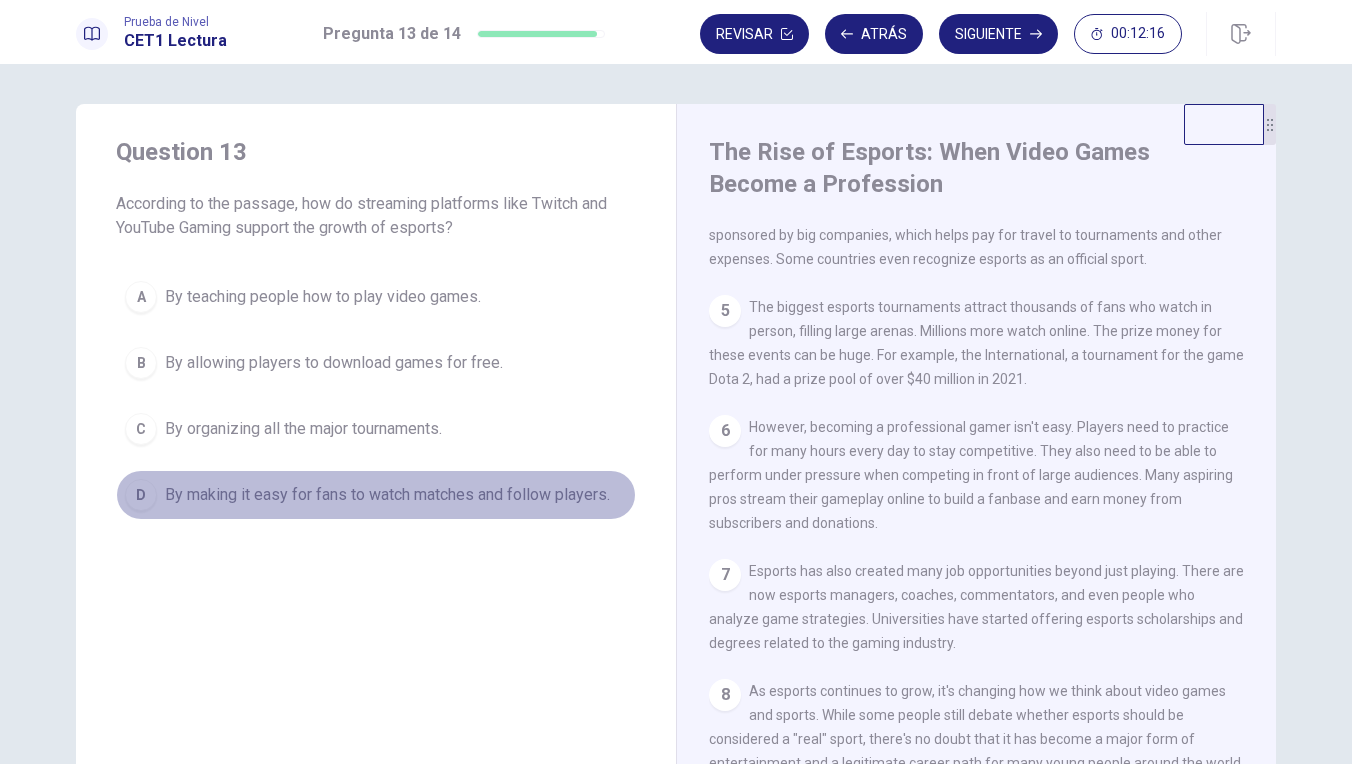 click on "By making it easy for fans to watch matches and follow players." at bounding box center (323, 297) 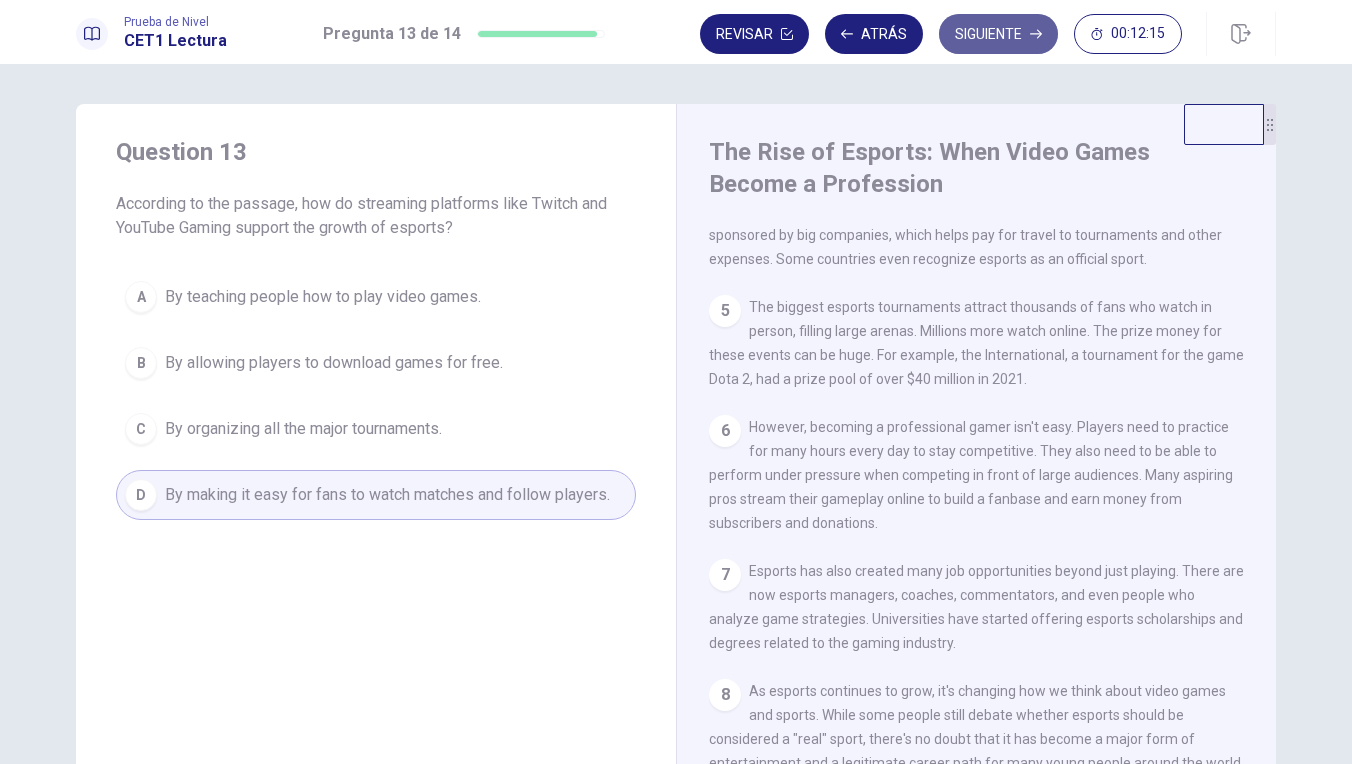 click on "Siguiente" at bounding box center (998, 34) 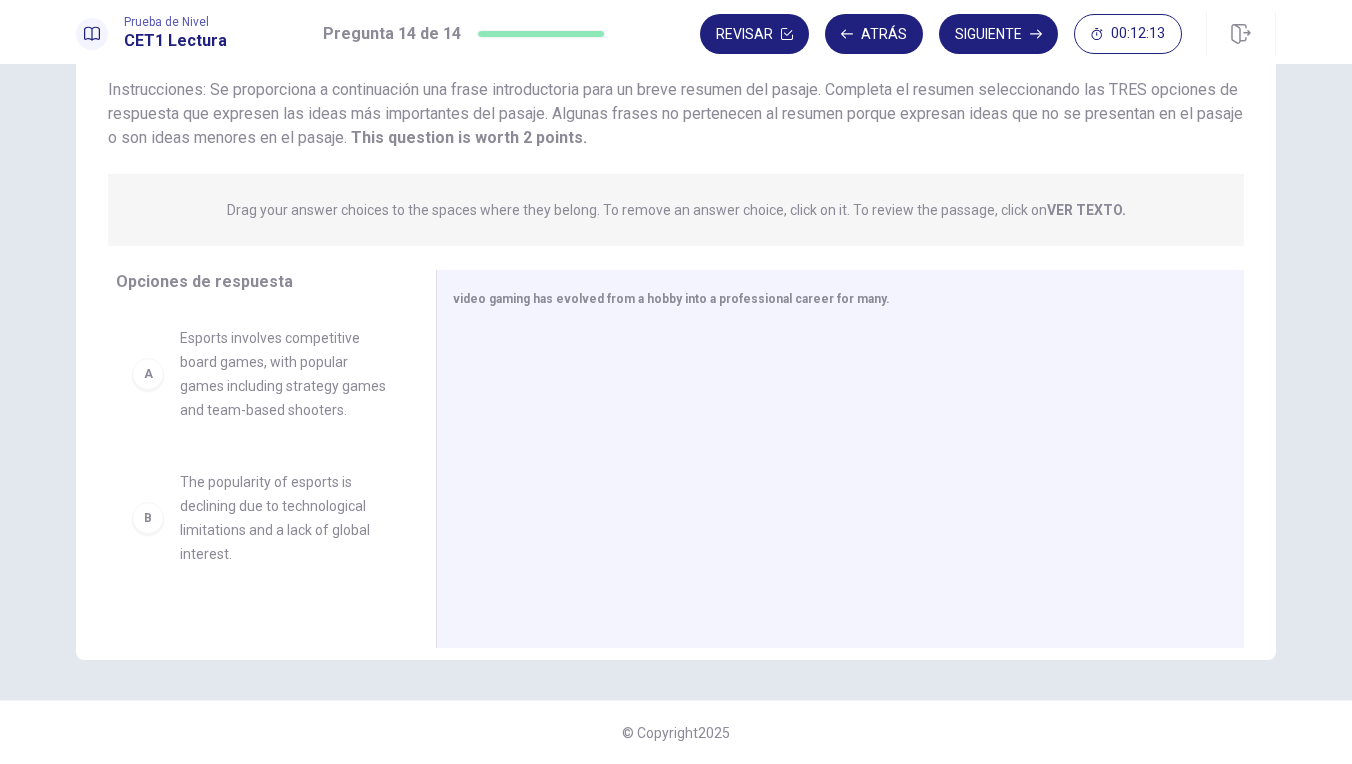 scroll, scrollTop: 141, scrollLeft: 0, axis: vertical 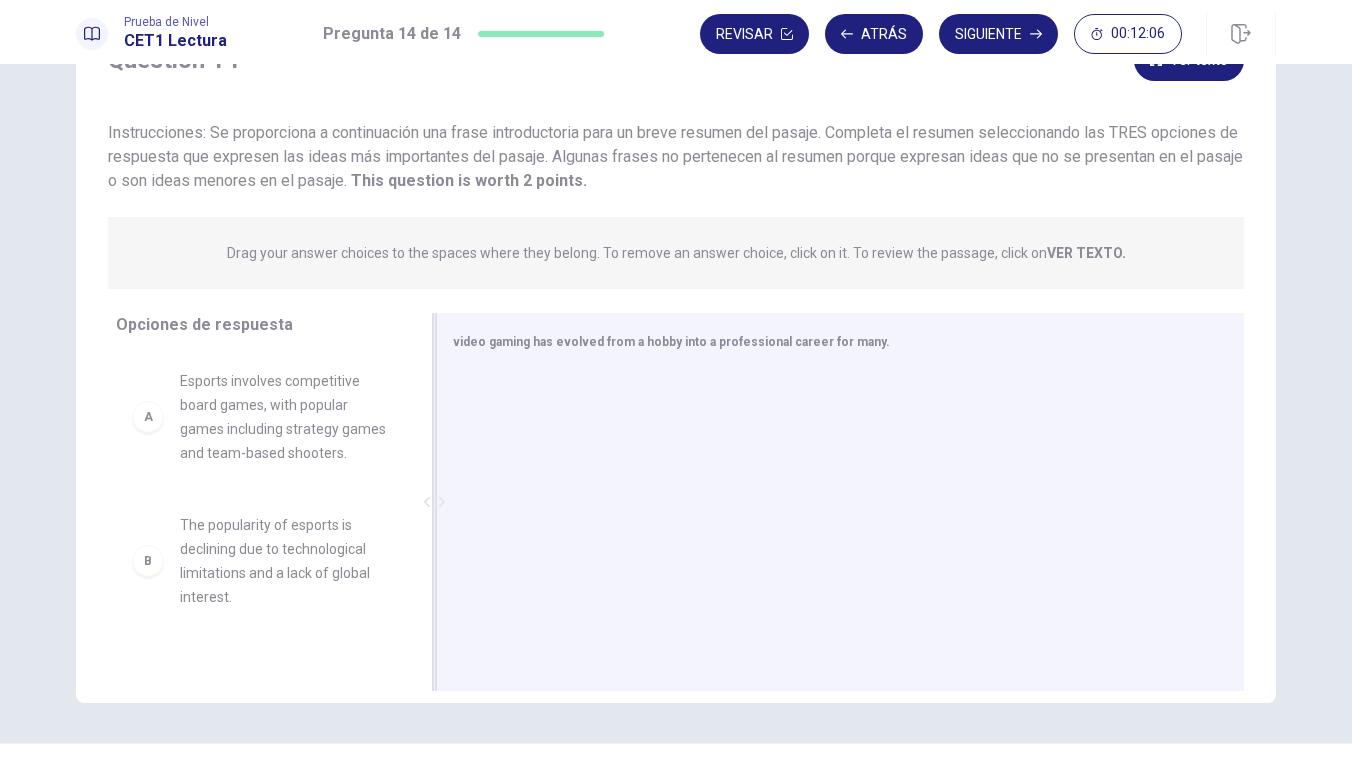 click on "video gaming has evolved from a hobby into a professional career for many." at bounding box center (840, 502) 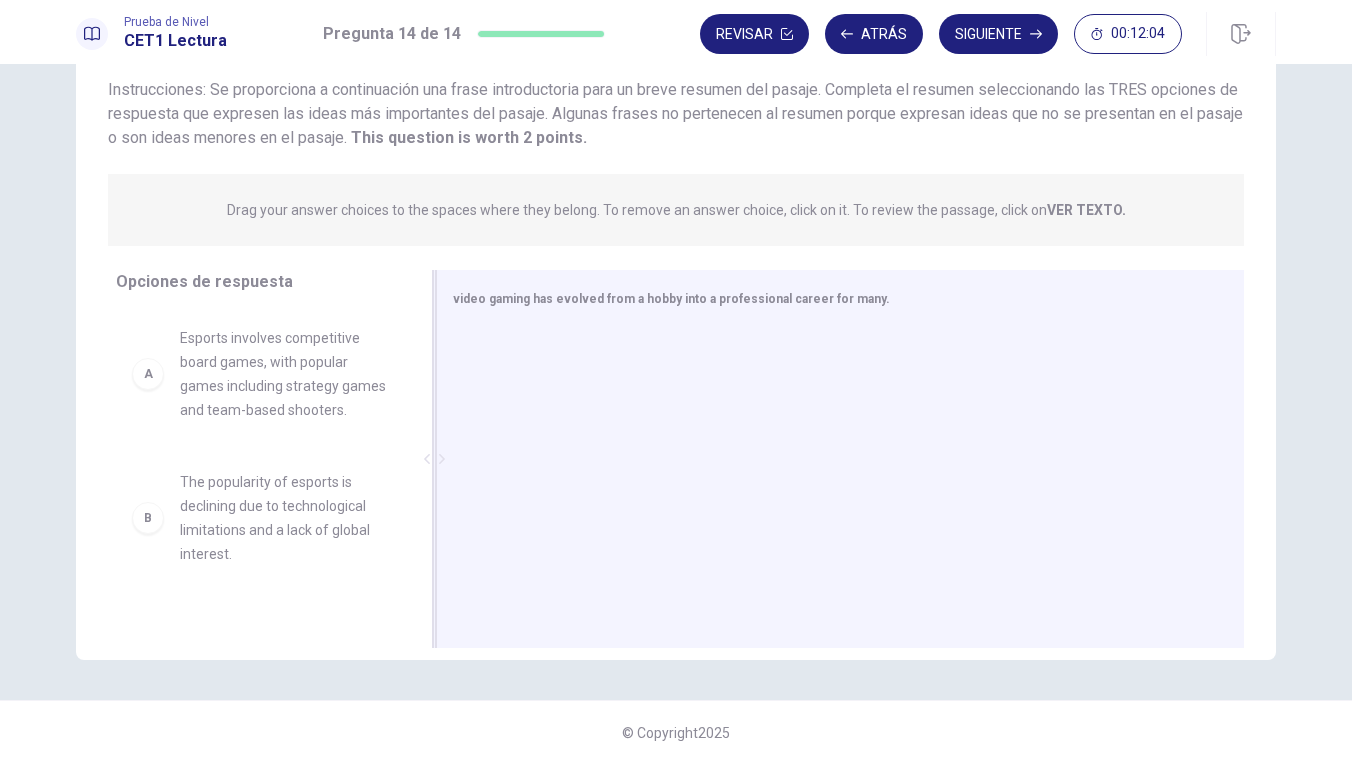click at bounding box center (832, 461) 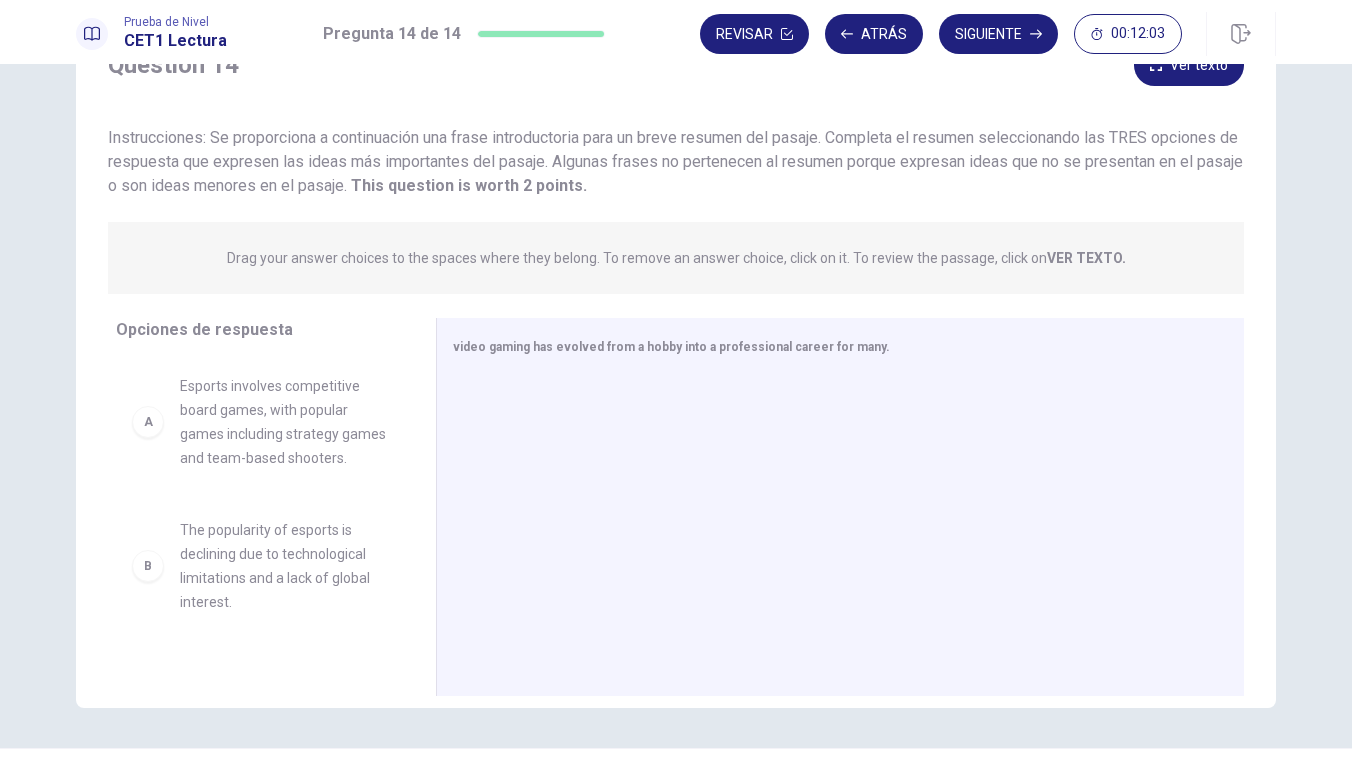 scroll, scrollTop: 115, scrollLeft: 0, axis: vertical 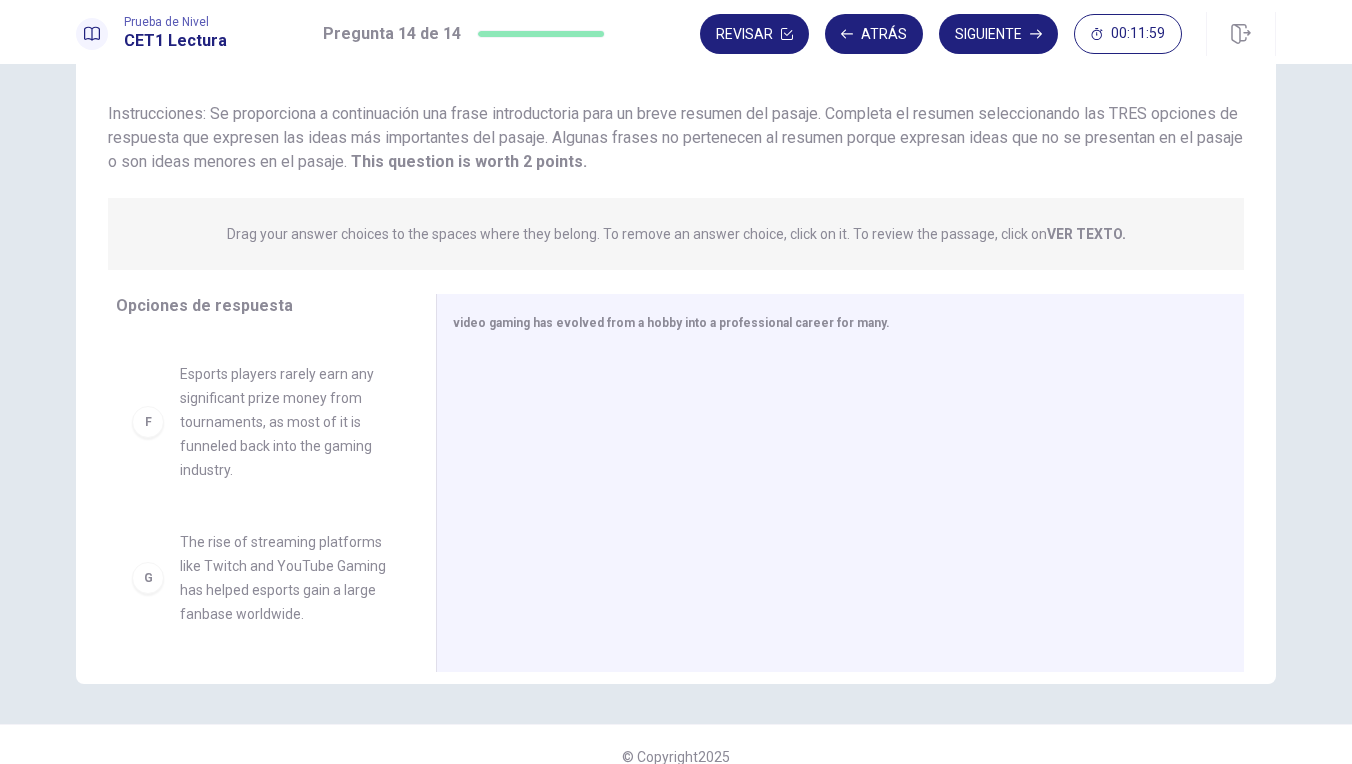 click on "This question is worth 2 points." at bounding box center (467, 161) 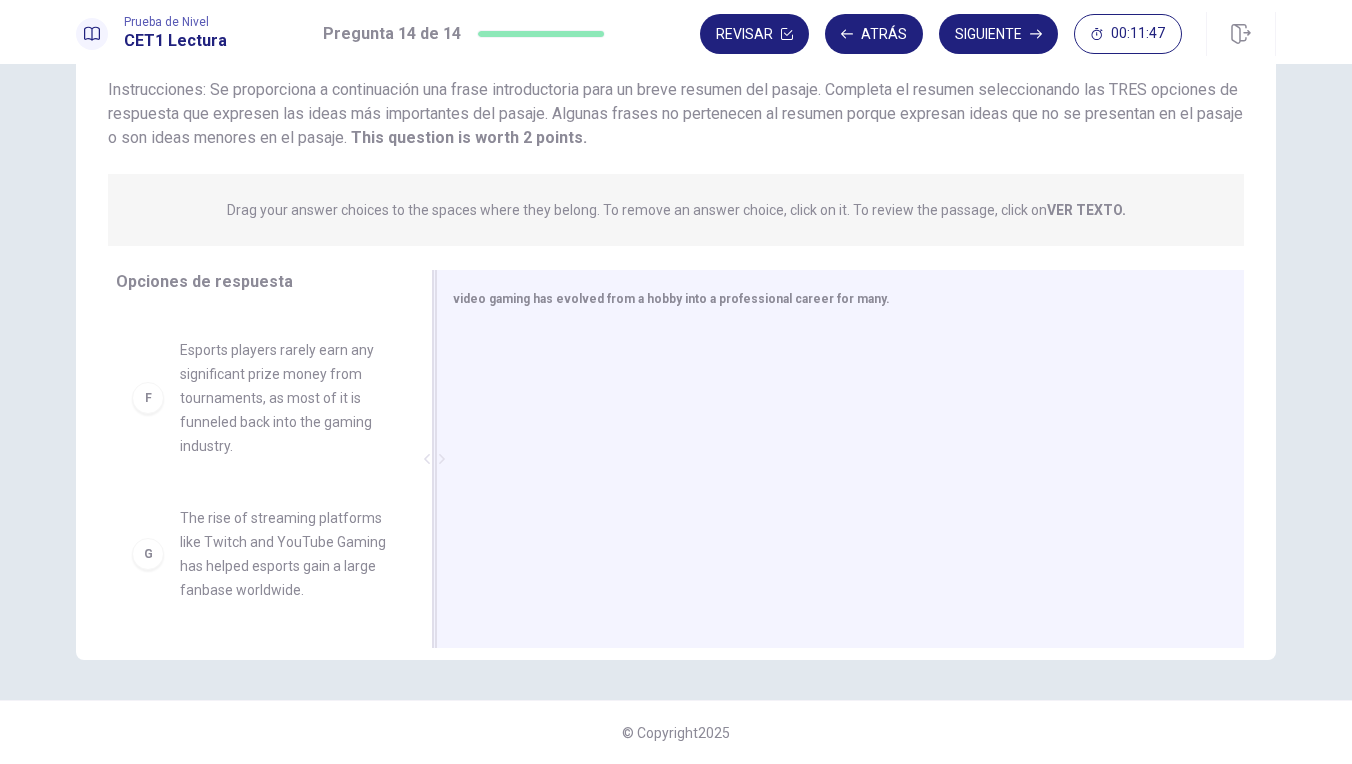scroll, scrollTop: 139, scrollLeft: 0, axis: vertical 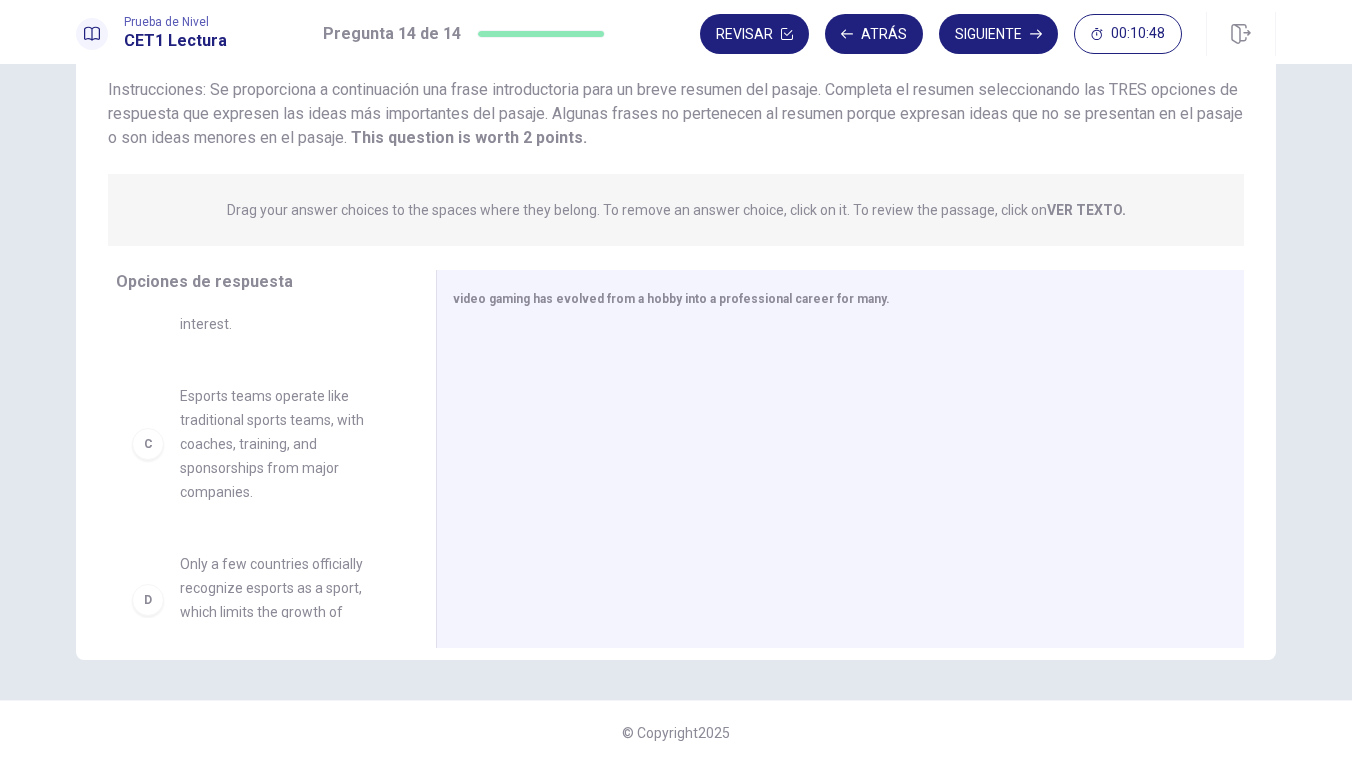click on "Esports teams operate like traditional sports teams, with coaches, training, and sponsorships from major companies." at bounding box center (284, 144) 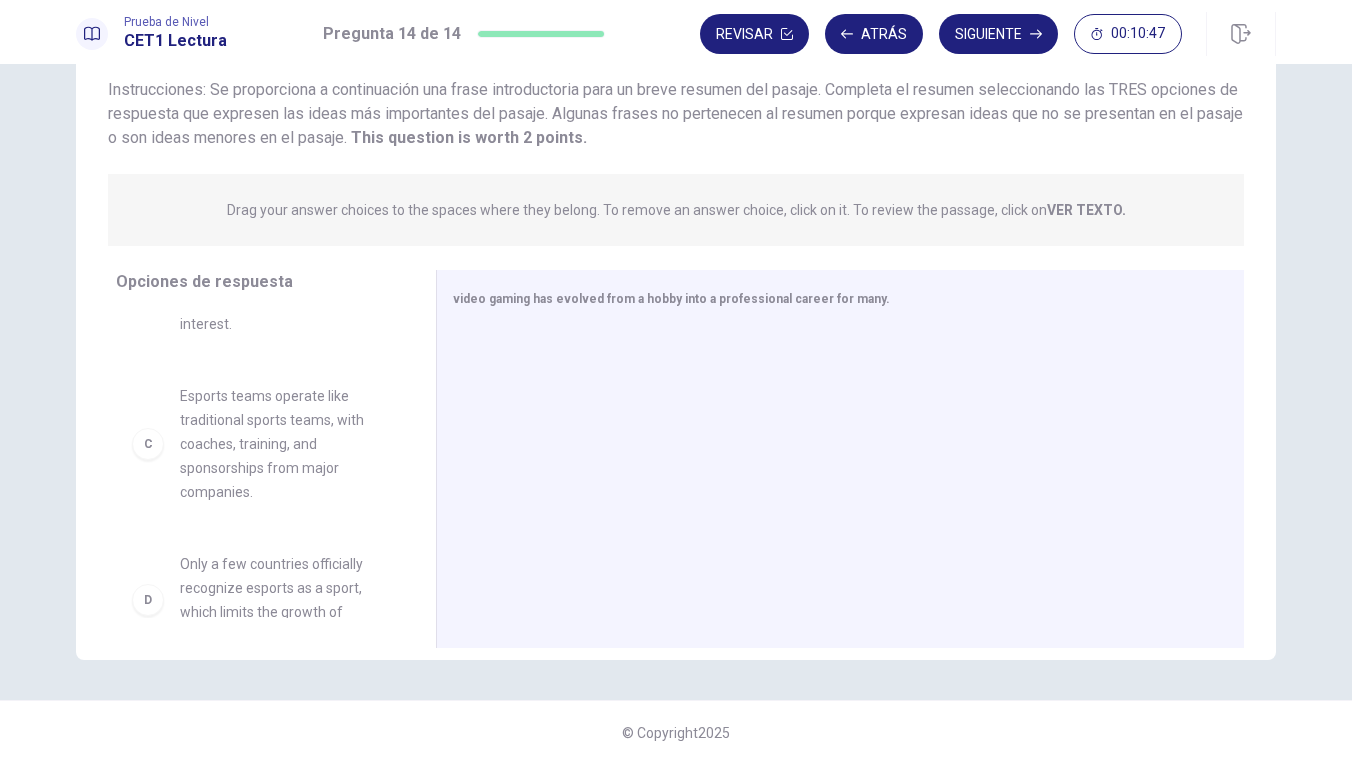click on "Esports teams operate like traditional sports teams, with coaches, training, and sponsorships from major companies." at bounding box center (284, 144) 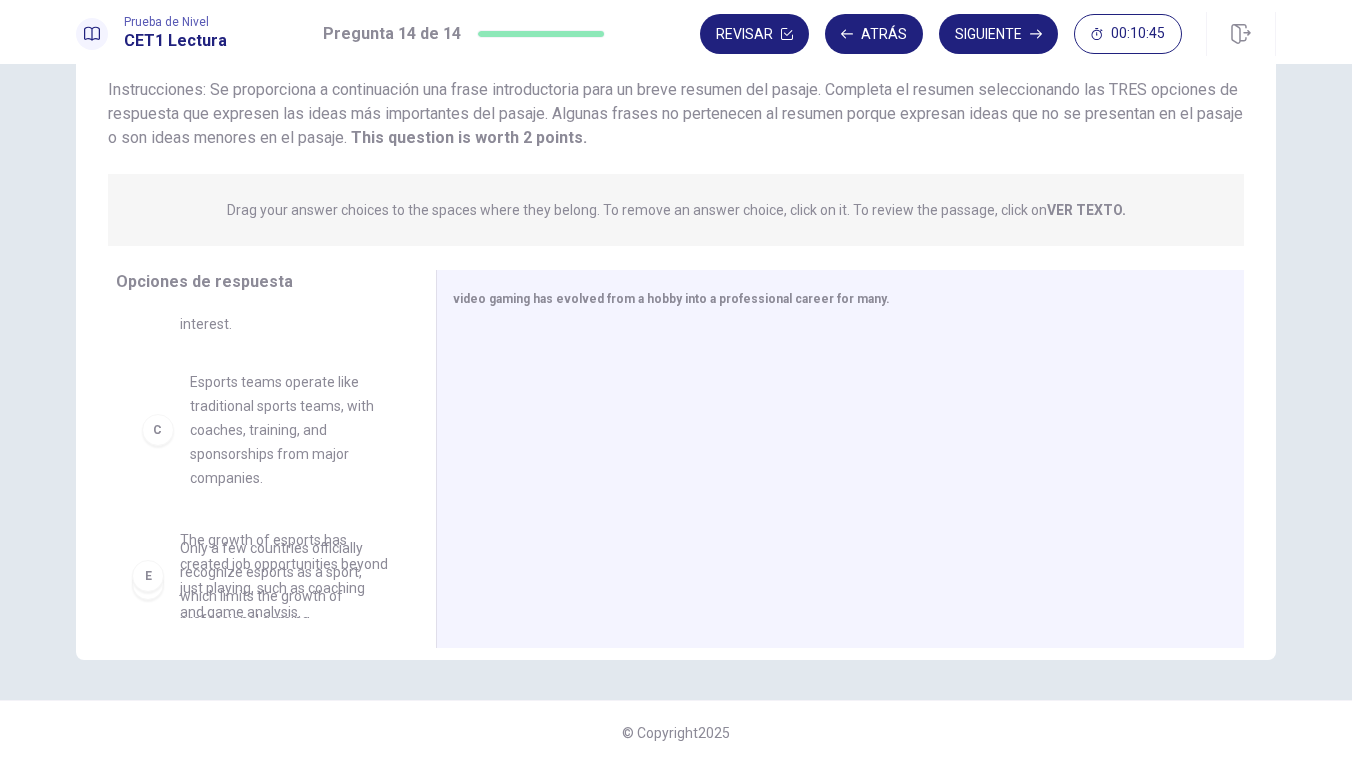 drag, startPoint x: 156, startPoint y: 440, endPoint x: 180, endPoint y: 427, distance: 27.294687 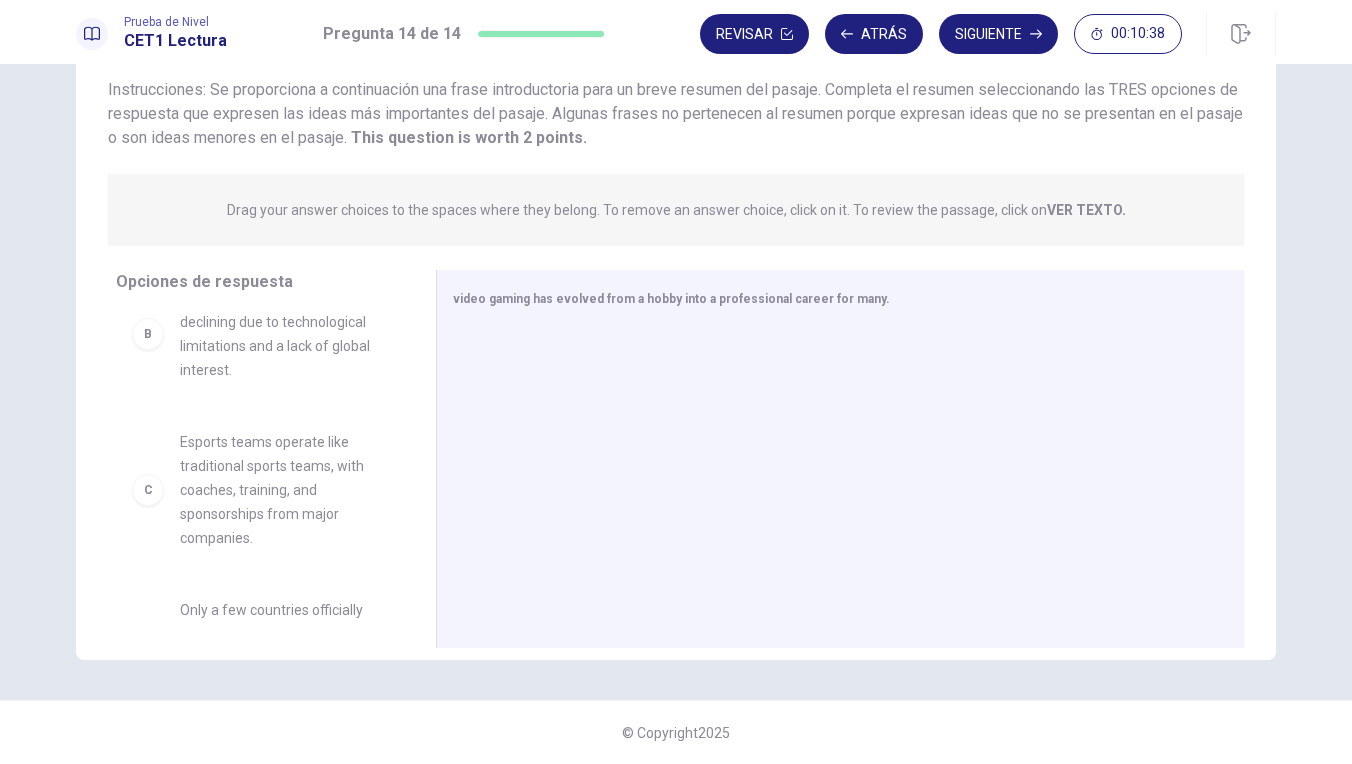 scroll, scrollTop: 174, scrollLeft: 0, axis: vertical 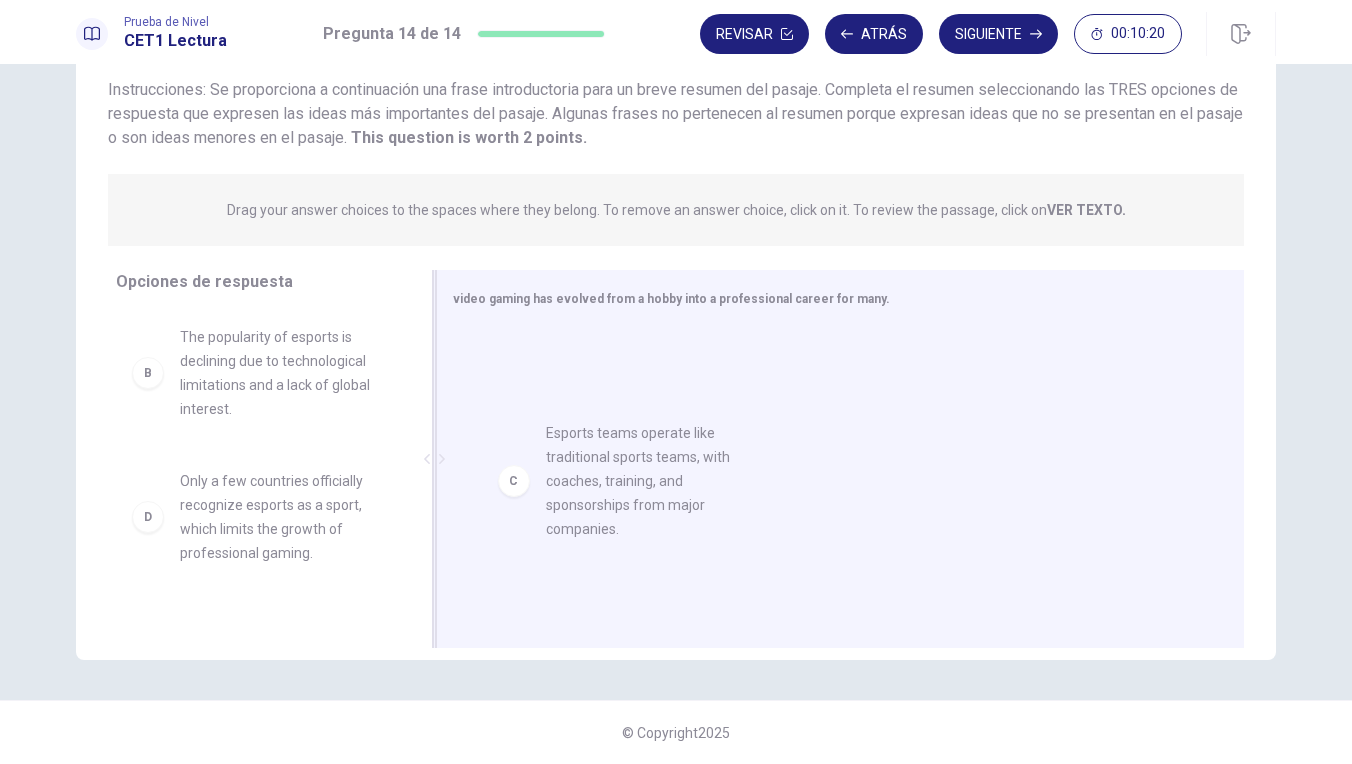 drag, startPoint x: 275, startPoint y: 515, endPoint x: 650, endPoint y: 465, distance: 378.31863 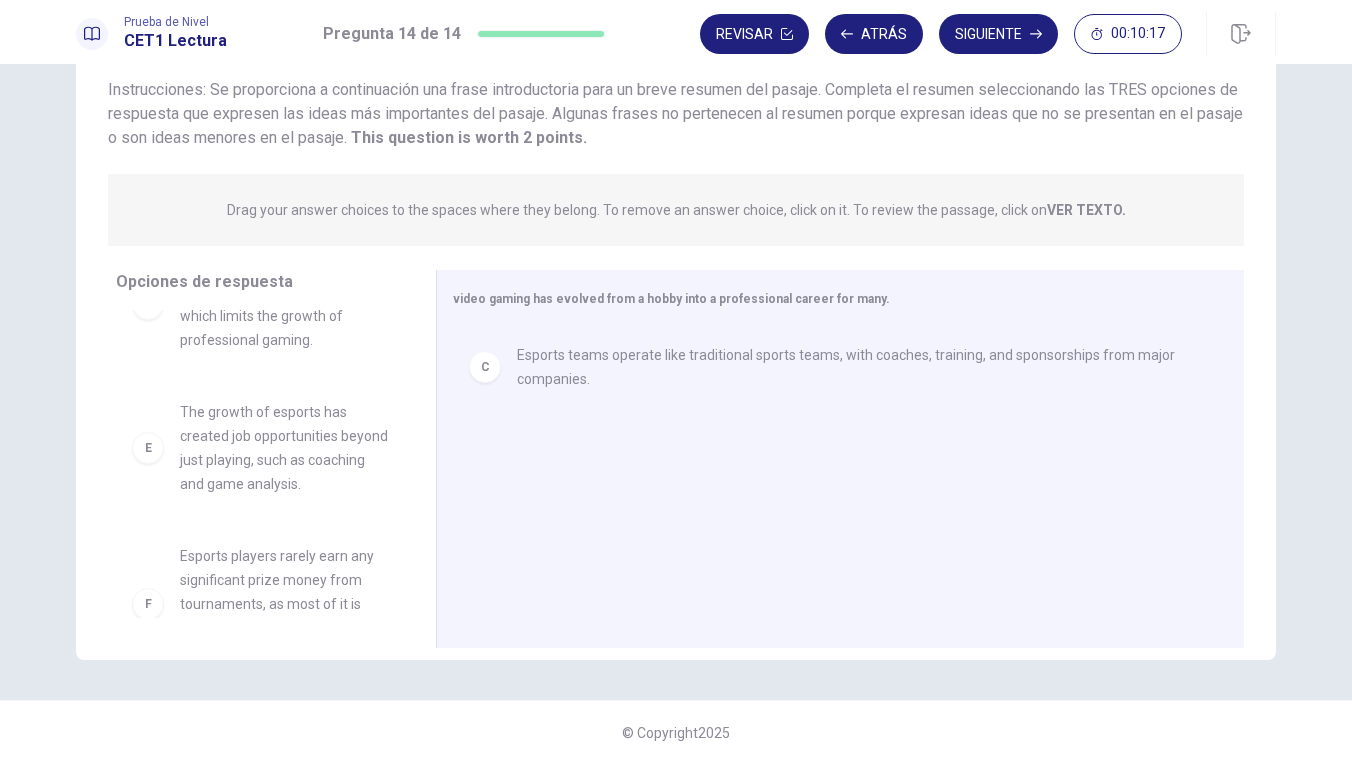 scroll, scrollTop: 373, scrollLeft: 0, axis: vertical 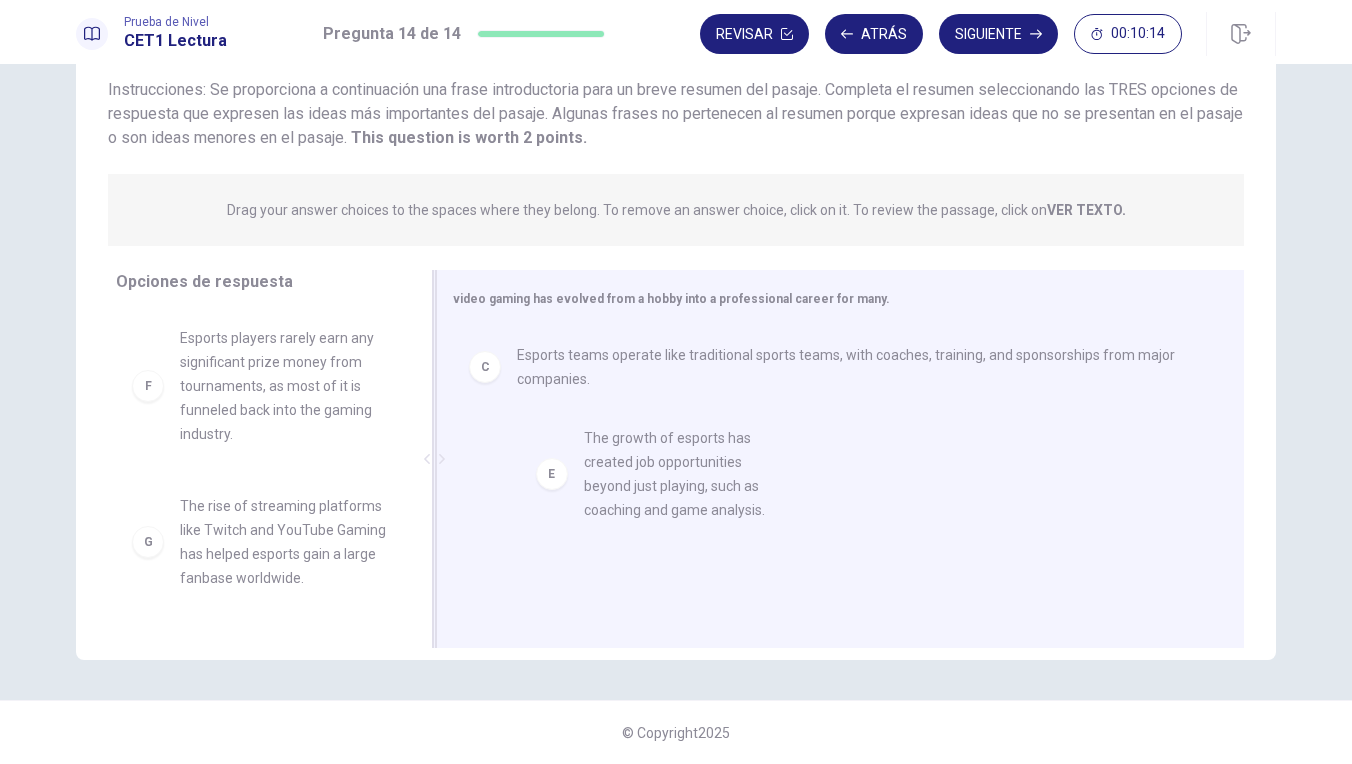 drag, startPoint x: 268, startPoint y: 386, endPoint x: 673, endPoint y: 484, distance: 416.68814 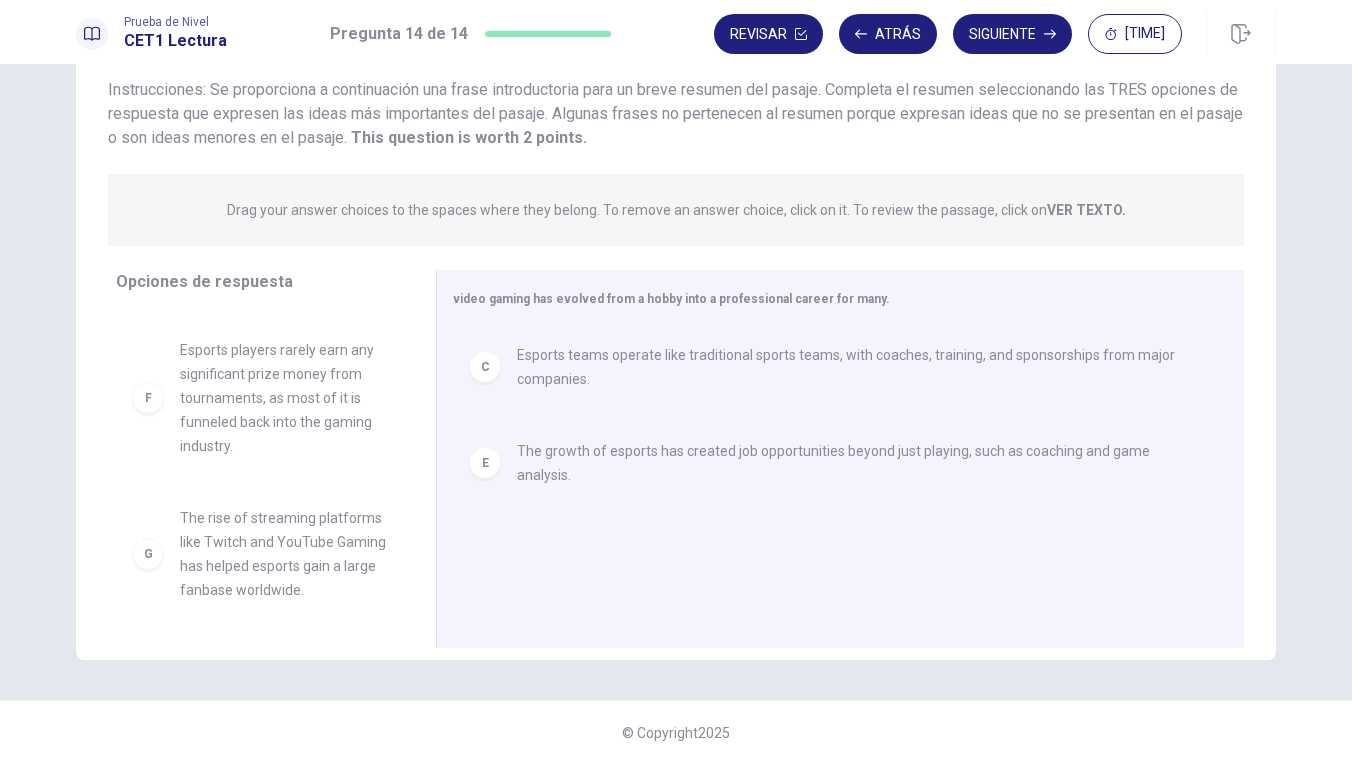 scroll, scrollTop: 420, scrollLeft: 0, axis: vertical 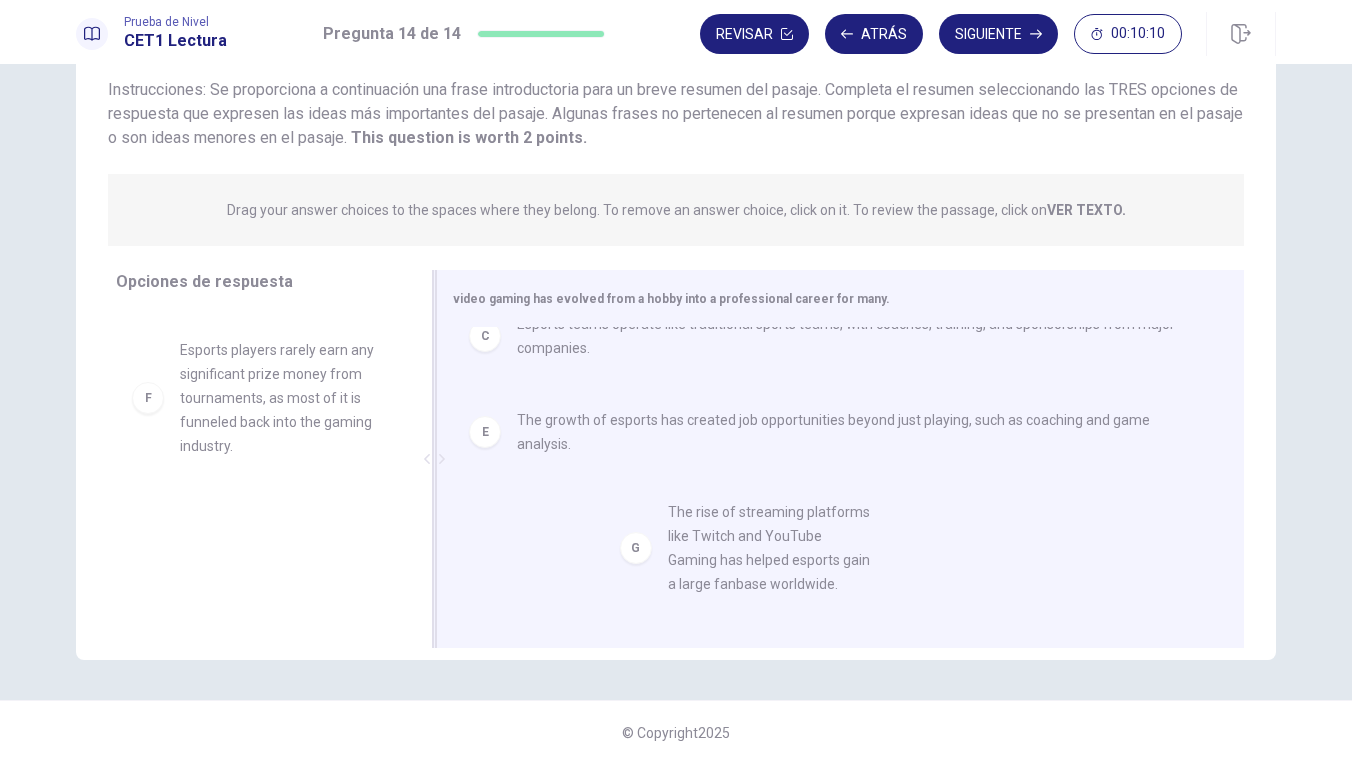 drag, startPoint x: 257, startPoint y: 555, endPoint x: 706, endPoint y: 540, distance: 449.2505 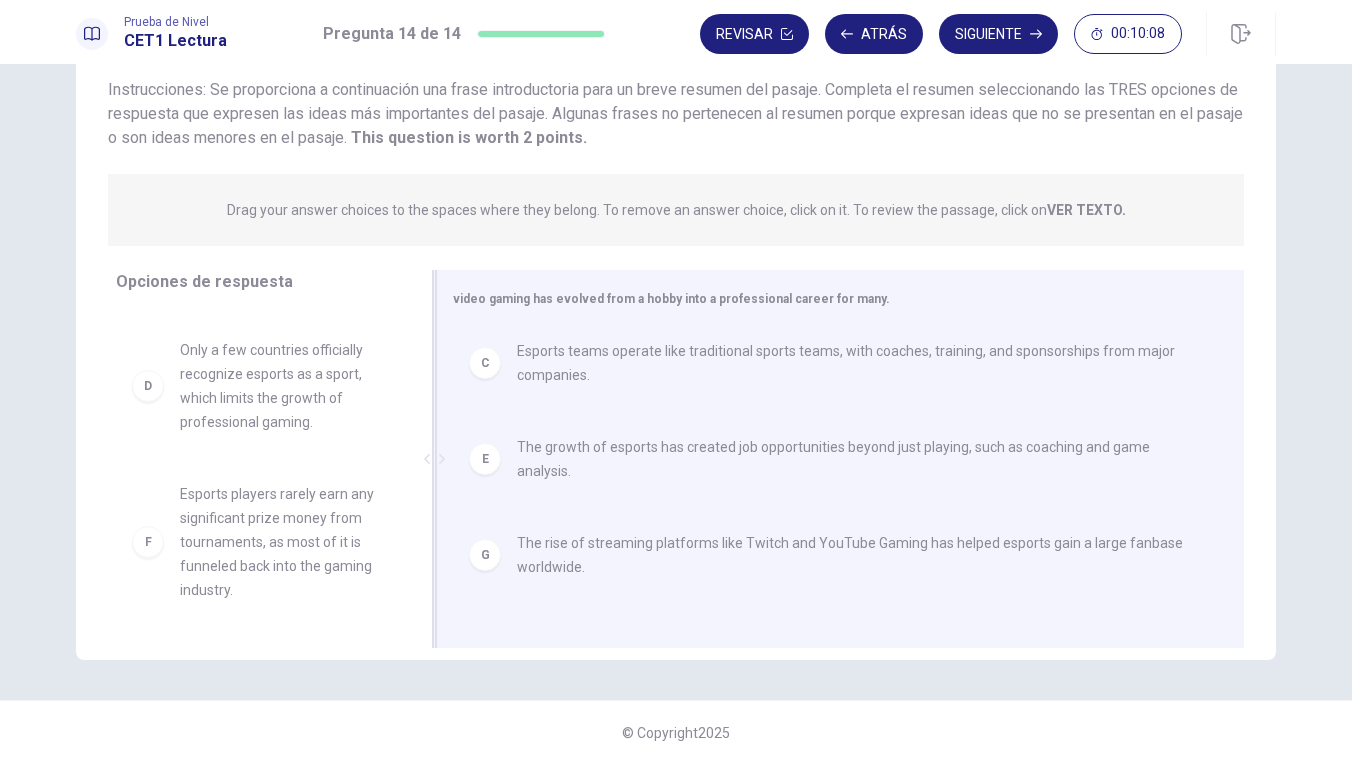 scroll 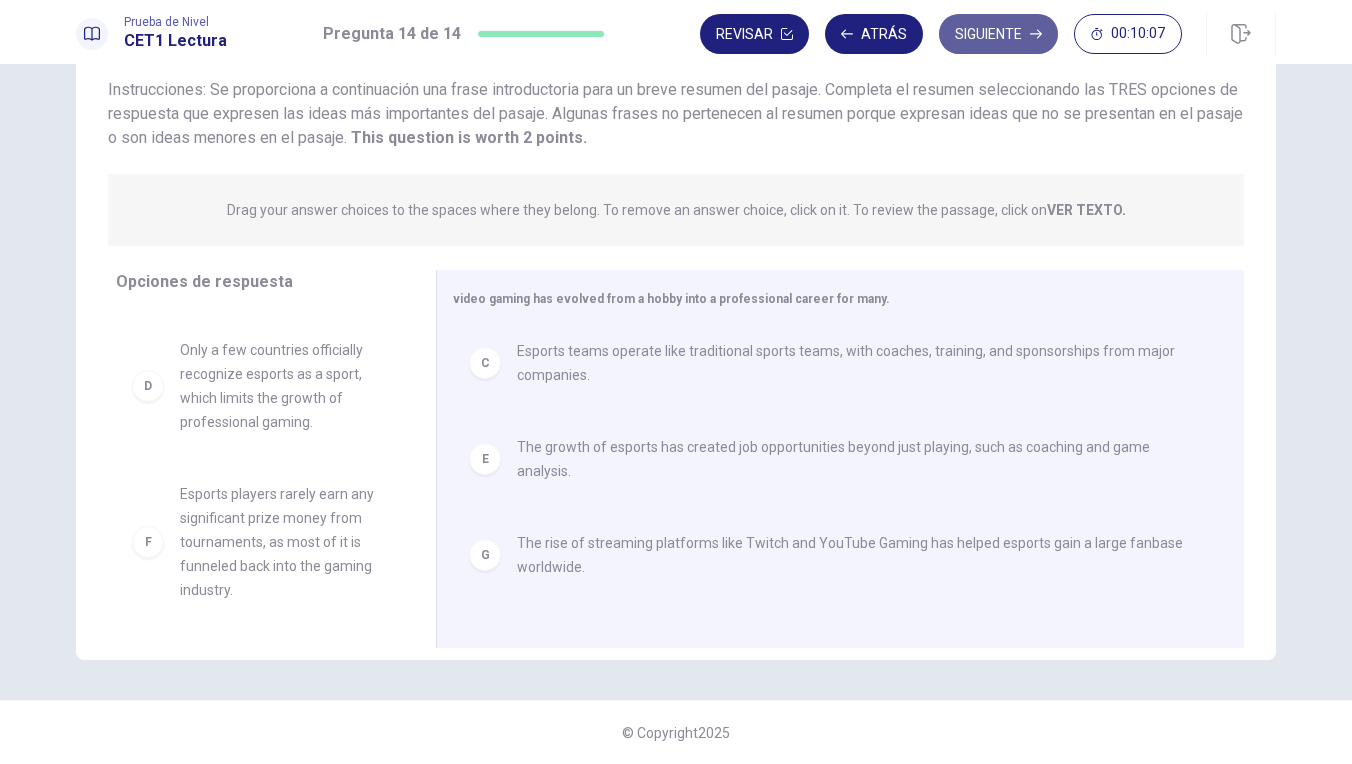 click on "Siguiente" at bounding box center (998, 34) 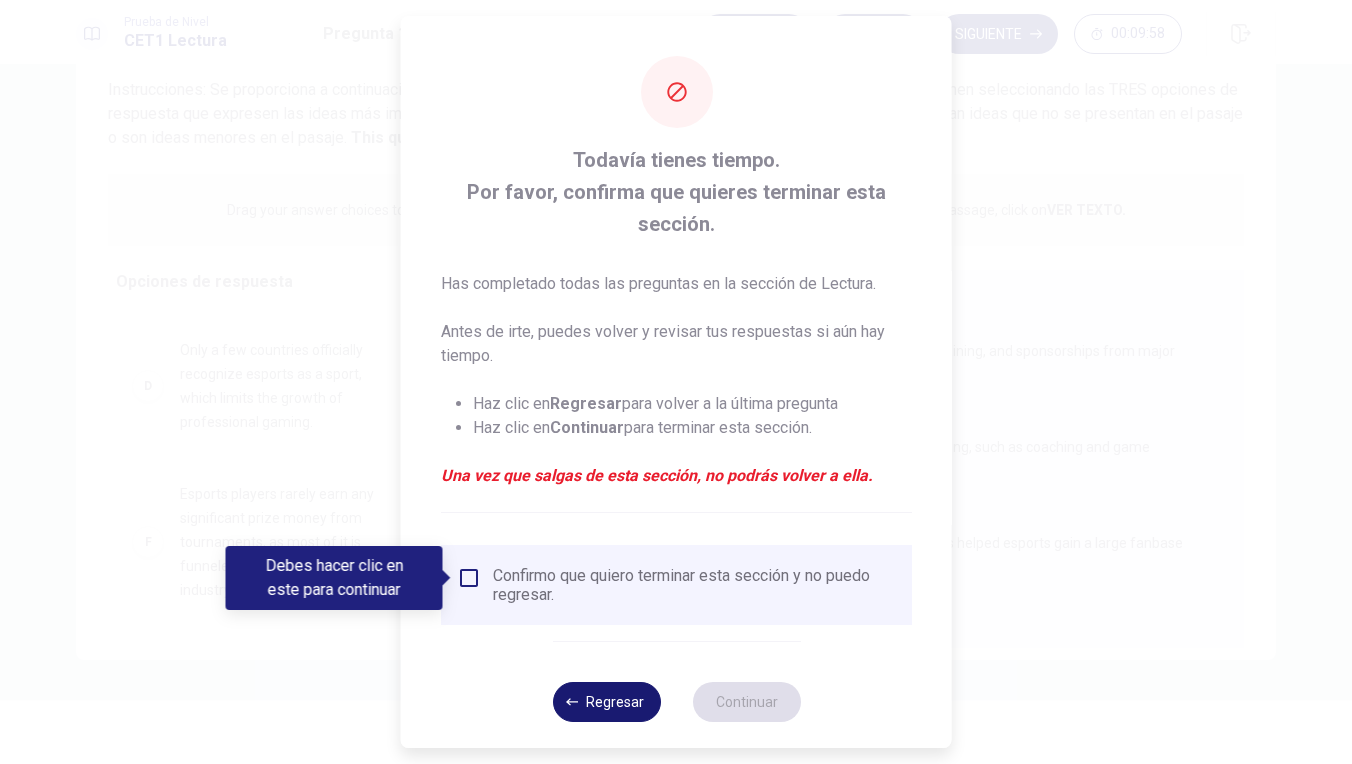 click on "Regresar" at bounding box center [606, 702] 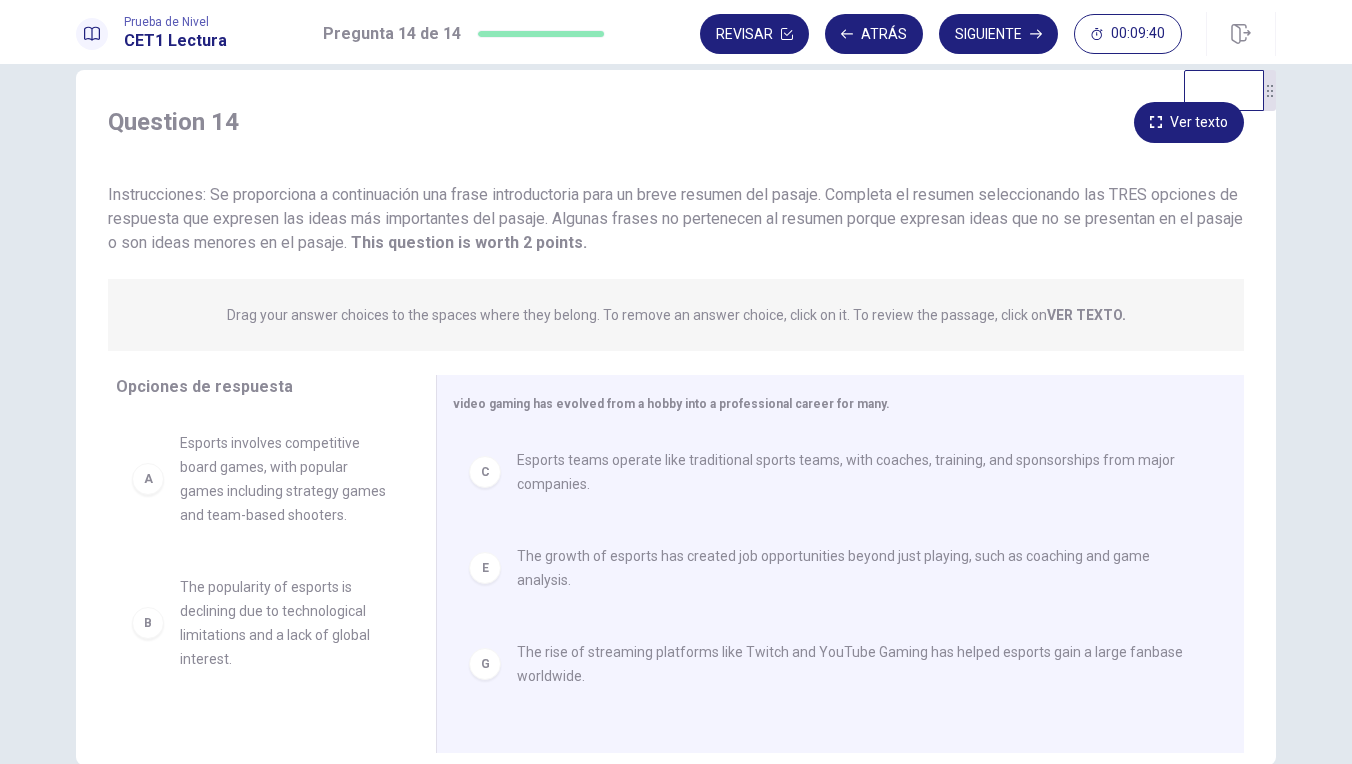 click on "This question is worth 2 points." at bounding box center (467, 242) 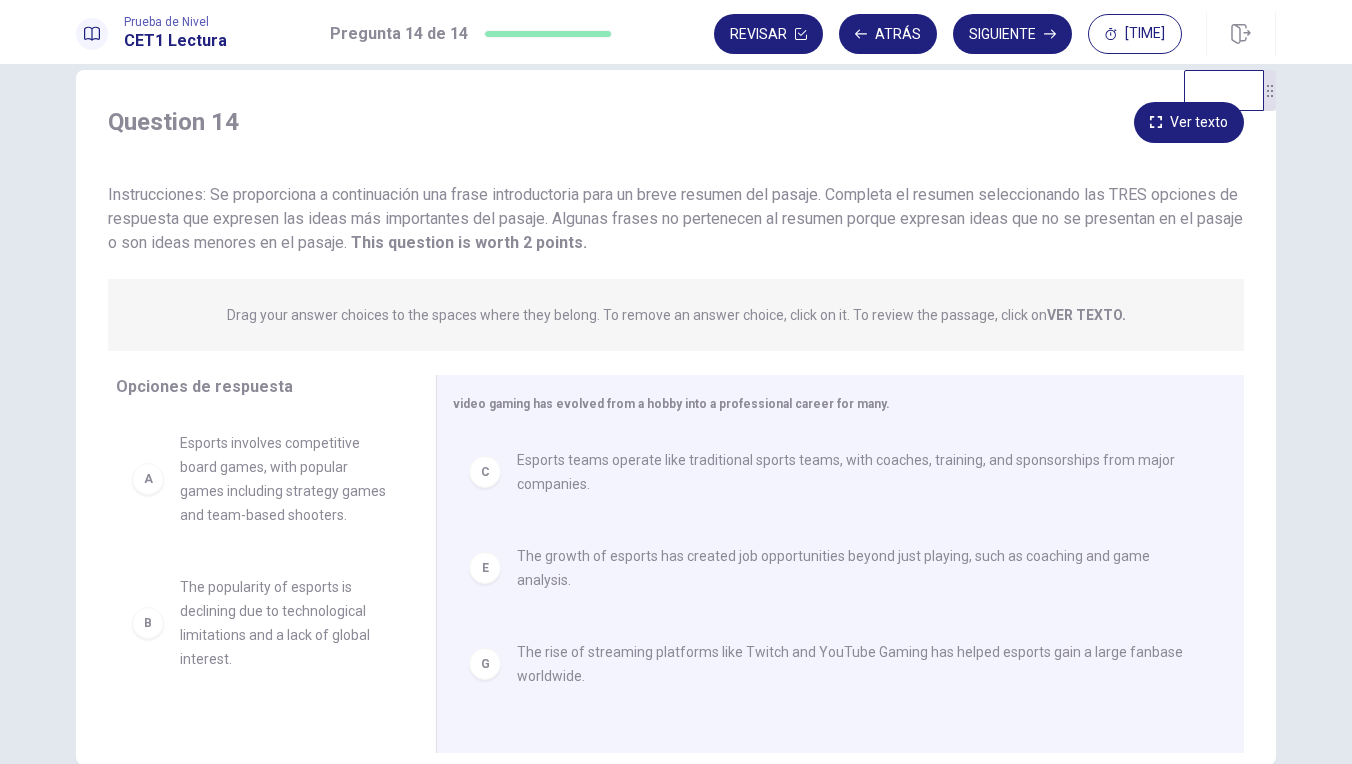 click on "This question is worth 2 points." at bounding box center [467, 242] 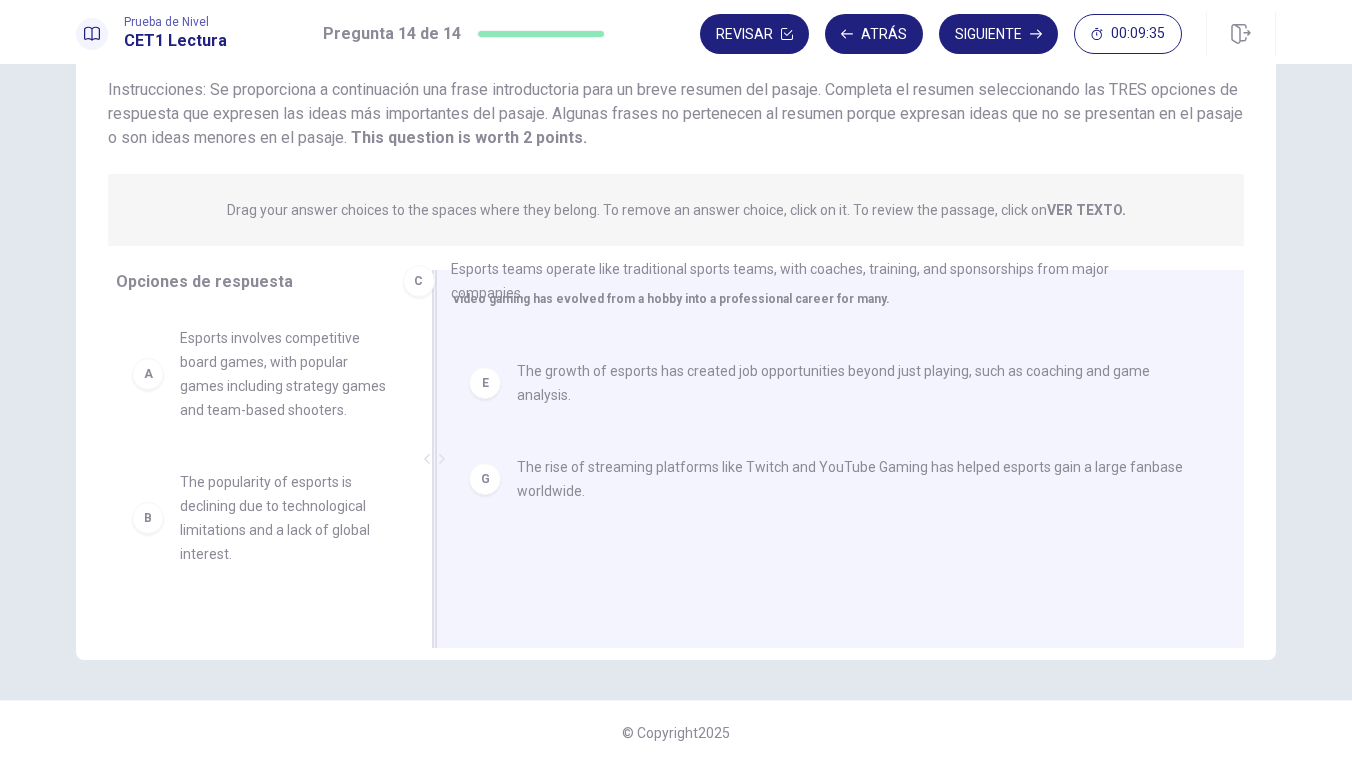 drag, startPoint x: 558, startPoint y: 370, endPoint x: 521, endPoint y: 285, distance: 92.70383 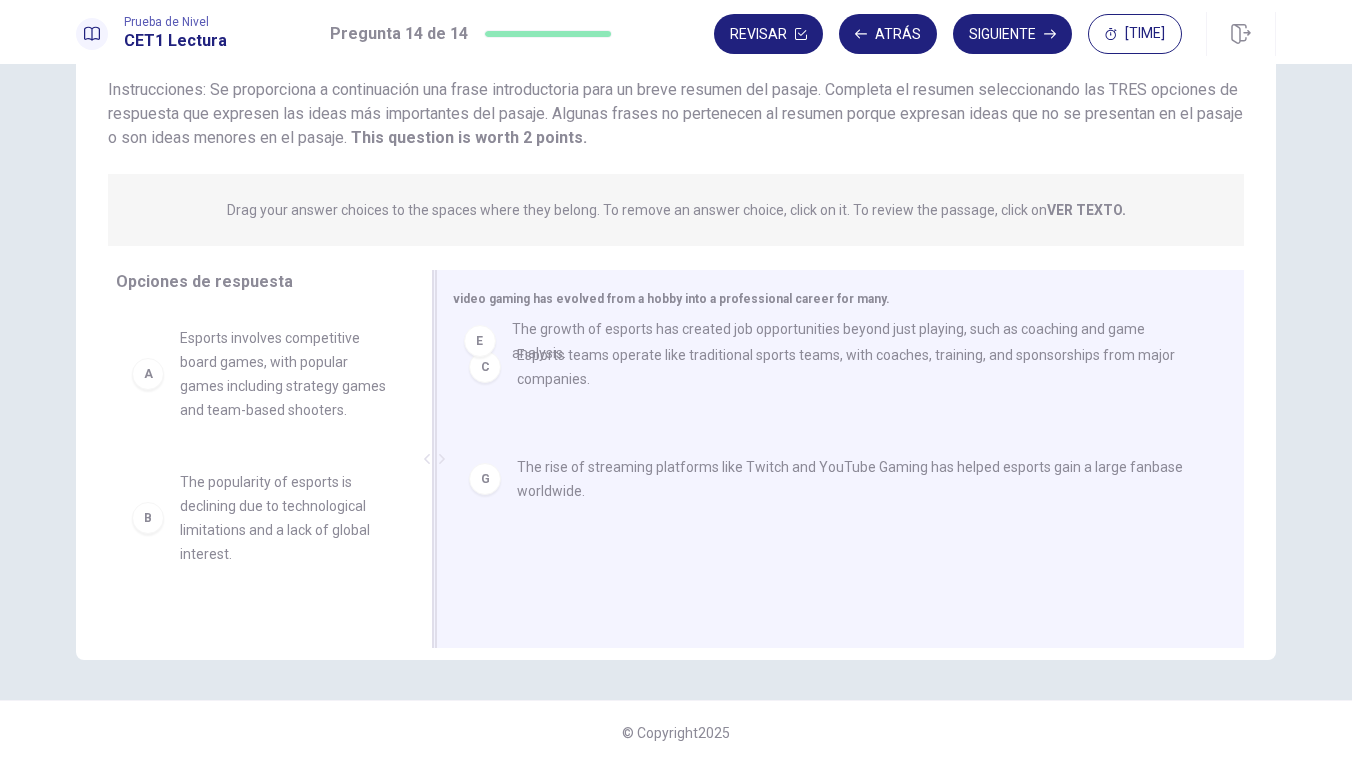 drag, startPoint x: 546, startPoint y: 460, endPoint x: 541, endPoint y: 329, distance: 131.09538 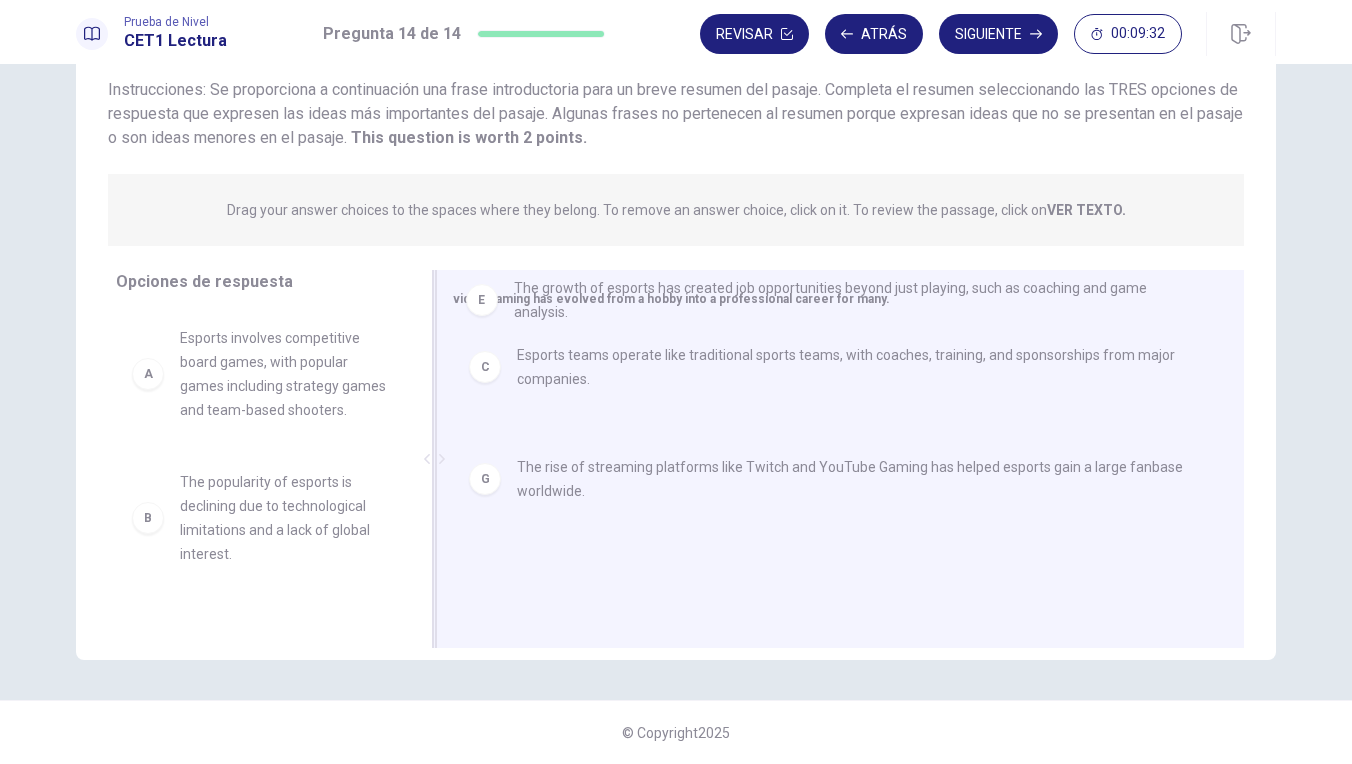 drag, startPoint x: 539, startPoint y: 479, endPoint x: 538, endPoint y: 313, distance: 166.003 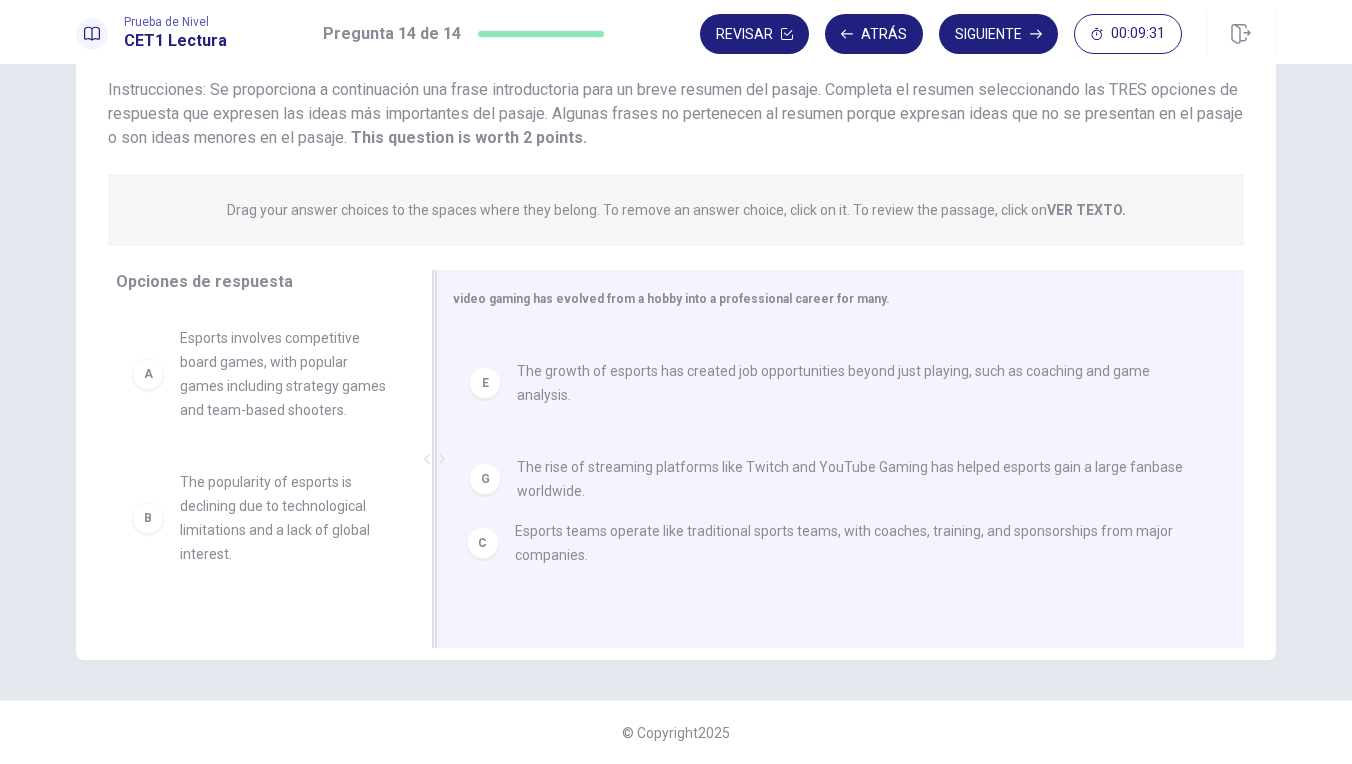 drag, startPoint x: 544, startPoint y: 348, endPoint x: 544, endPoint y: 564, distance: 216 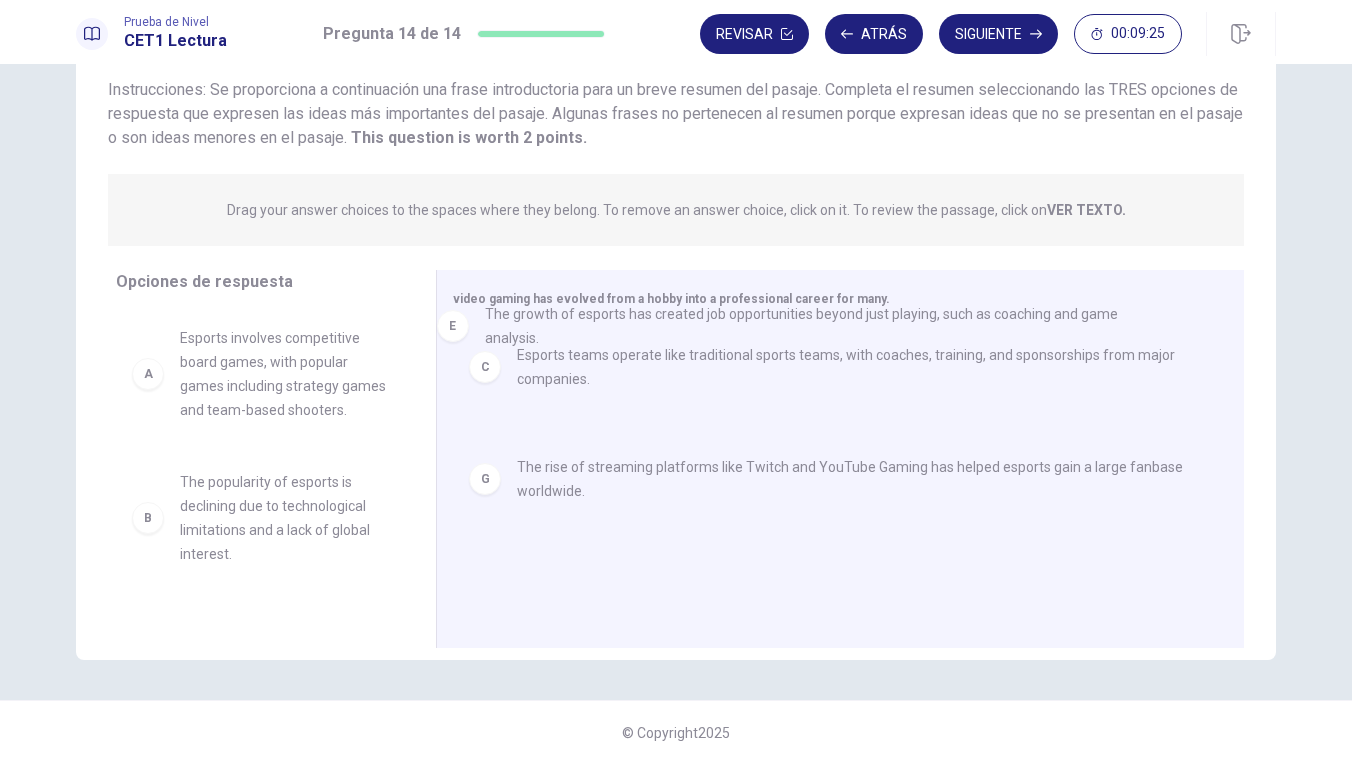 drag, startPoint x: 540, startPoint y: 471, endPoint x: 509, endPoint y: 330, distance: 144.36758 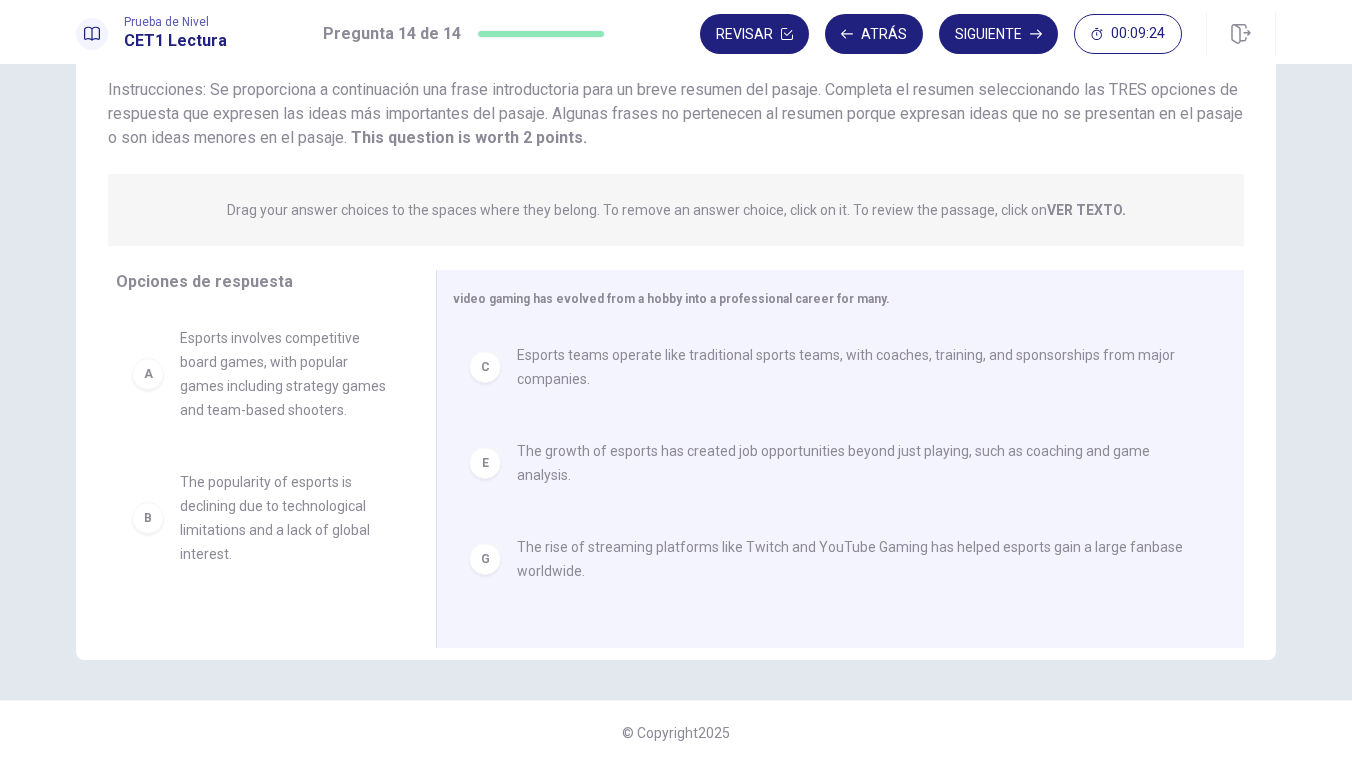 scroll, scrollTop: 1, scrollLeft: 0, axis: vertical 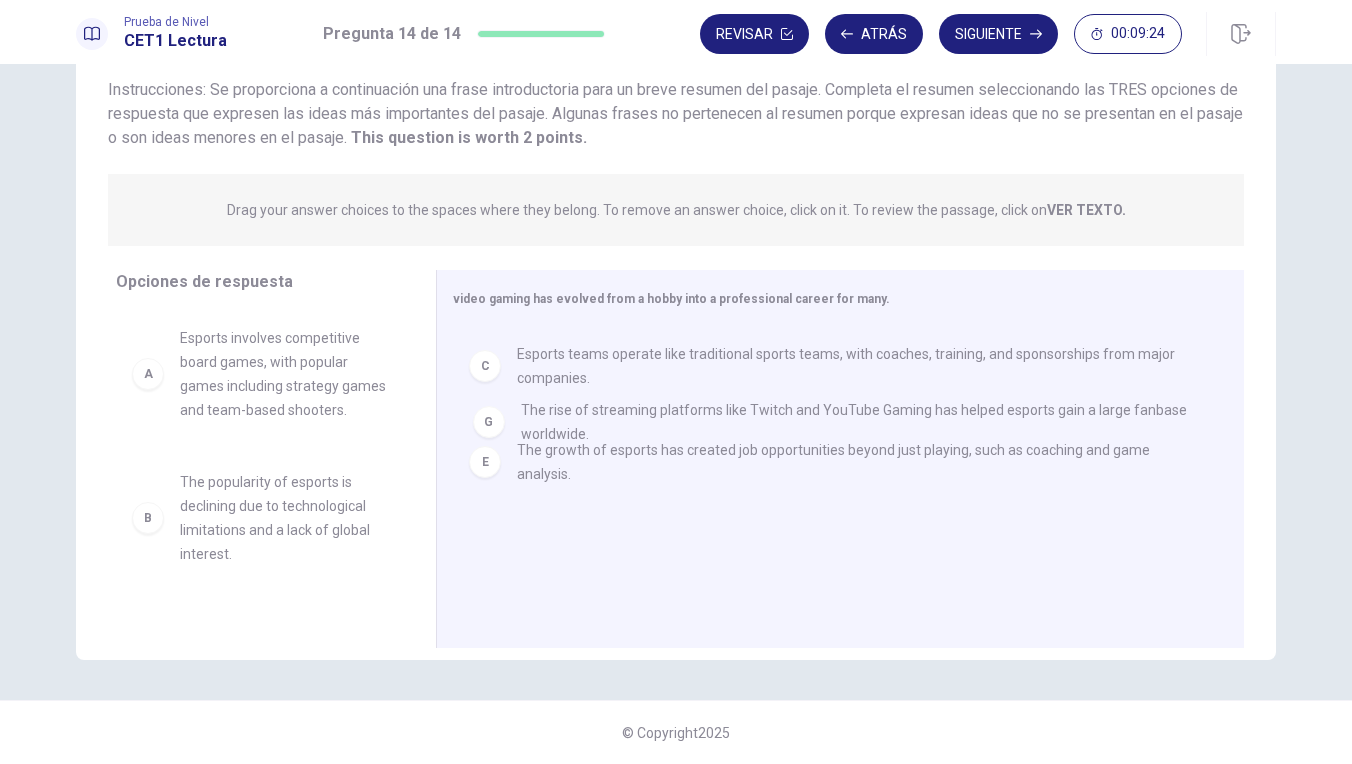 drag, startPoint x: 543, startPoint y: 568, endPoint x: 555, endPoint y: 387, distance: 181.39735 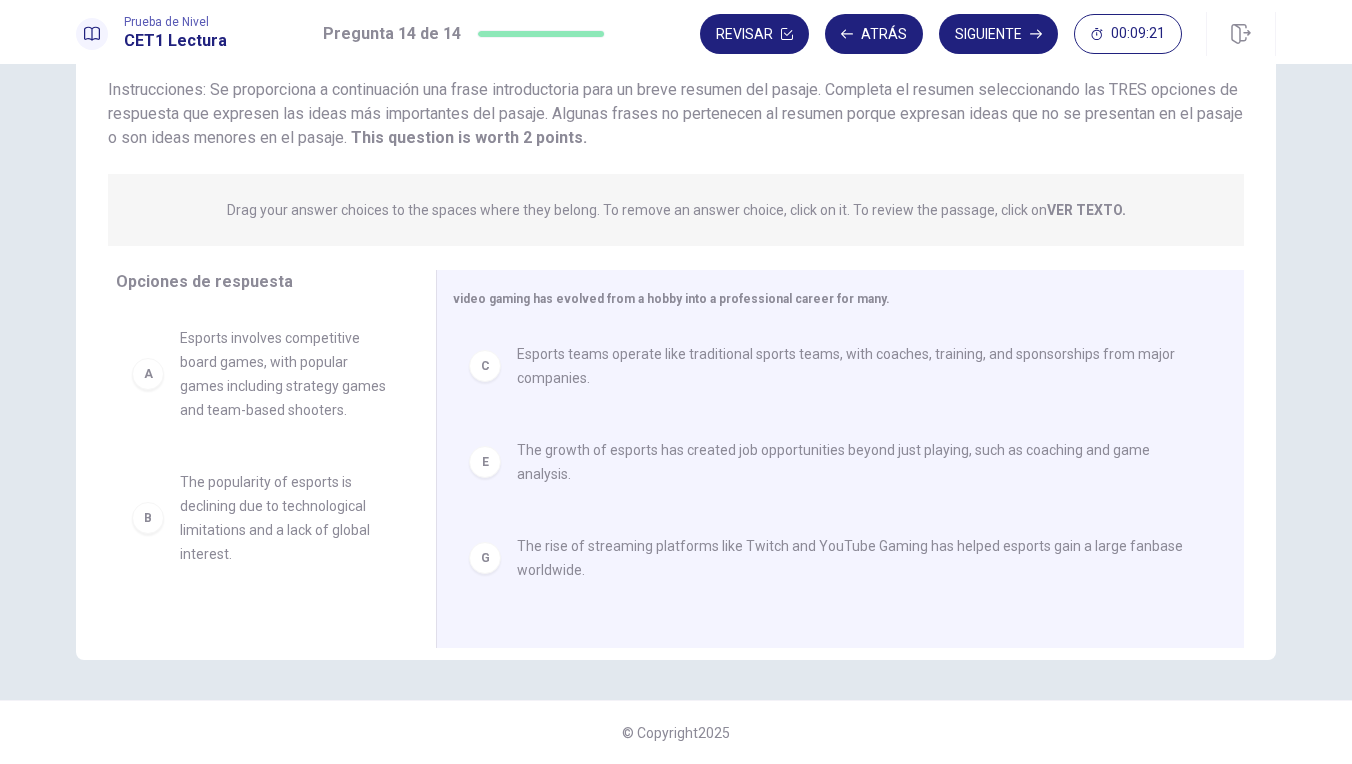 scroll, scrollTop: 4, scrollLeft: 0, axis: vertical 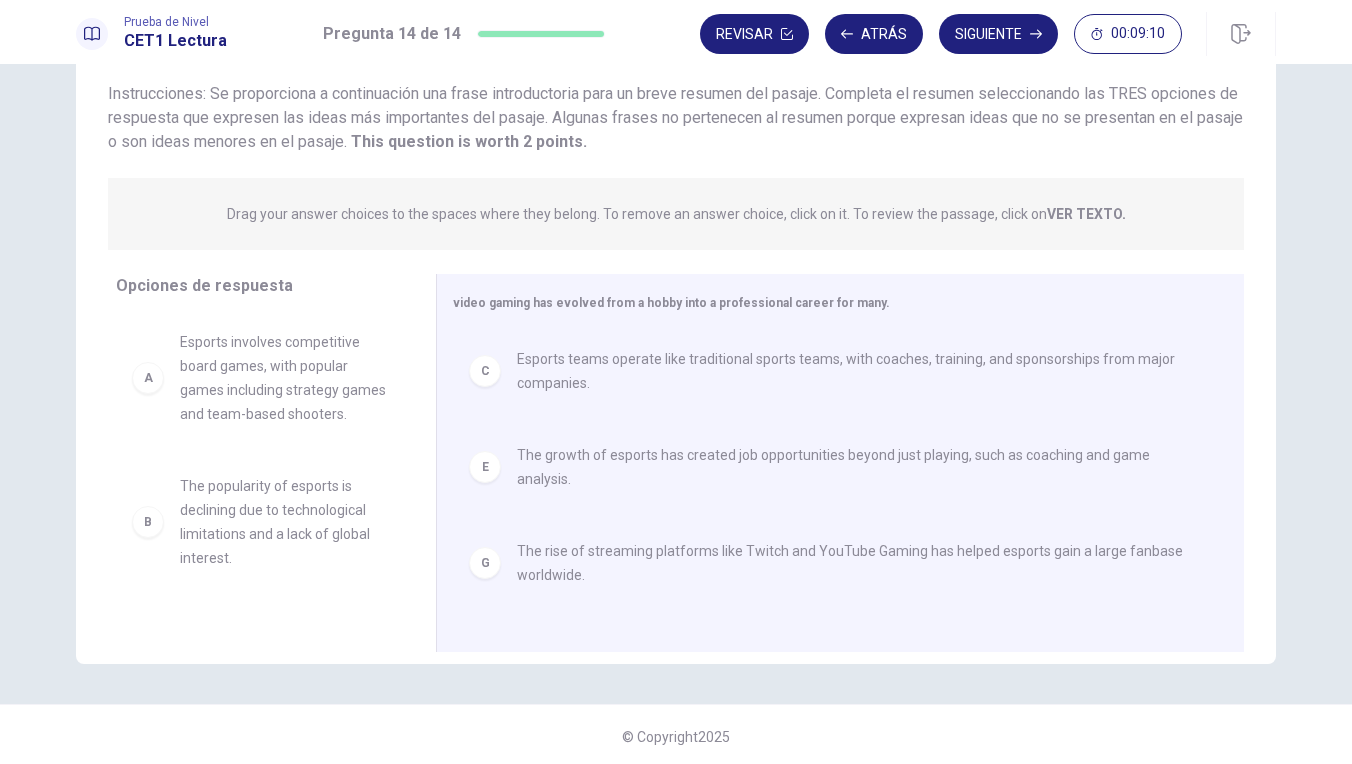 click on "VER TEXTO." at bounding box center (1086, 214) 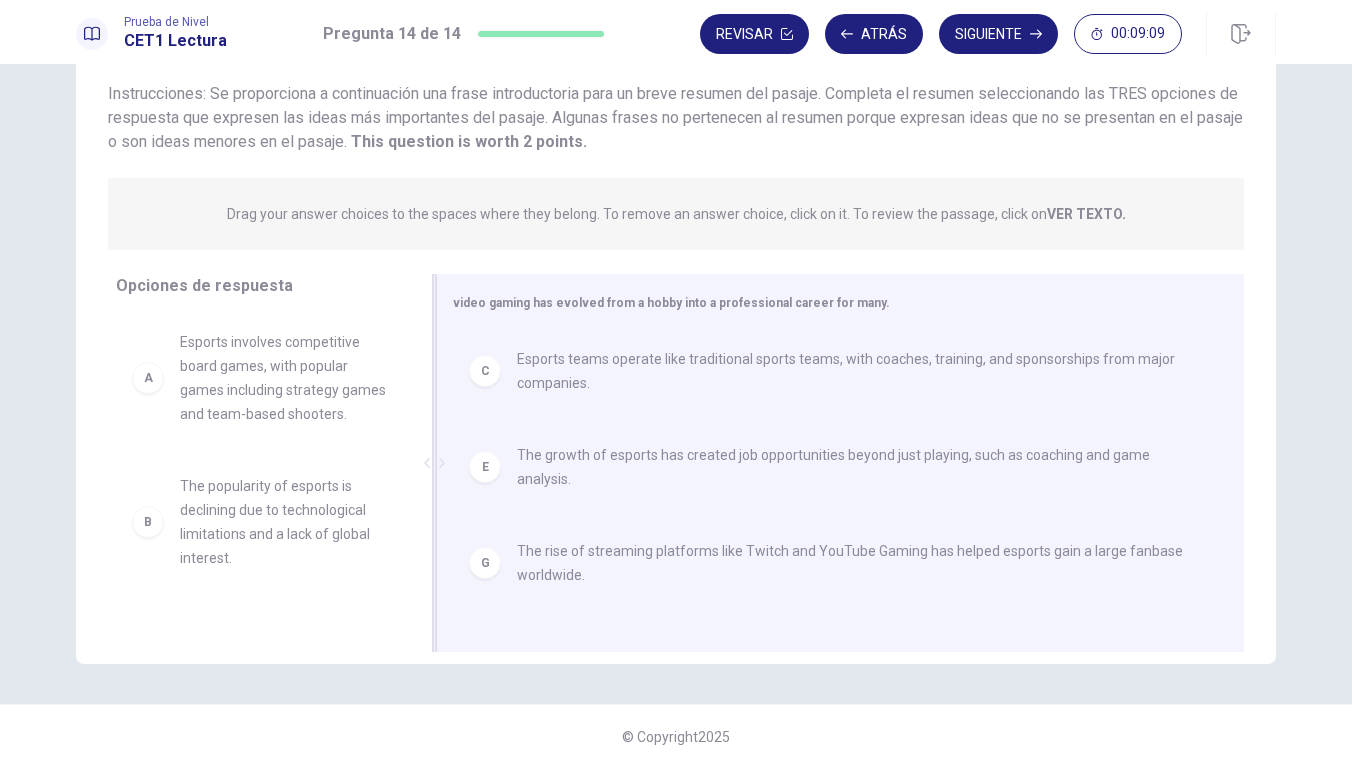 scroll, scrollTop: 4, scrollLeft: 0, axis: vertical 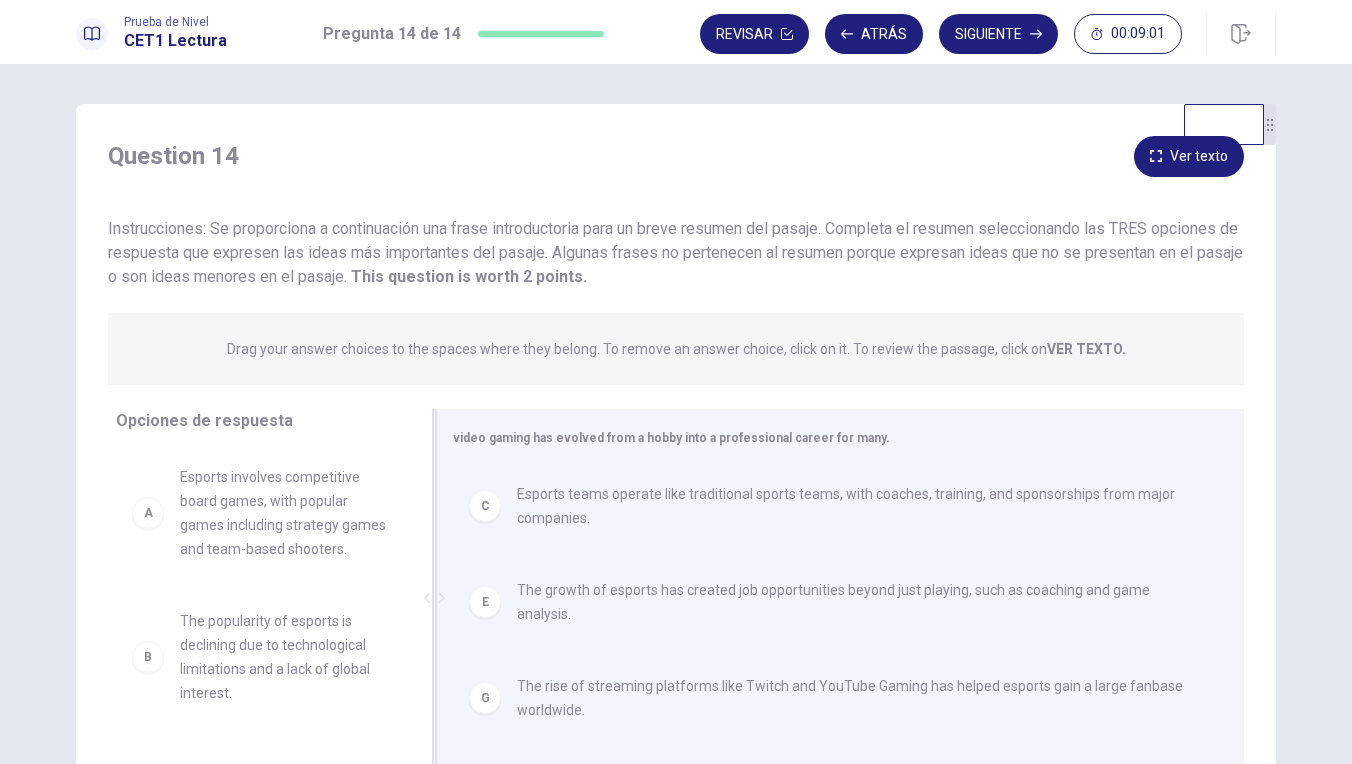 click on "video gaming has evolved from a hobby into a professional career for many." at bounding box center [828, 437] 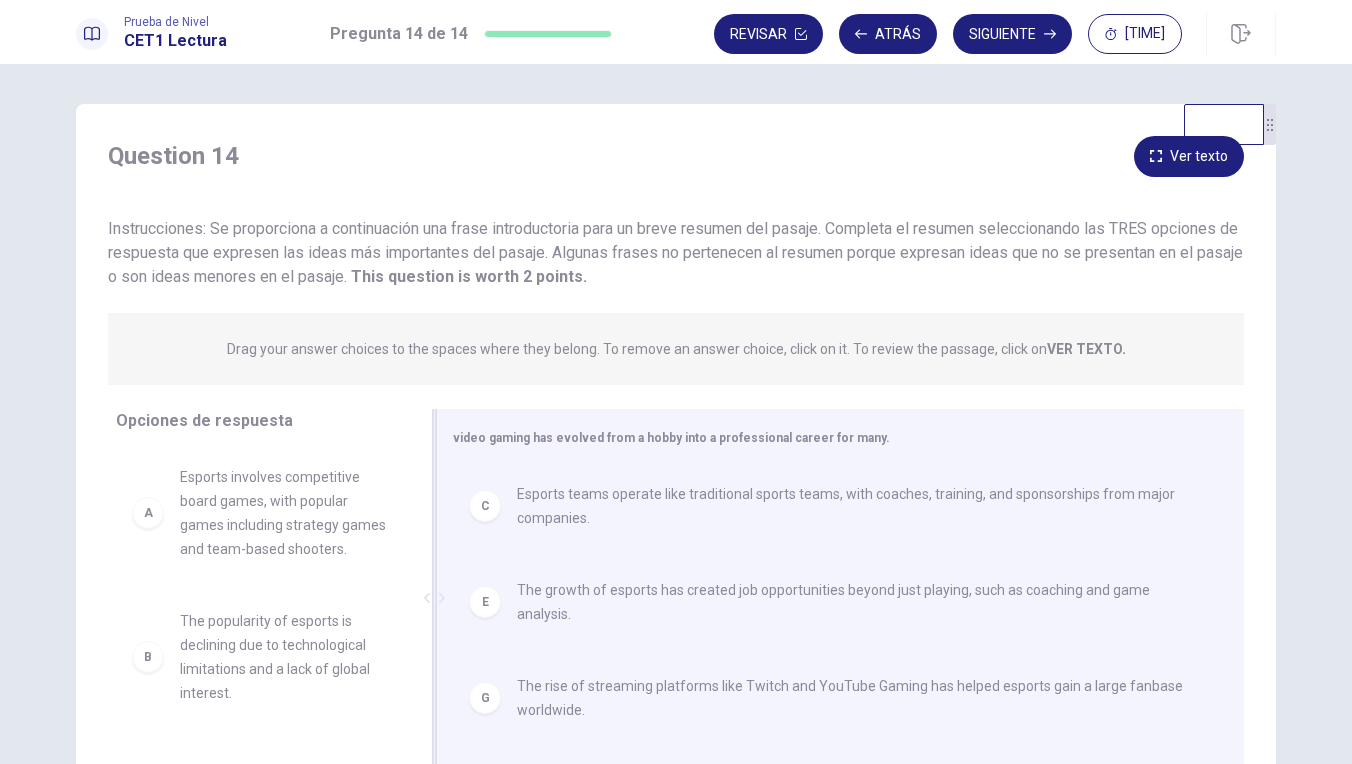 click on "video gaming has evolved from a hobby into a professional career for many." at bounding box center (671, 438) 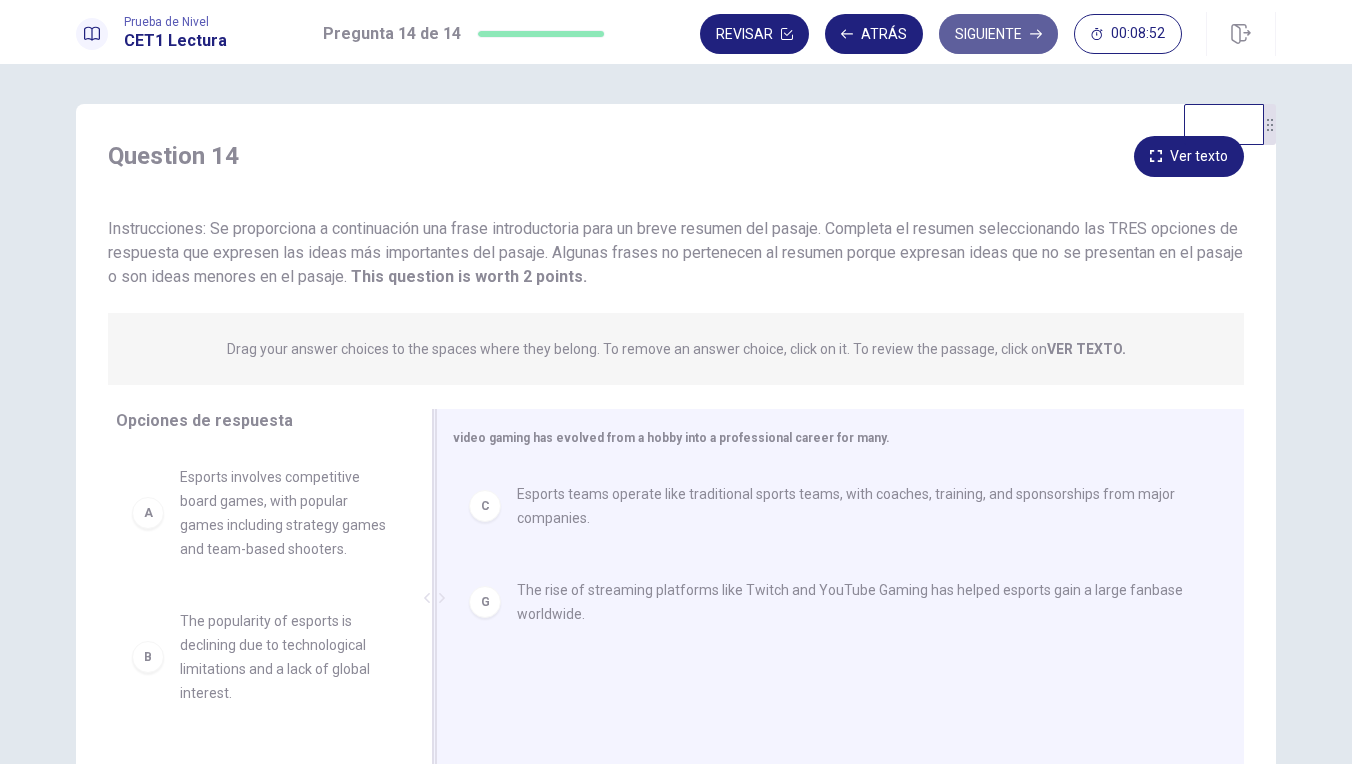 click on "Siguiente" at bounding box center [998, 34] 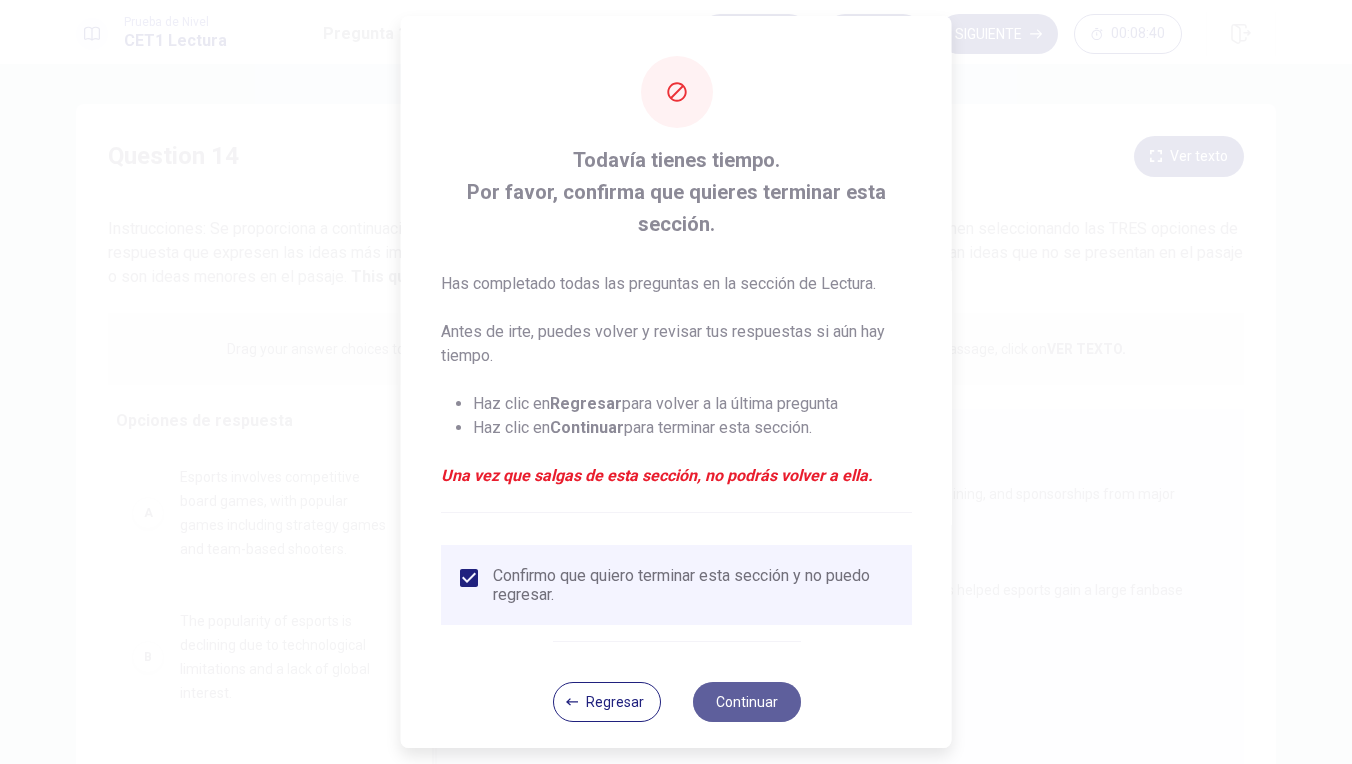 click on "Continuar" at bounding box center (746, 702) 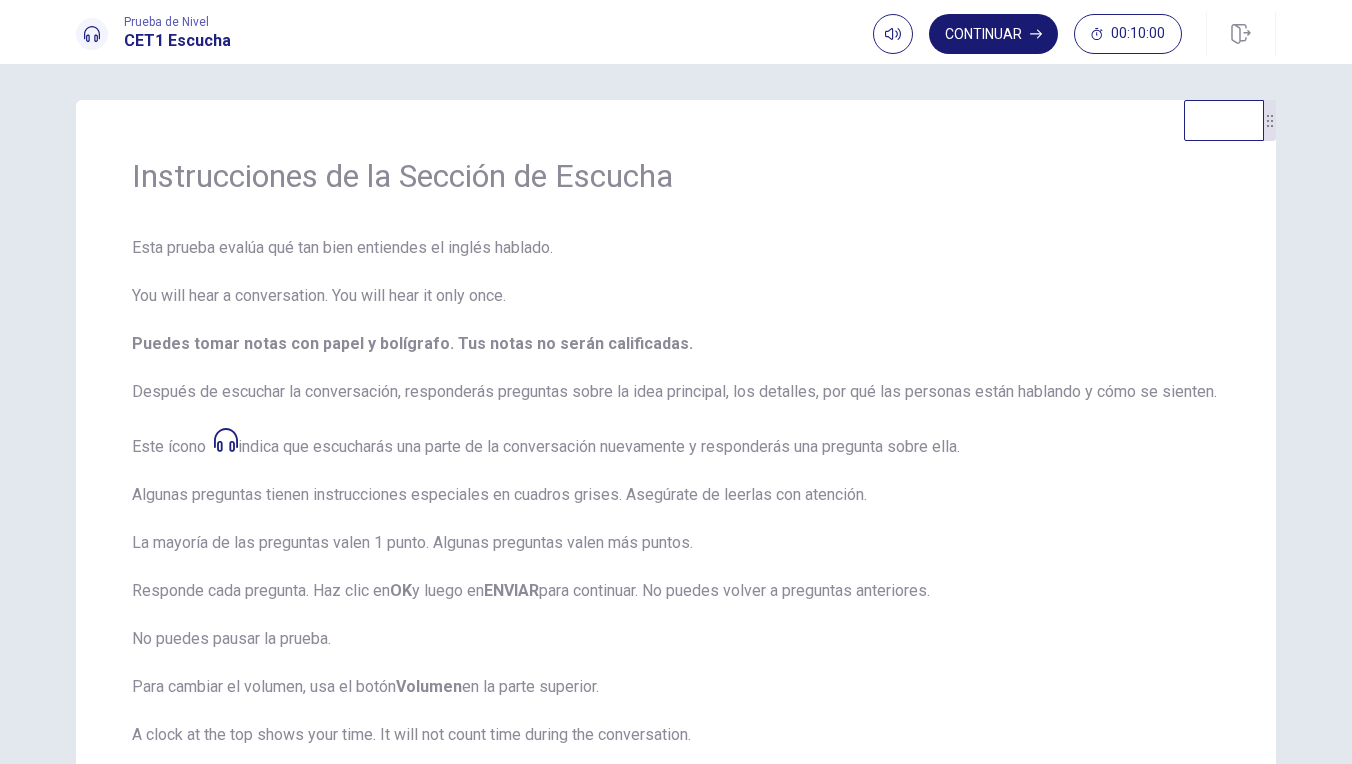 click on "Continuar" at bounding box center (993, 34) 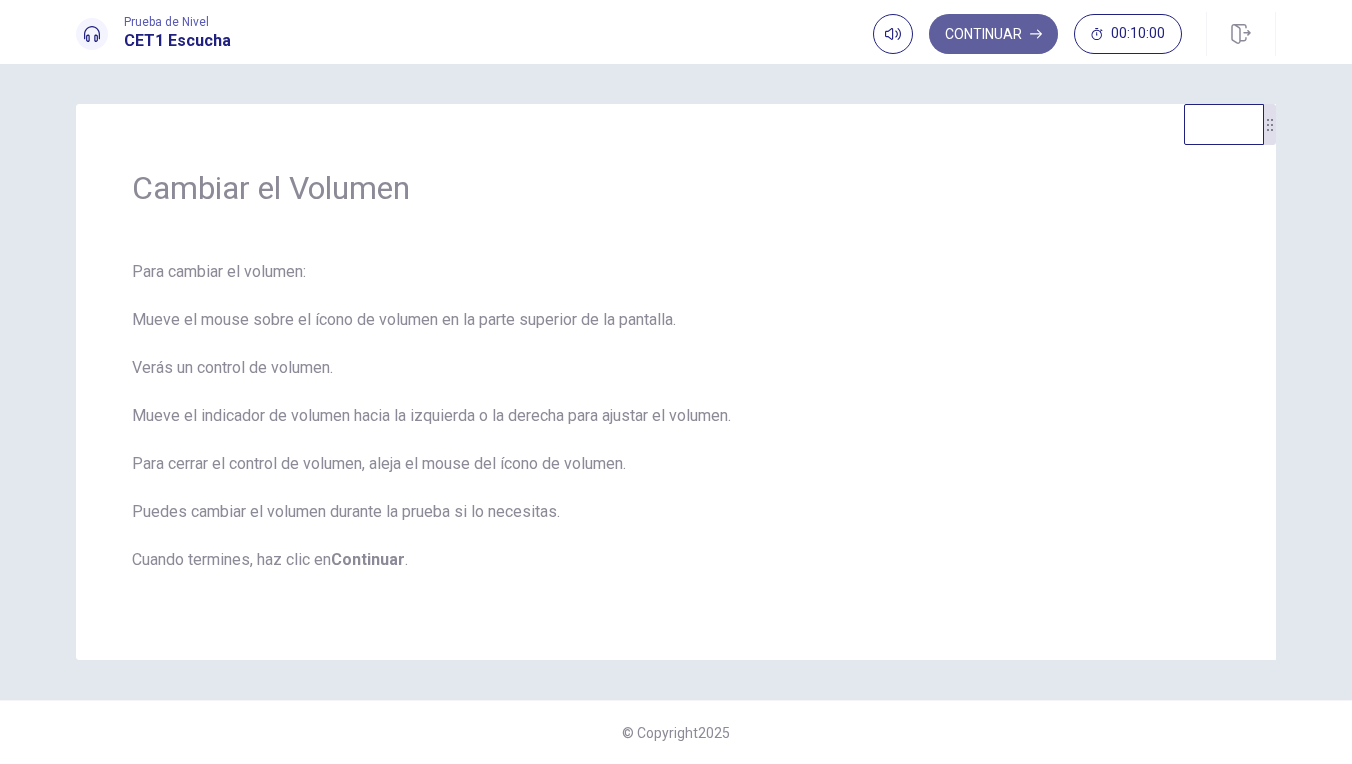 click on "Continuar" at bounding box center (993, 34) 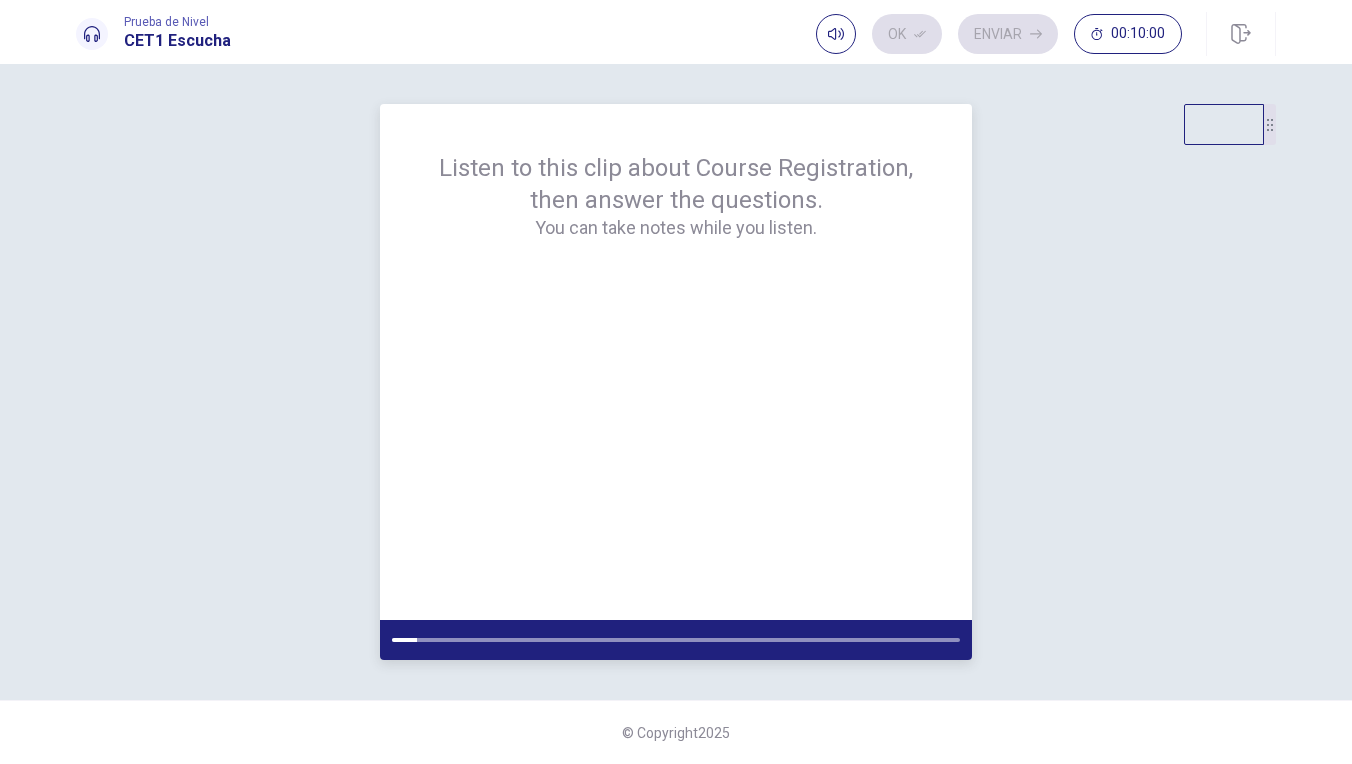 scroll, scrollTop: 0, scrollLeft: 0, axis: both 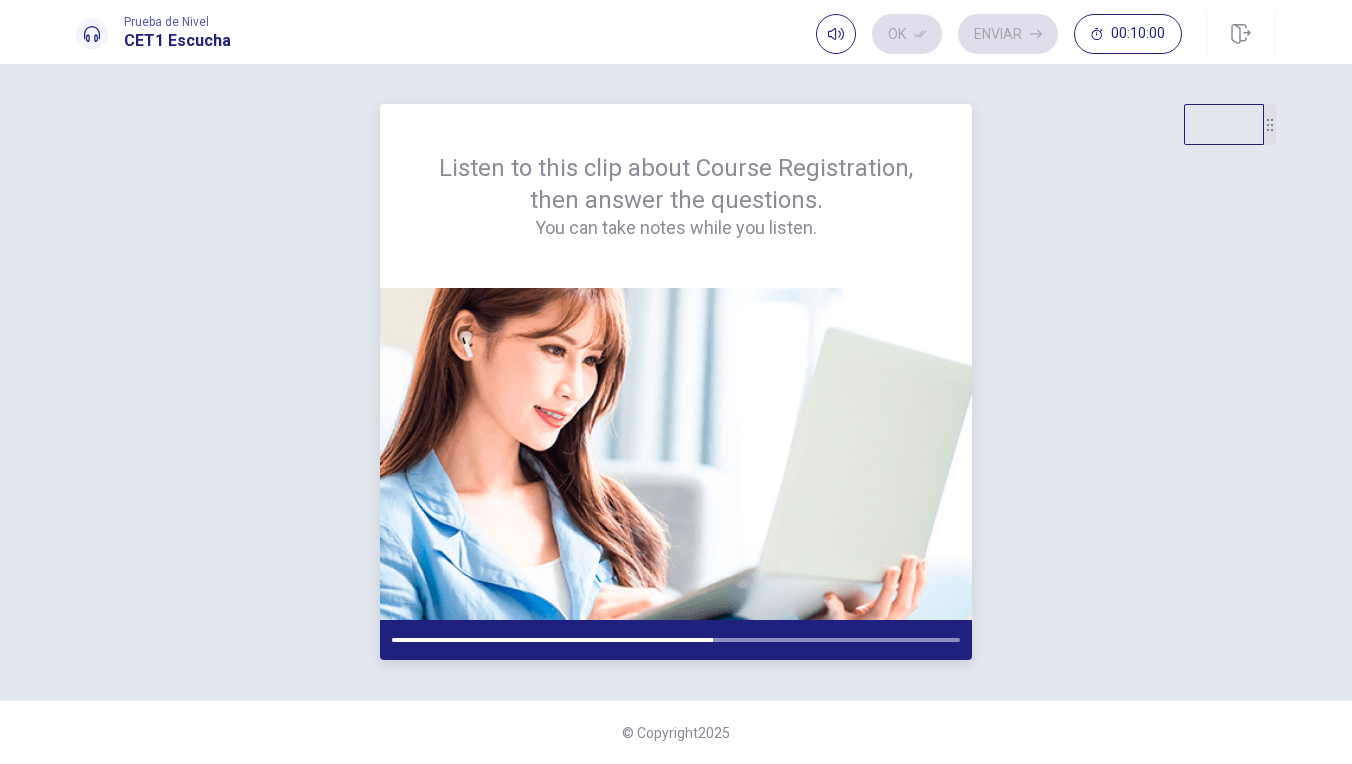 click at bounding box center (676, 640) 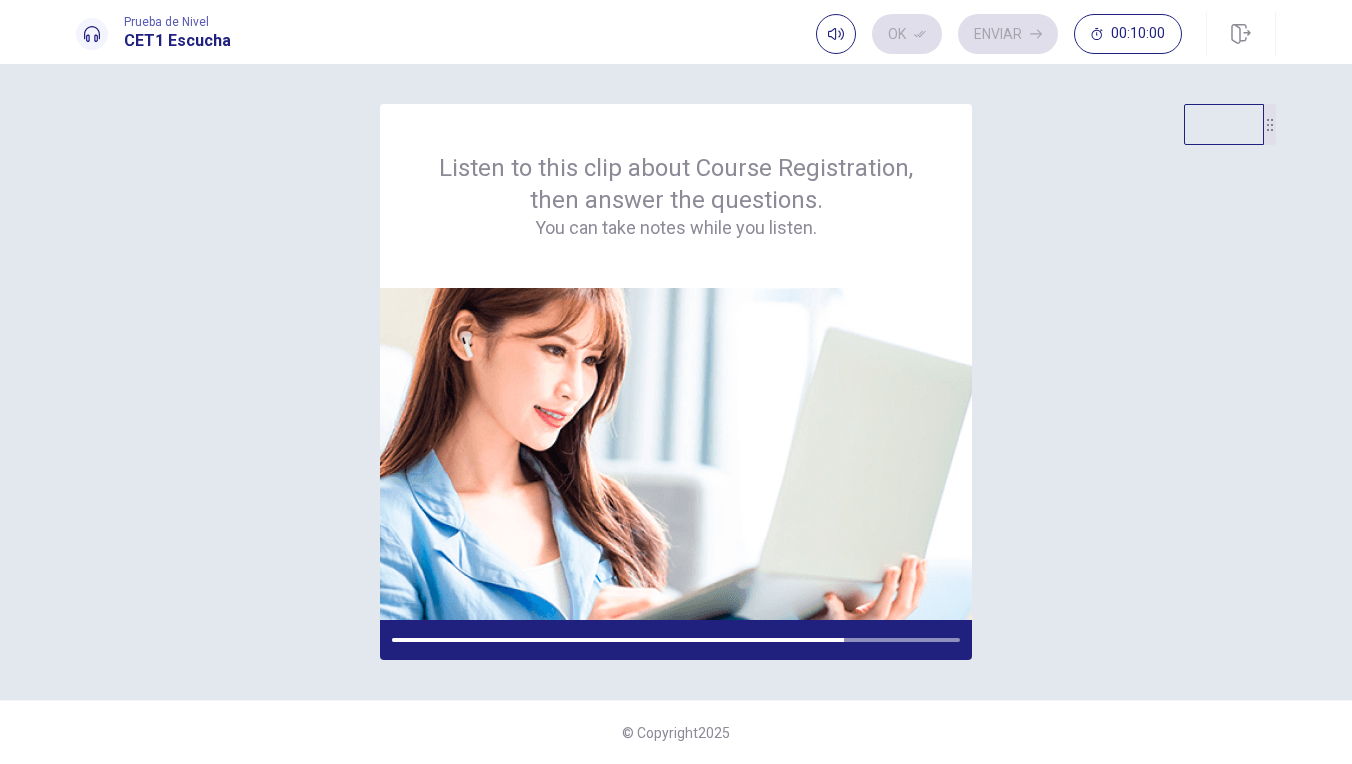 click at bounding box center [1224, 124] 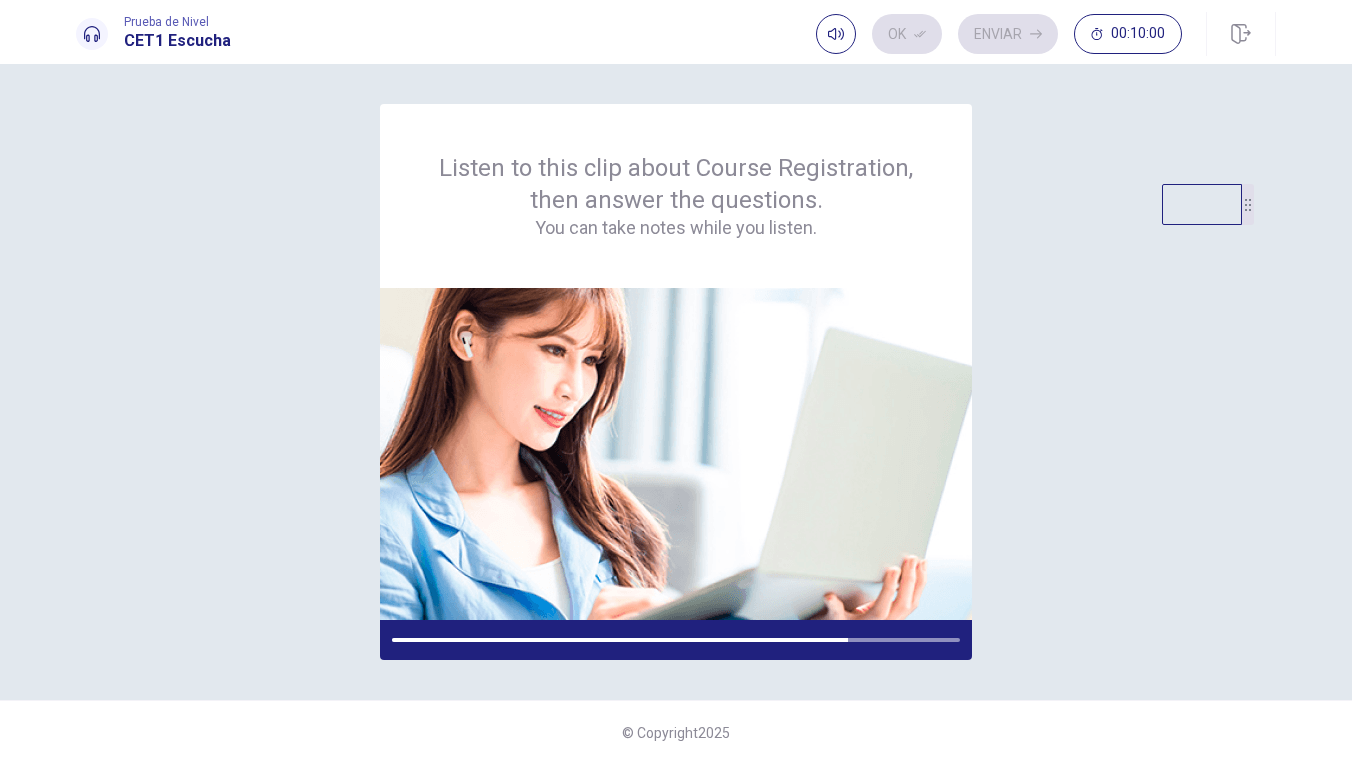 drag, startPoint x: 1224, startPoint y: 141, endPoint x: 1200, endPoint y: 220, distance: 82.565125 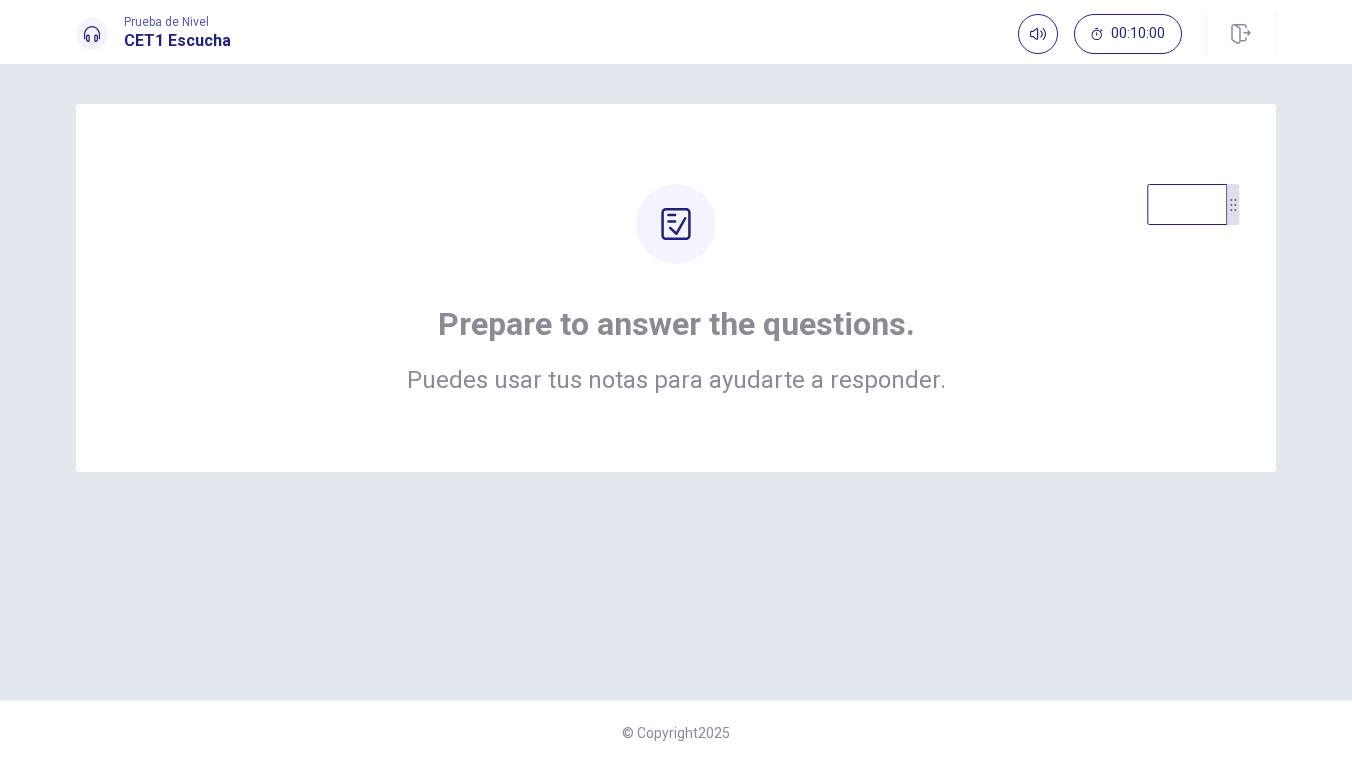click at bounding box center (676, 224) 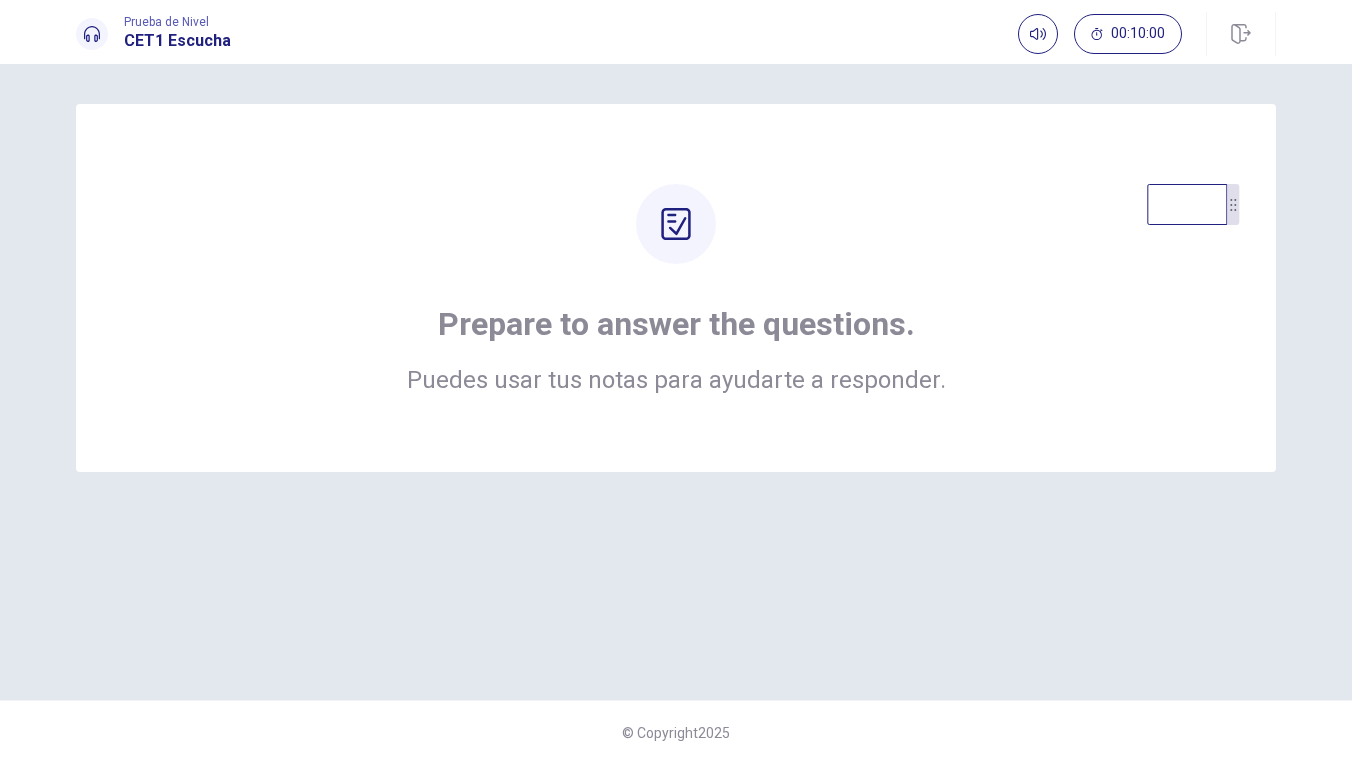 scroll, scrollTop: 0, scrollLeft: 0, axis: both 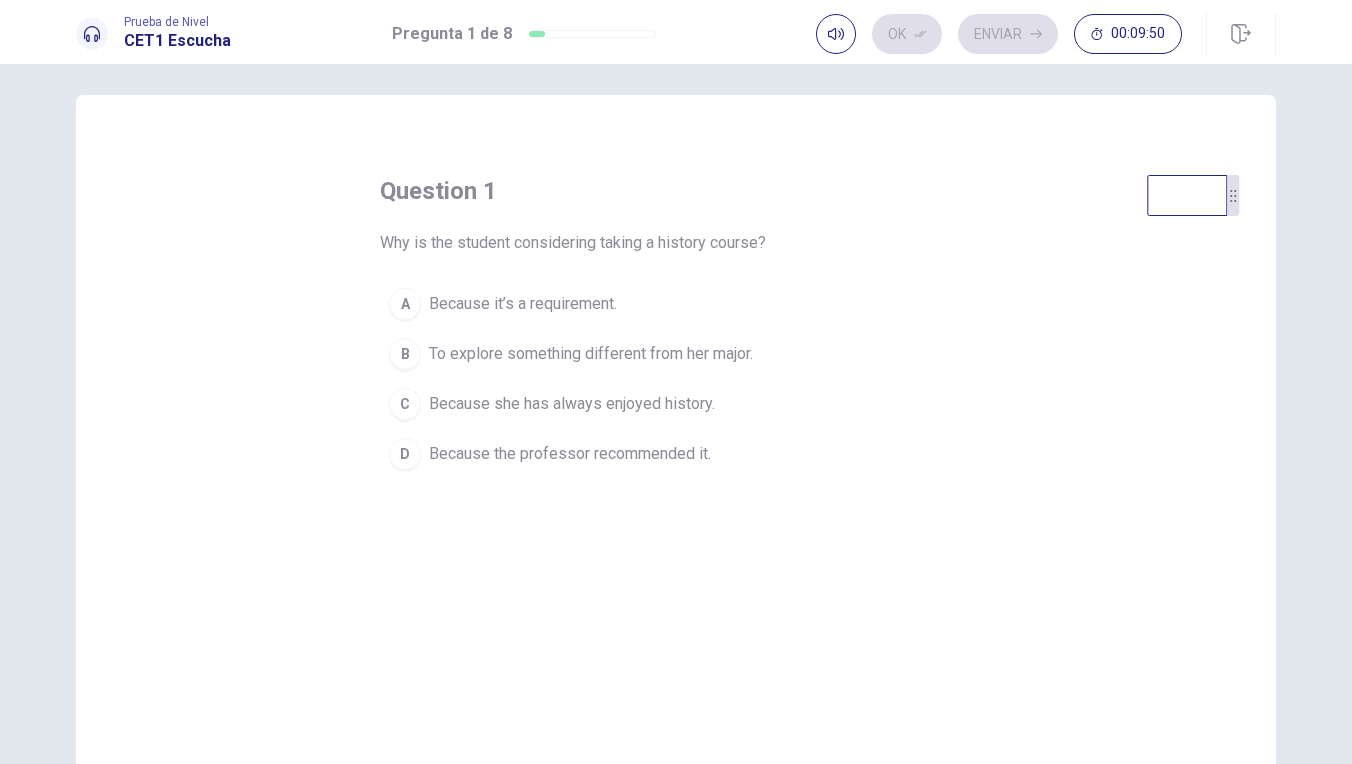 click on "To explore something different from her major." at bounding box center [523, 304] 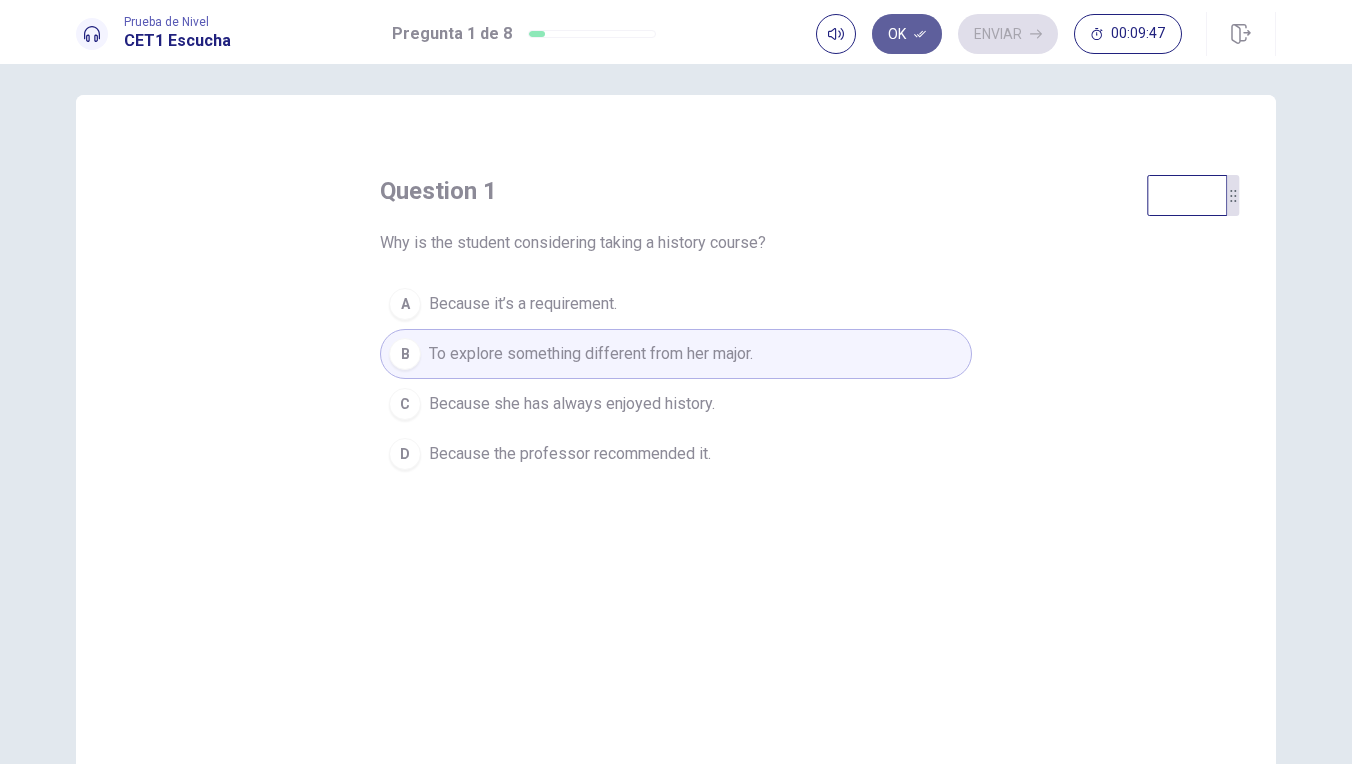 click on "Ok" at bounding box center (907, 34) 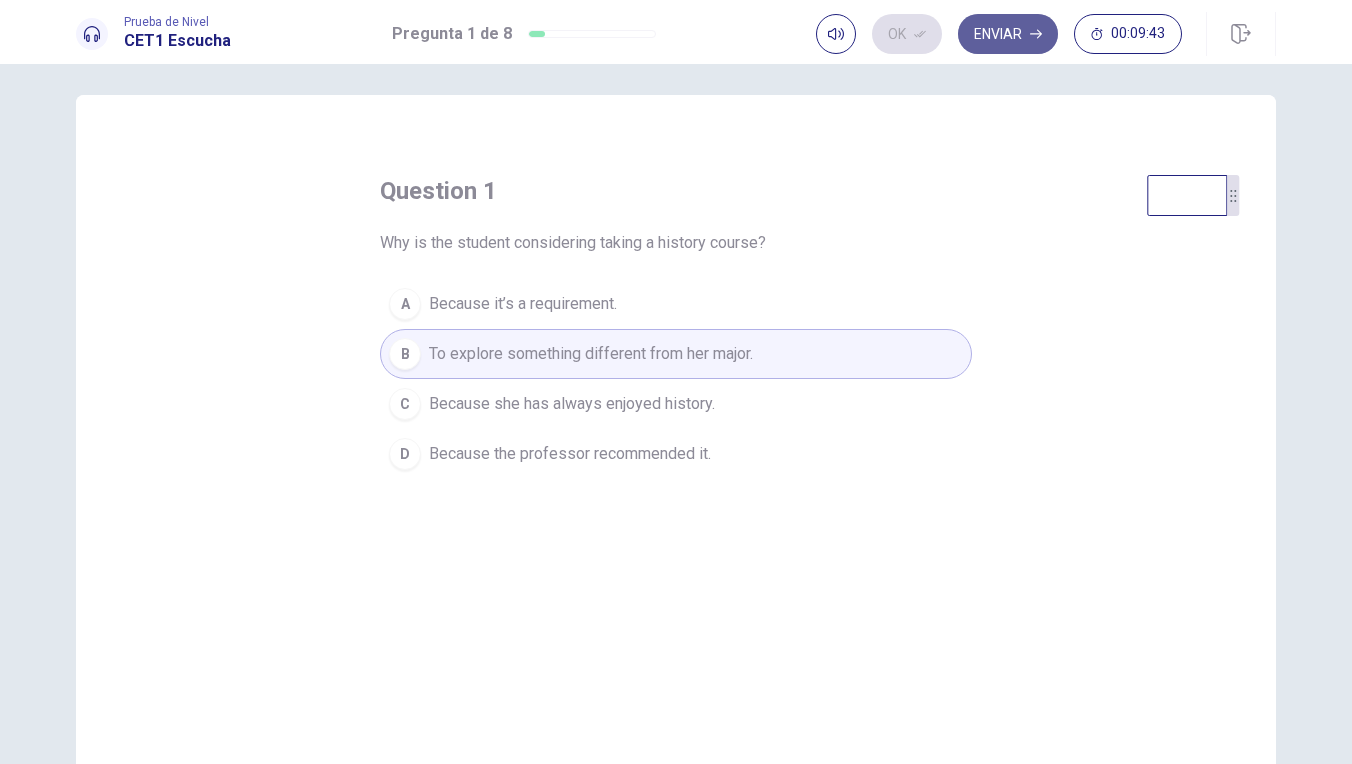 click on "Enviar" at bounding box center (1008, 34) 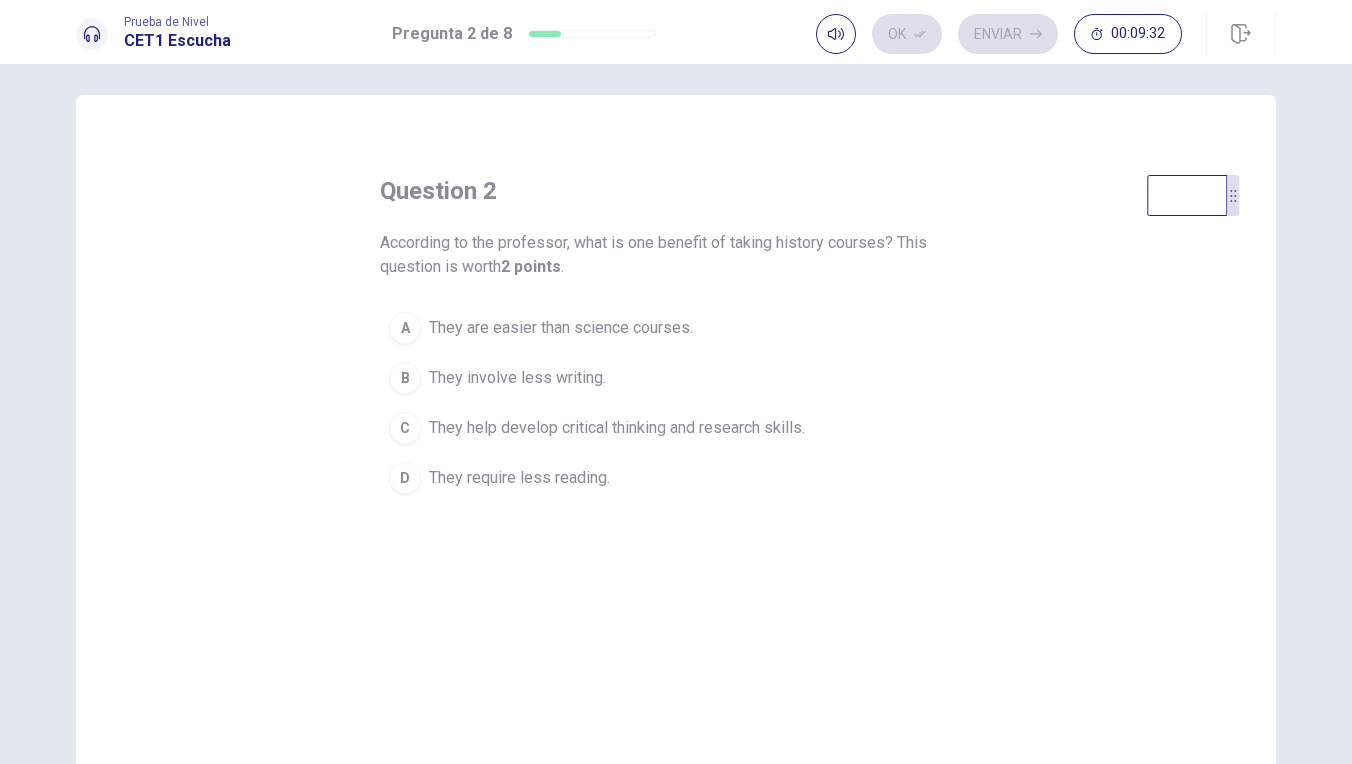 click on "They help develop critical thinking and research skills." at bounding box center (561, 328) 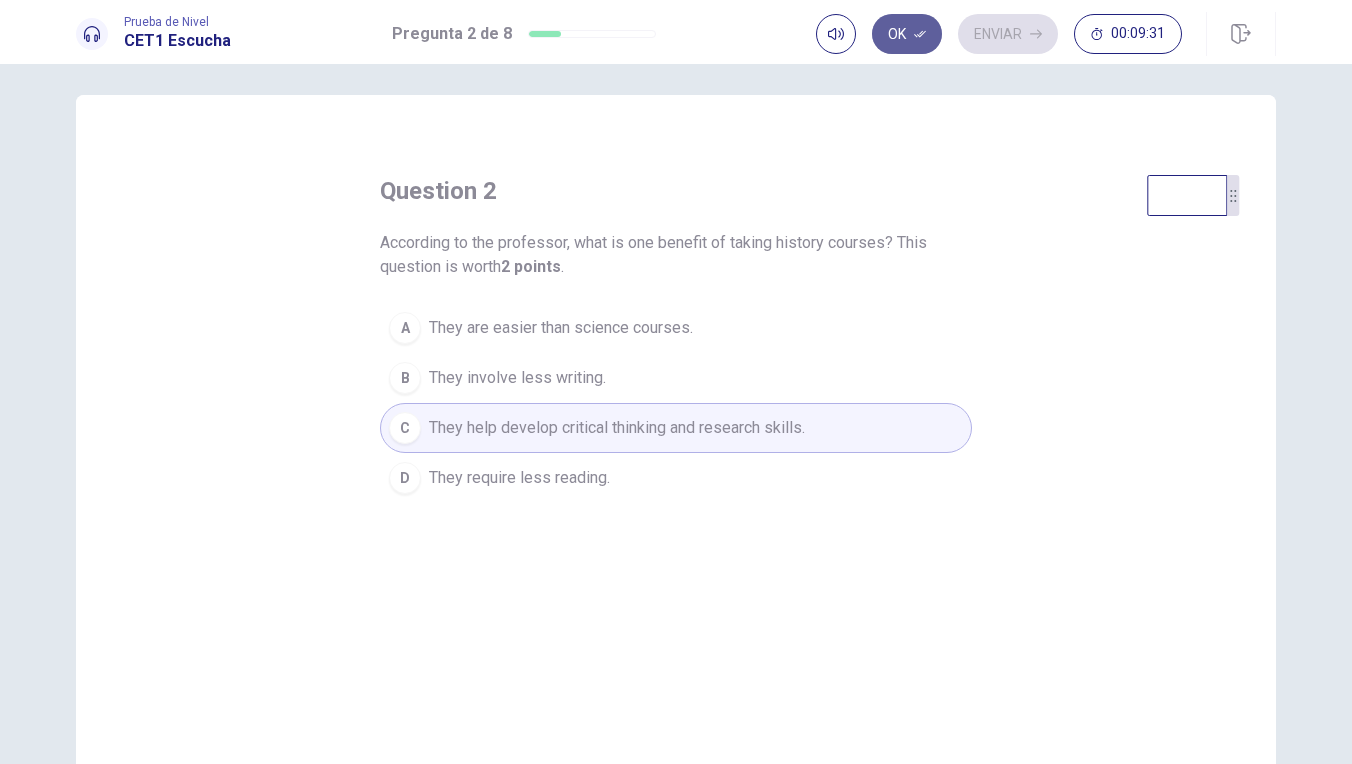click at bounding box center [920, 34] 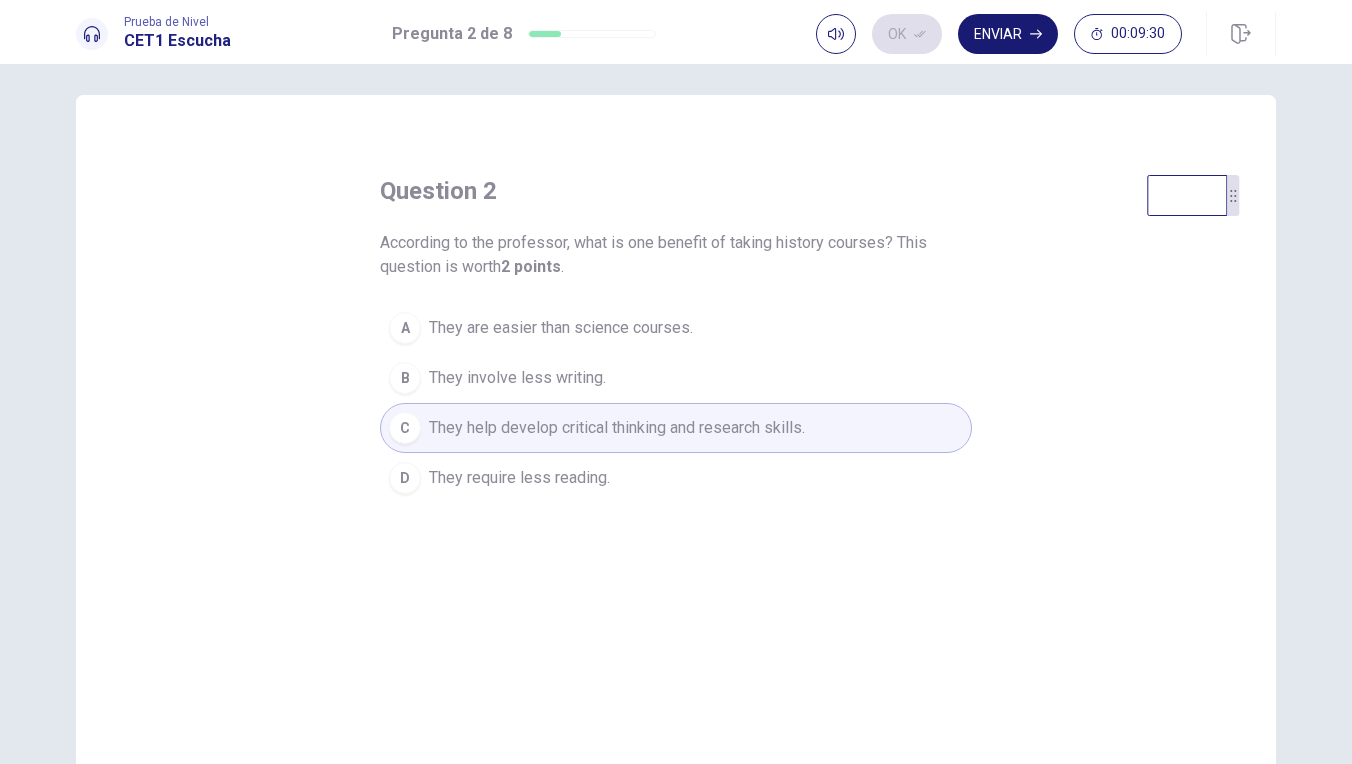 click on "Enviar" at bounding box center (1008, 34) 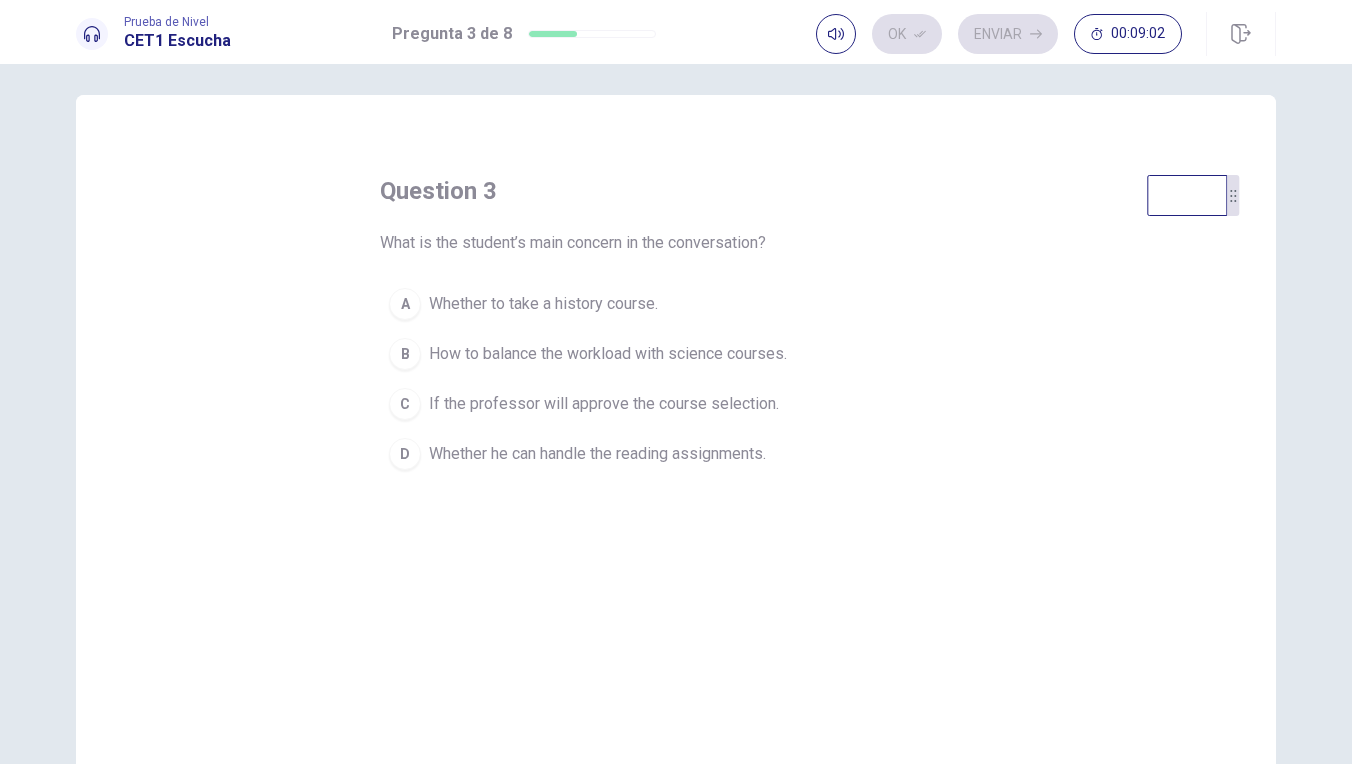 click on "How to balance the workload with science courses." at bounding box center (543, 304) 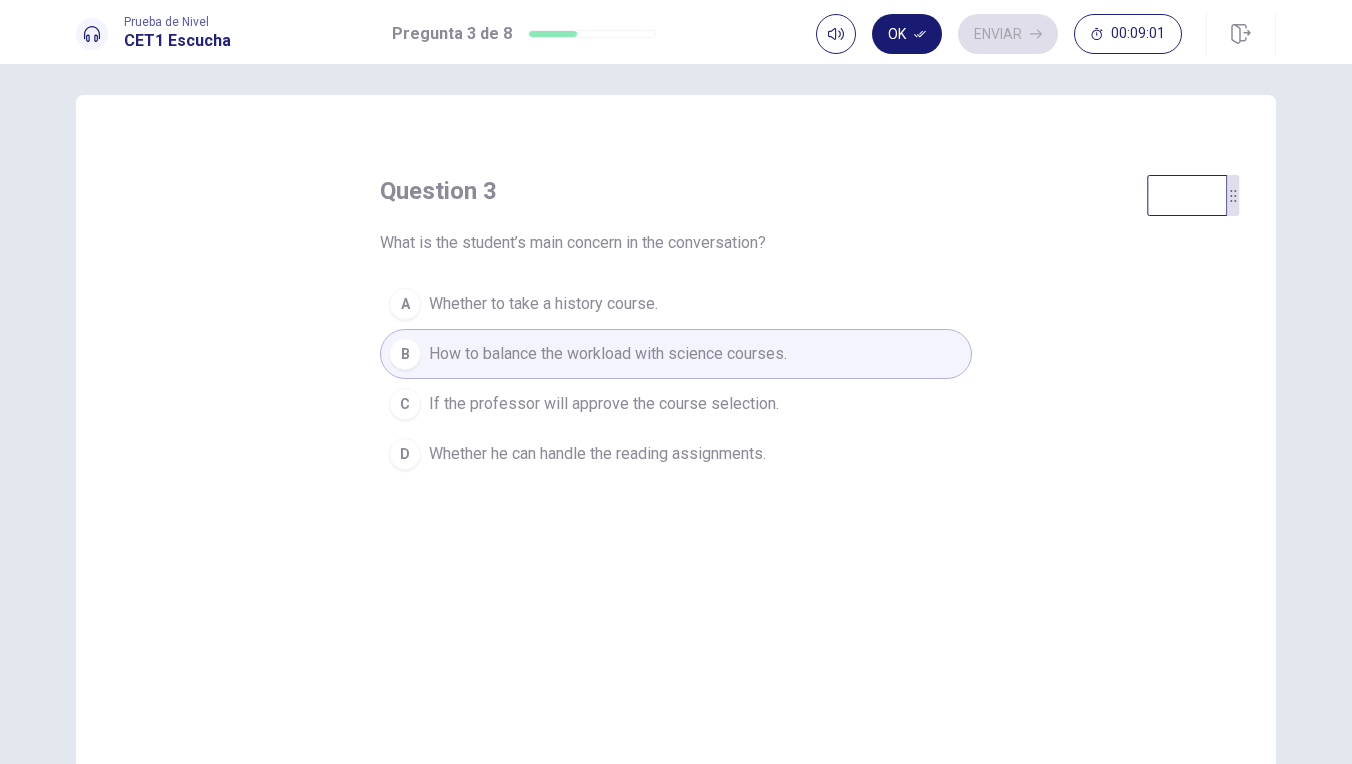 click on "Ok" at bounding box center [907, 34] 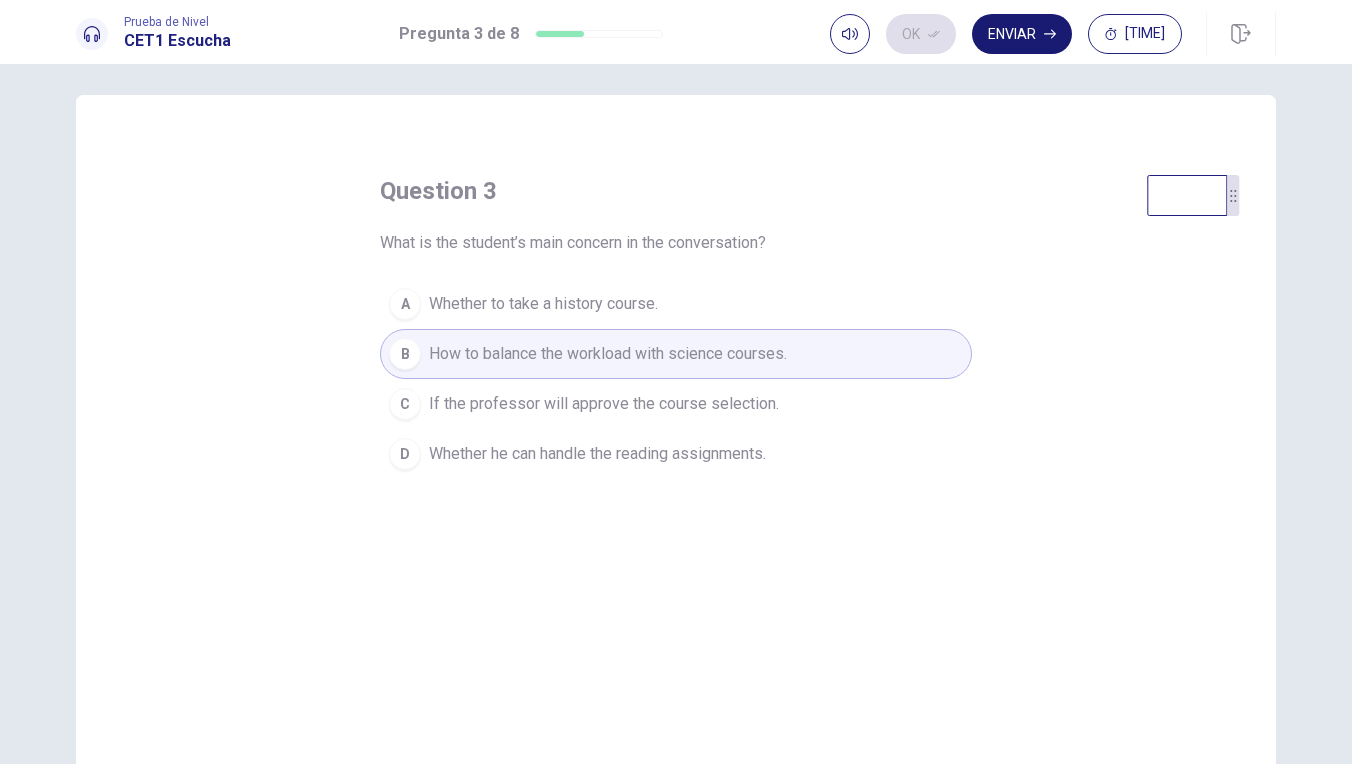 click on "Enviar" at bounding box center [1022, 34] 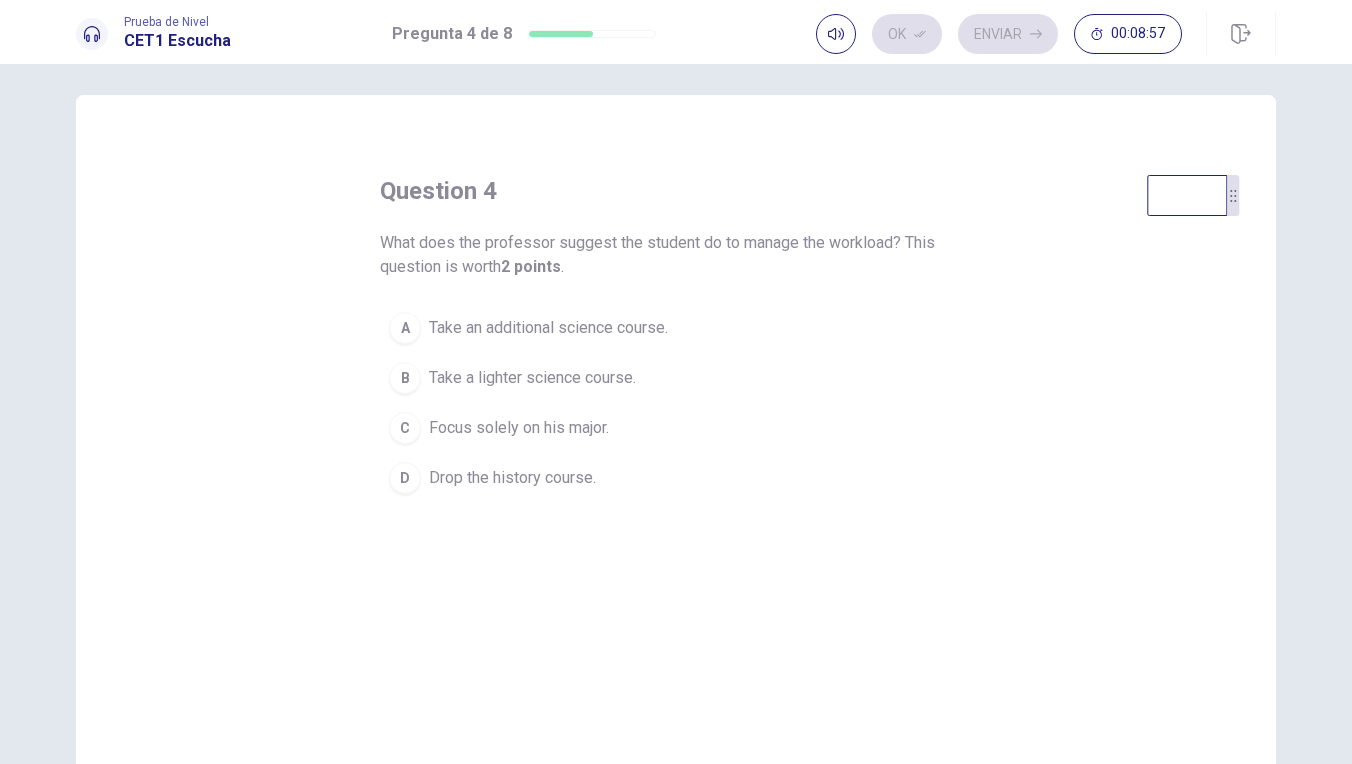 click on "What does the professor suggest the student do to manage the workload? This question is worth  2 points ." at bounding box center (676, 255) 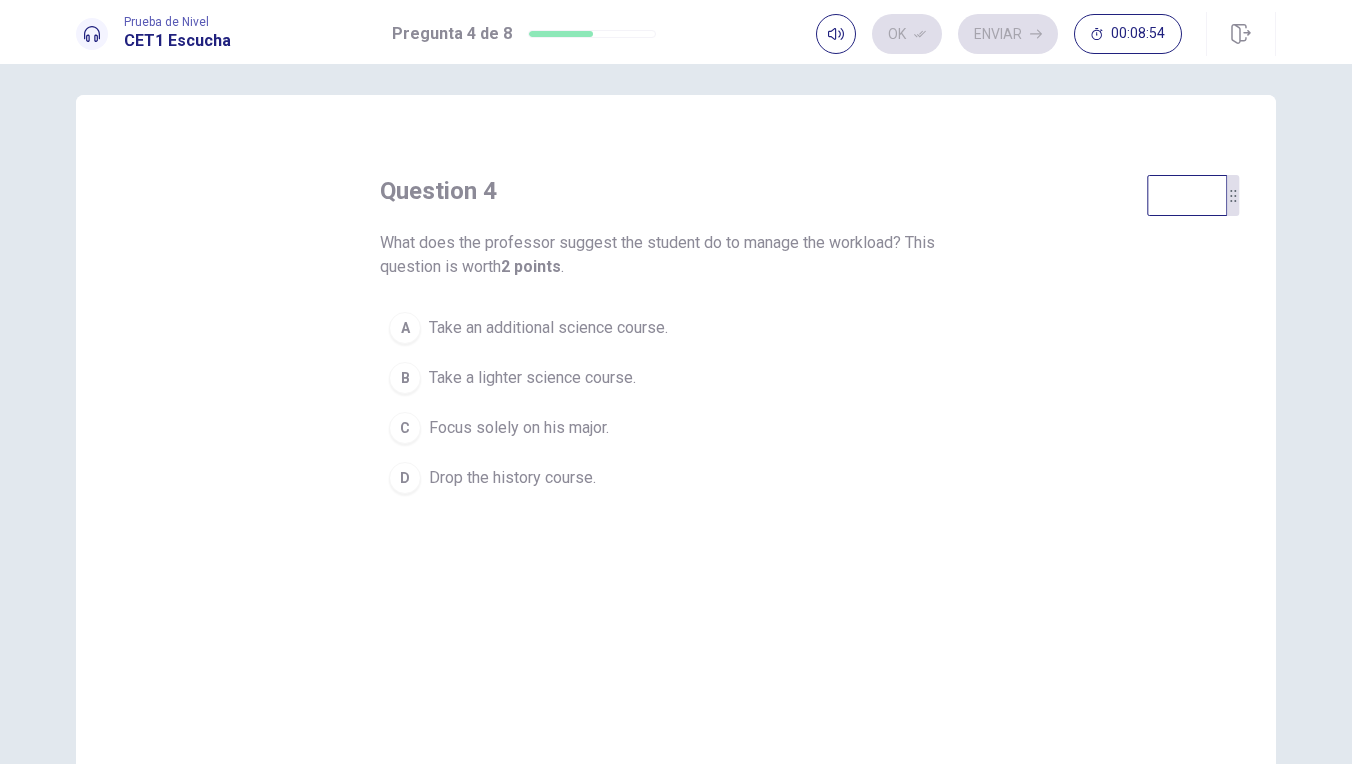 click on "What does the professor suggest the student do to manage the workload? This question is worth  2 points ." at bounding box center (676, 255) 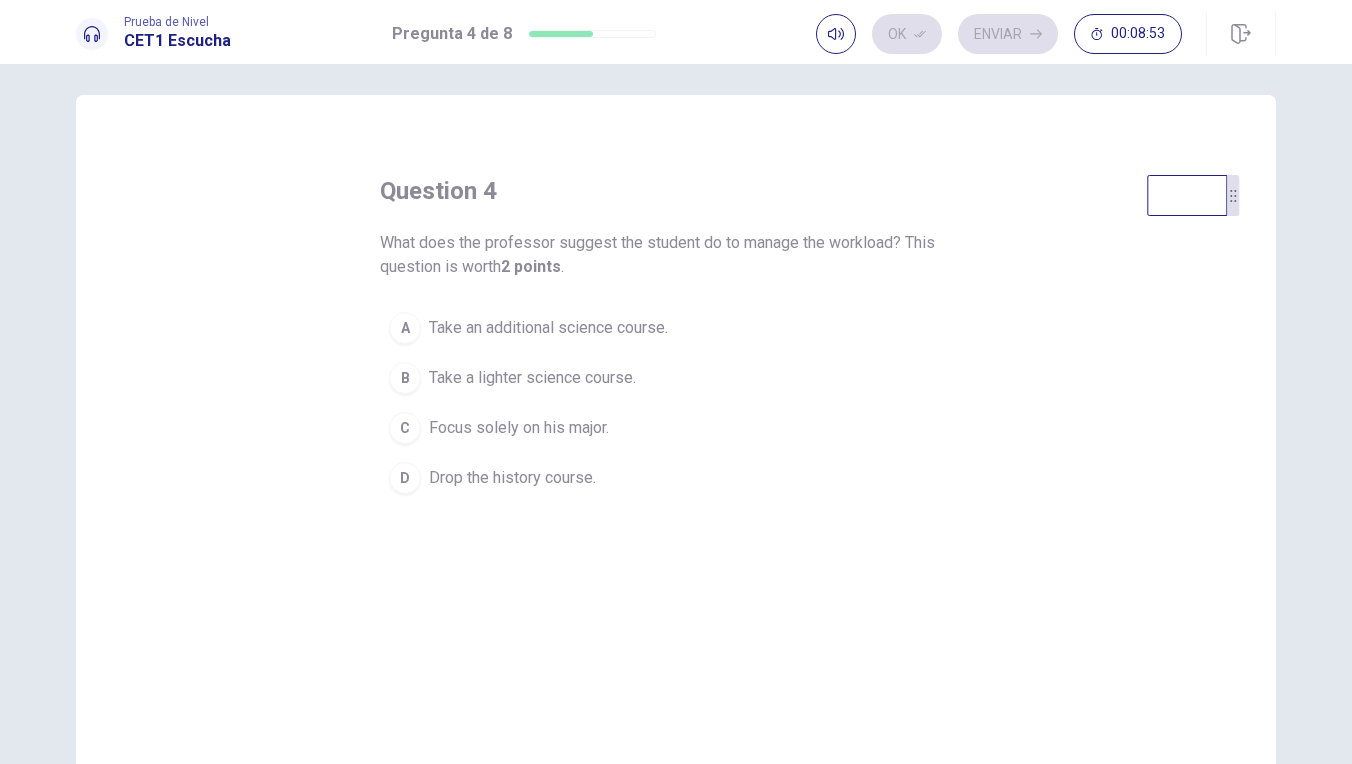 click on "What does the professor suggest the student do to manage the workload? This question is worth  2 points ." at bounding box center (676, 255) 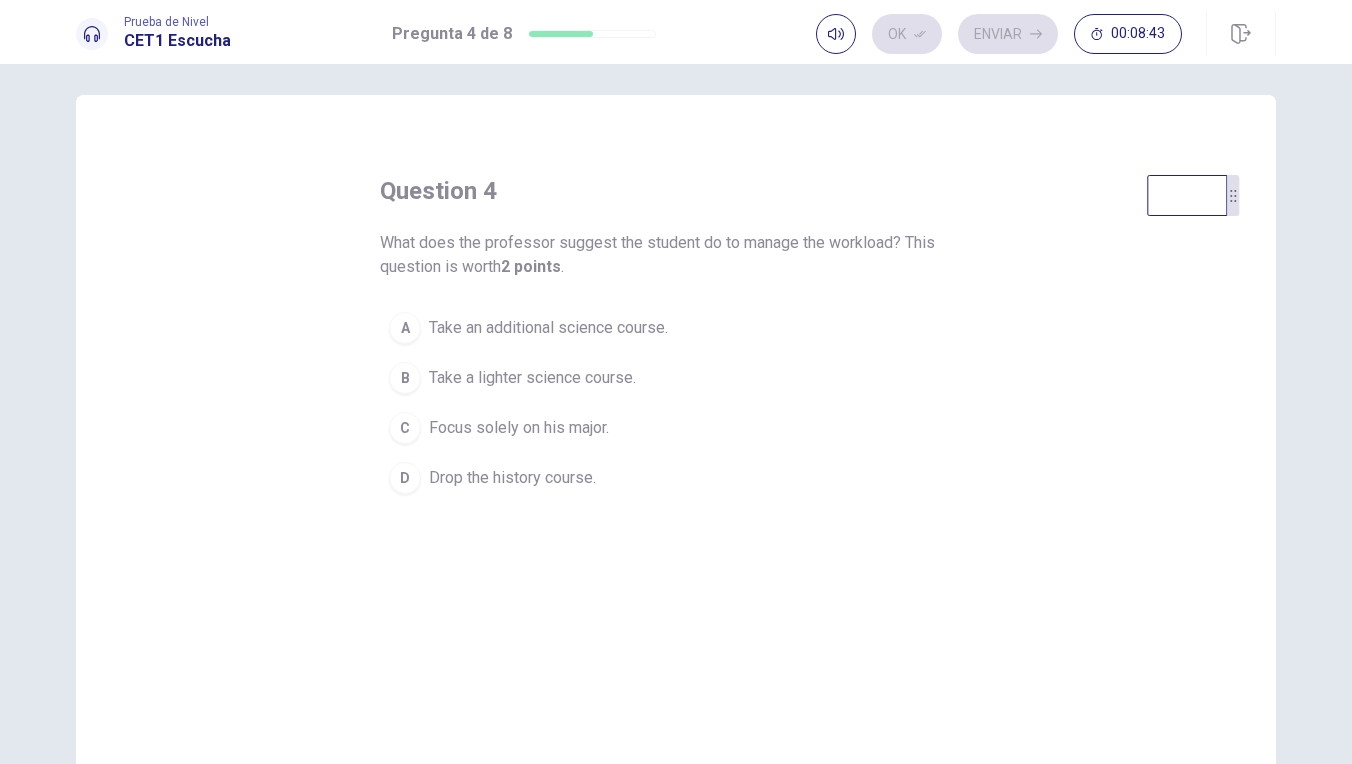 click on "What does the professor suggest the student do to manage the workload? This question is worth  2 points ." at bounding box center [676, 255] 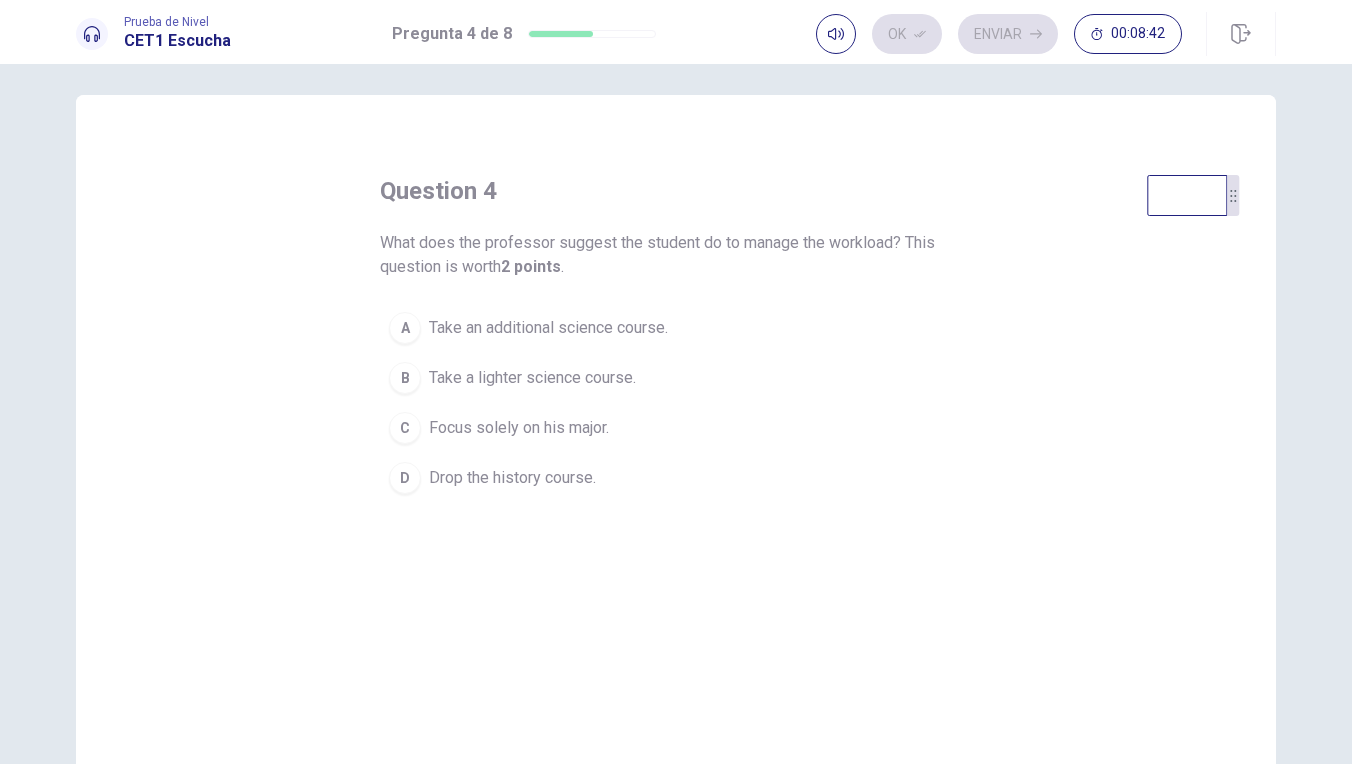 click on "What does the professor suggest the student do to manage the workload? This question is worth  2 points ." at bounding box center (676, 255) 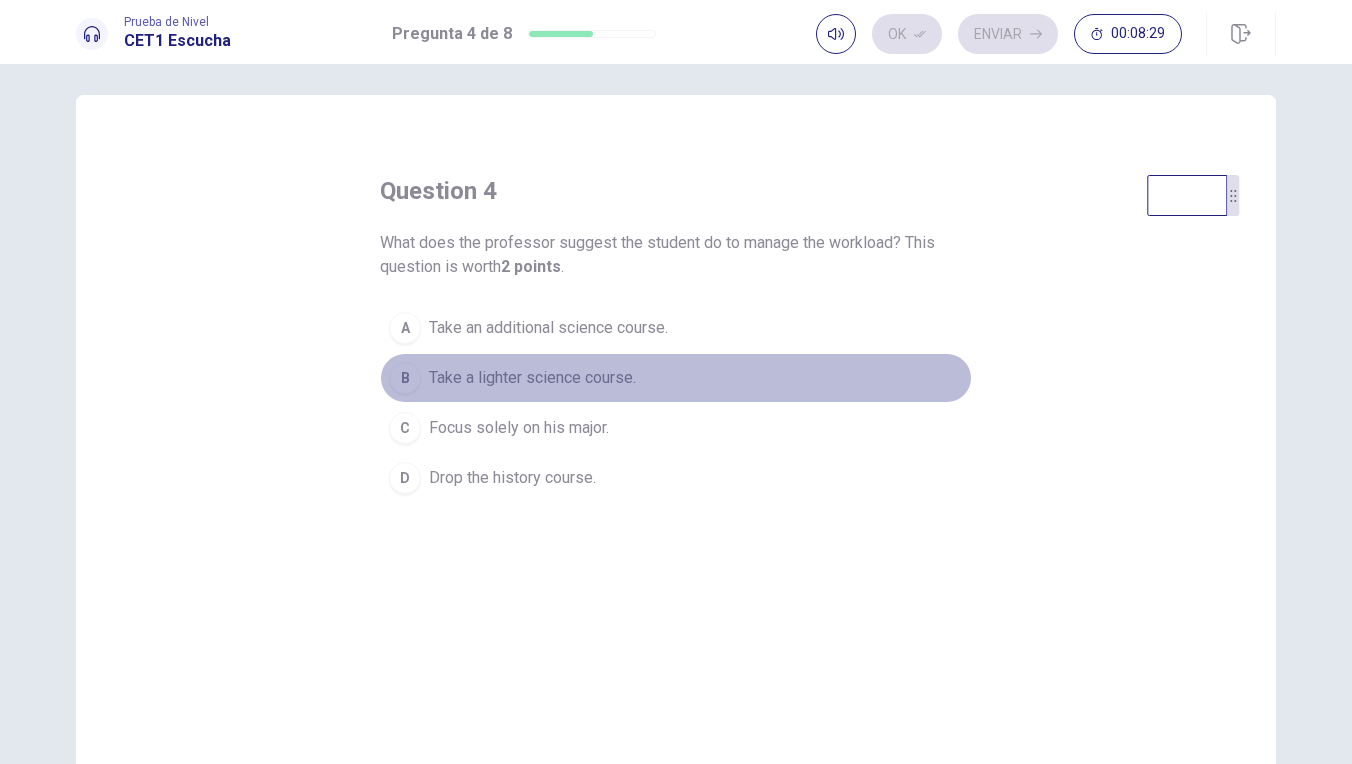 click on "Take a lighter science course." at bounding box center (548, 328) 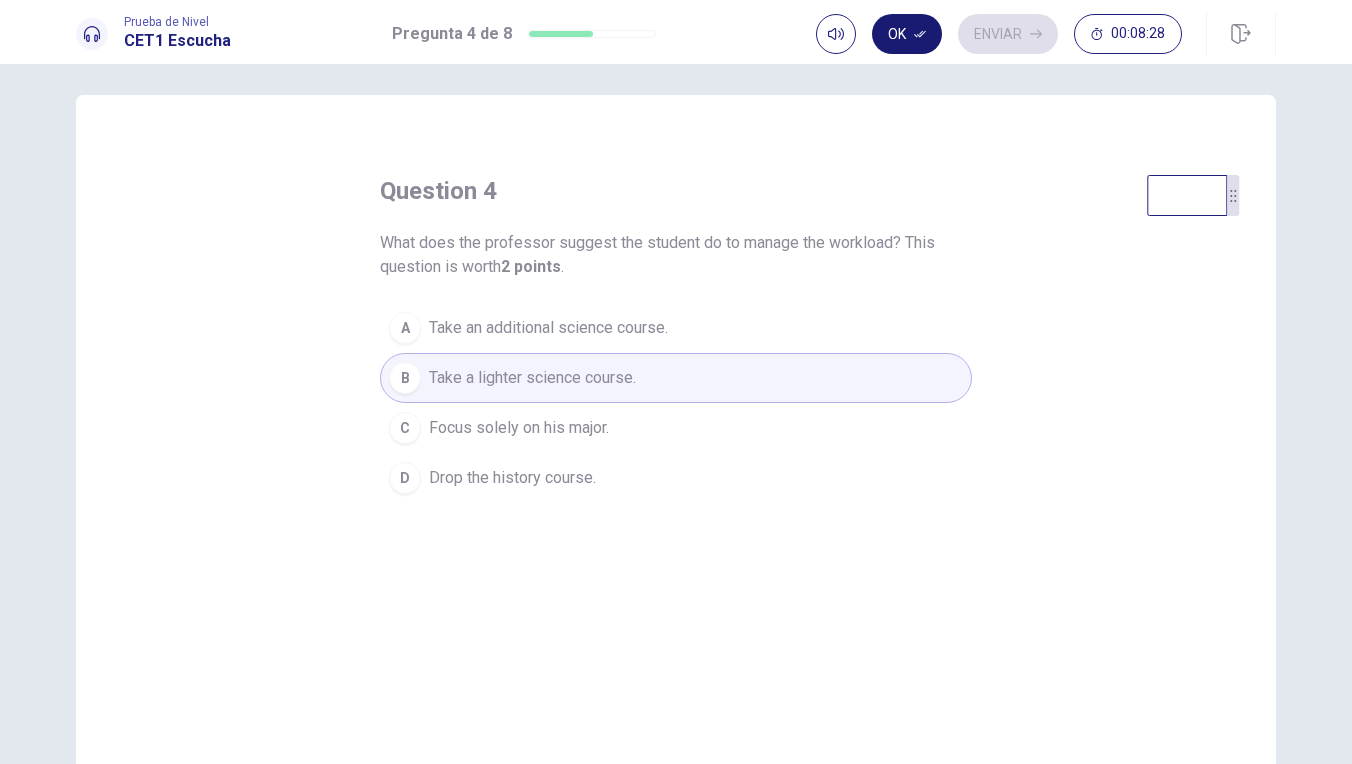 click on "Ok" at bounding box center [907, 34] 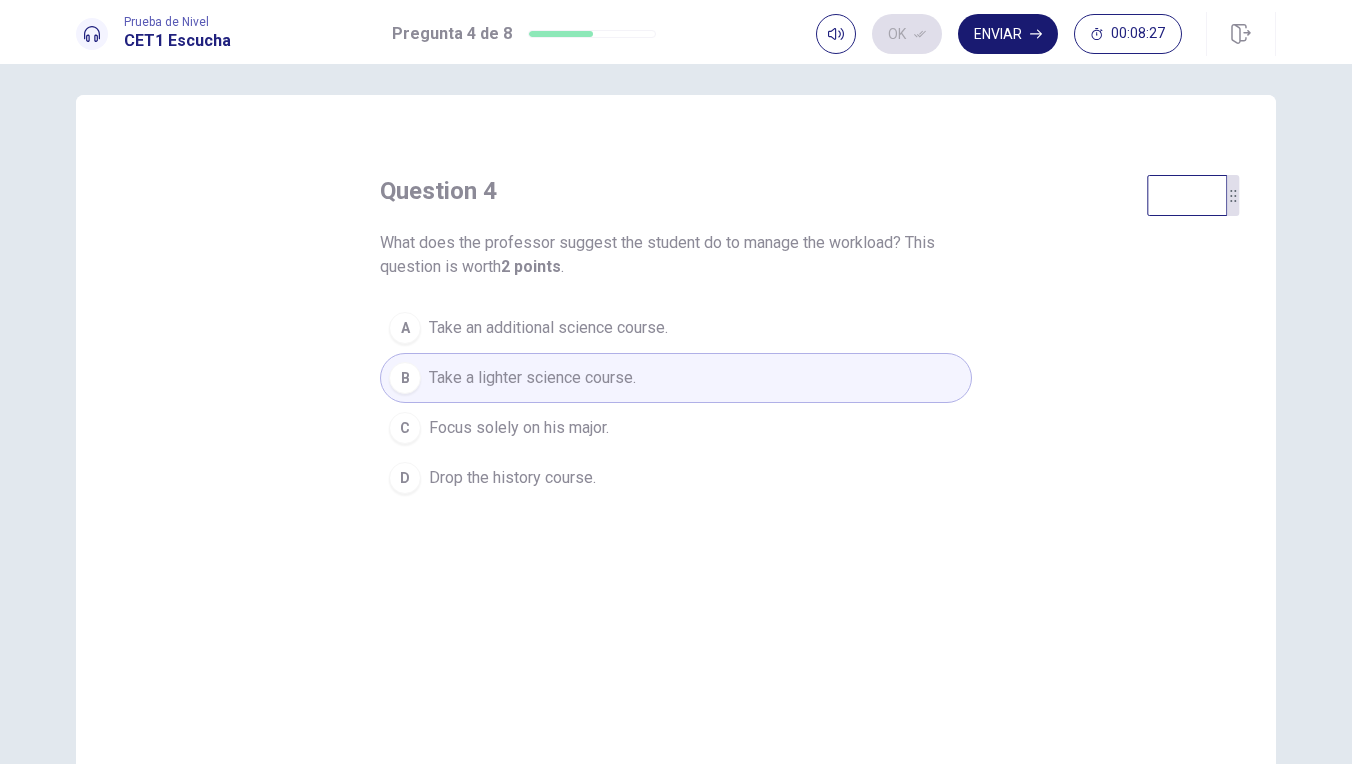 click on "Enviar" at bounding box center (1008, 34) 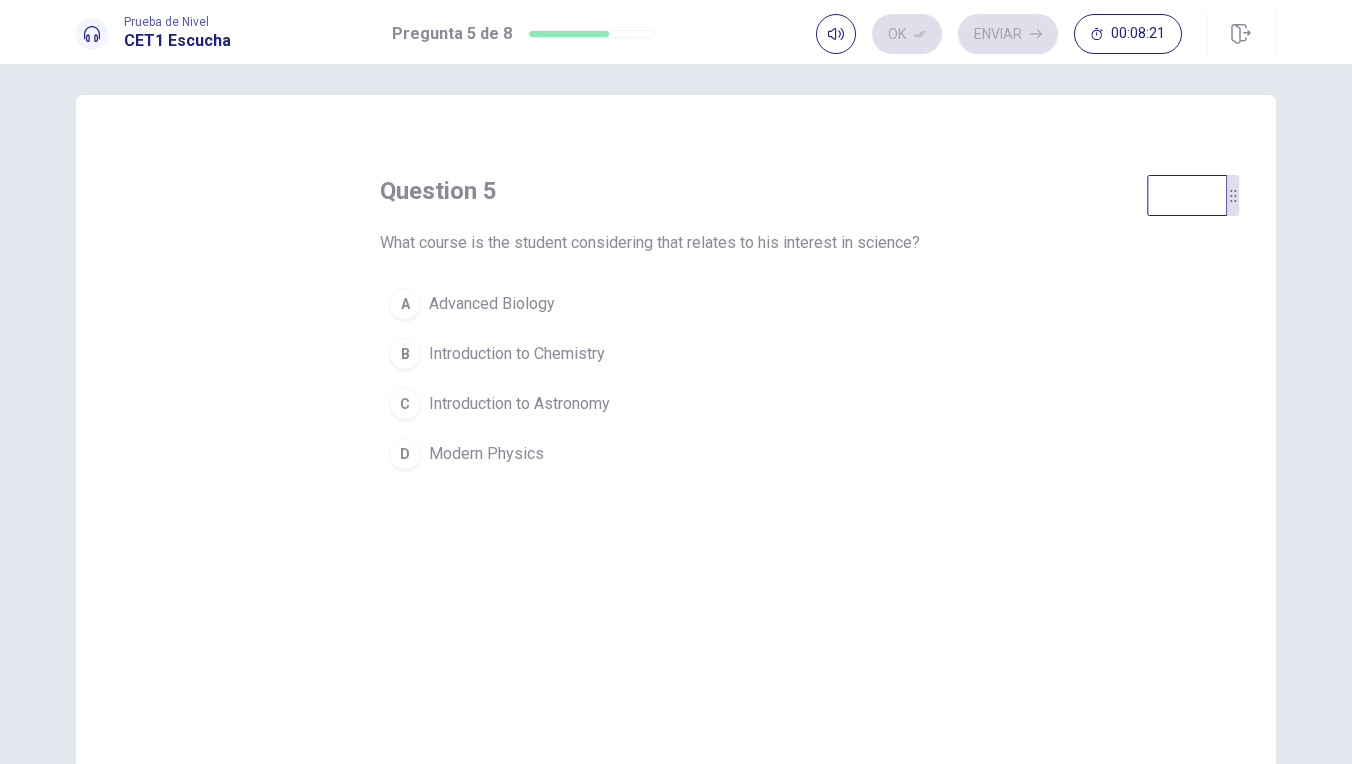 click on "Introduction to Astronomy" at bounding box center [492, 304] 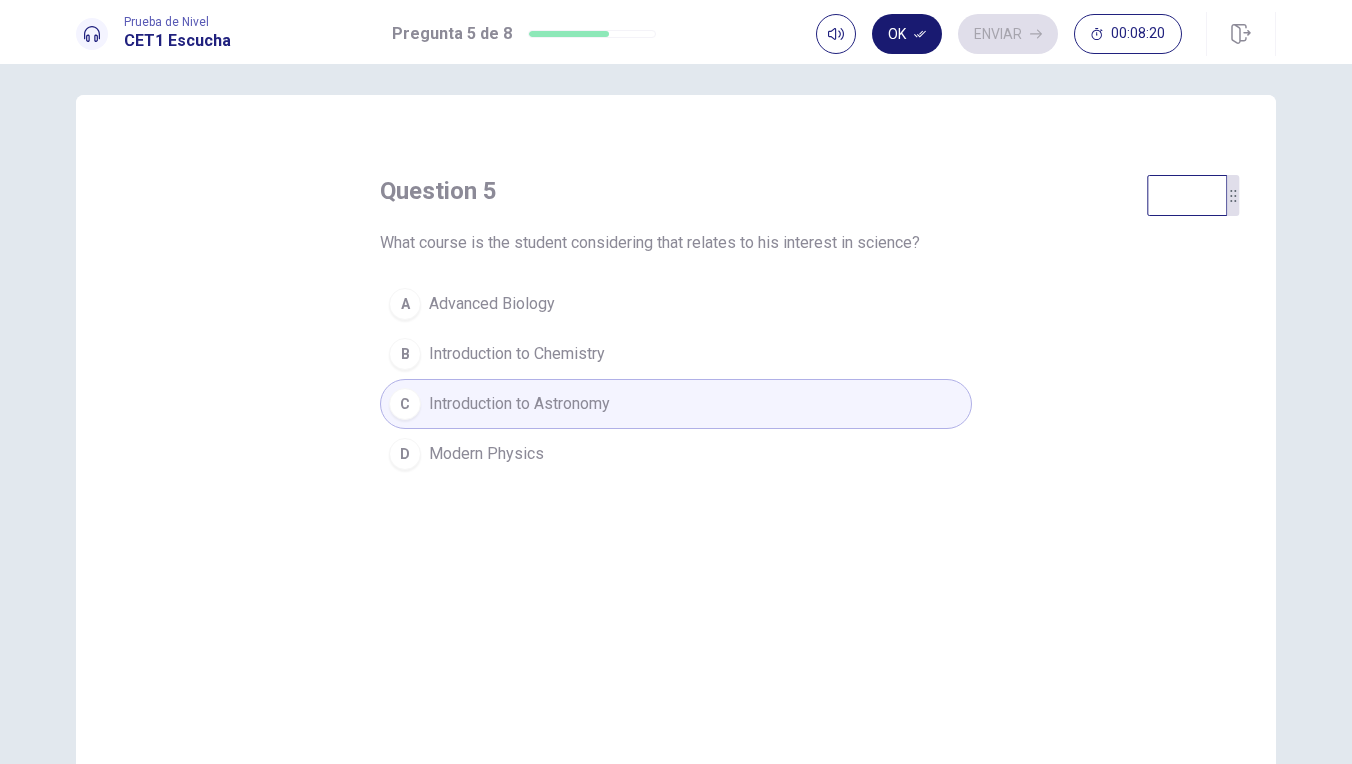 click on "Ok" at bounding box center [907, 34] 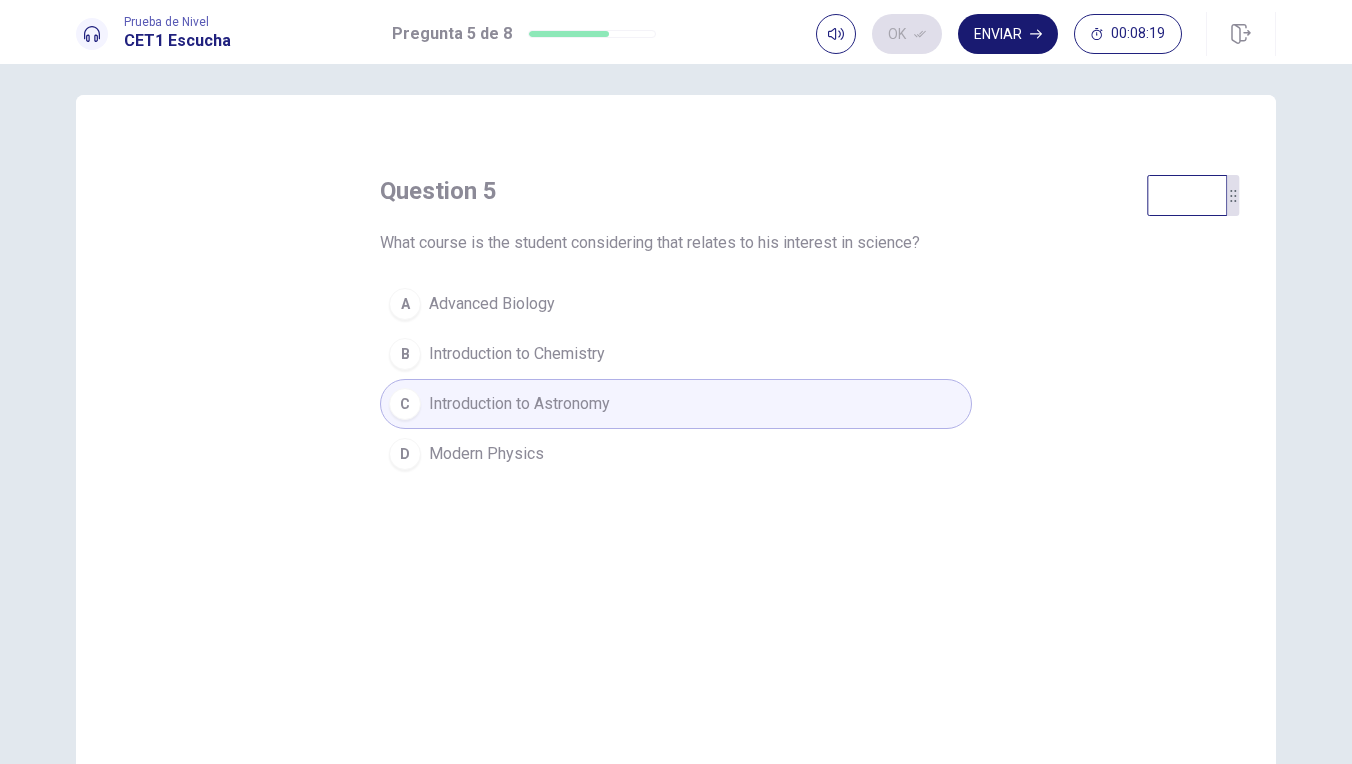 click on "Enviar" at bounding box center (1008, 34) 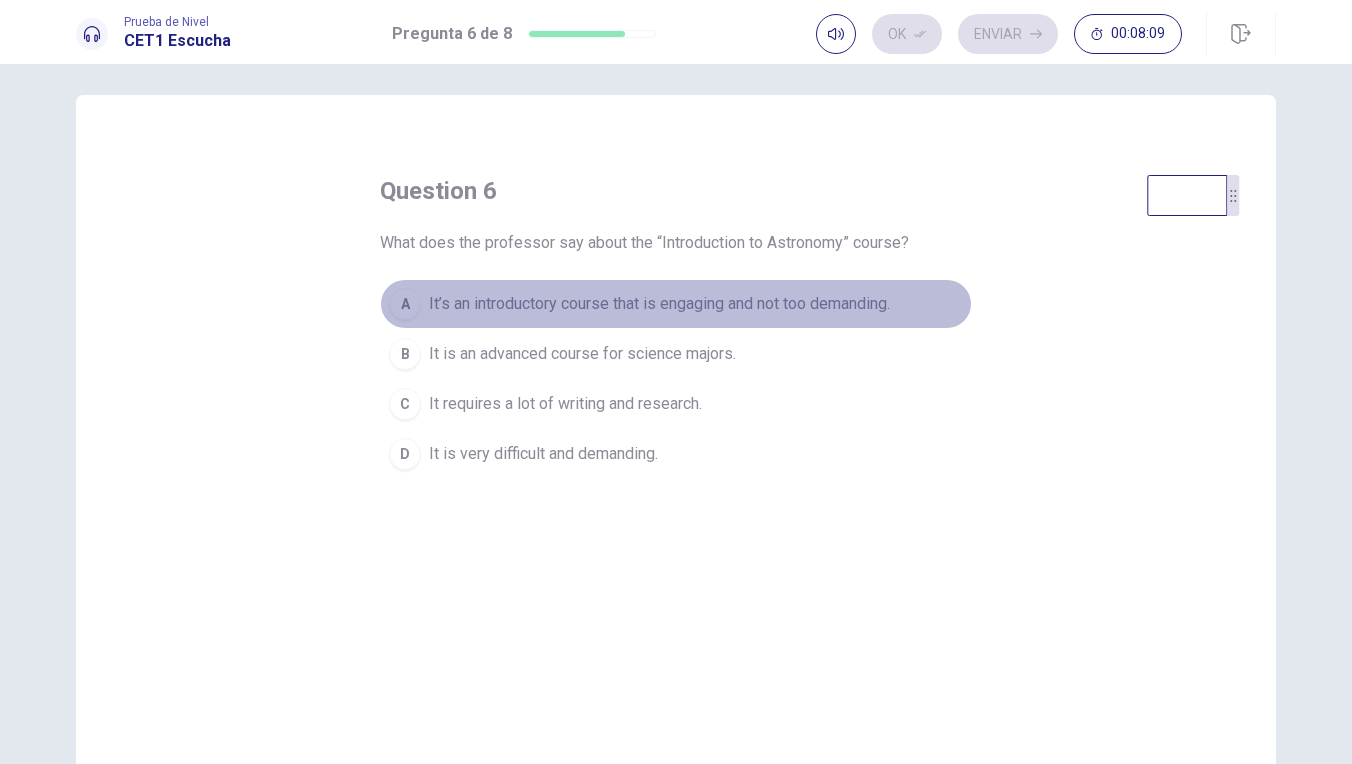 click on "It’s an introductory course that is engaging and not too demanding." at bounding box center (659, 304) 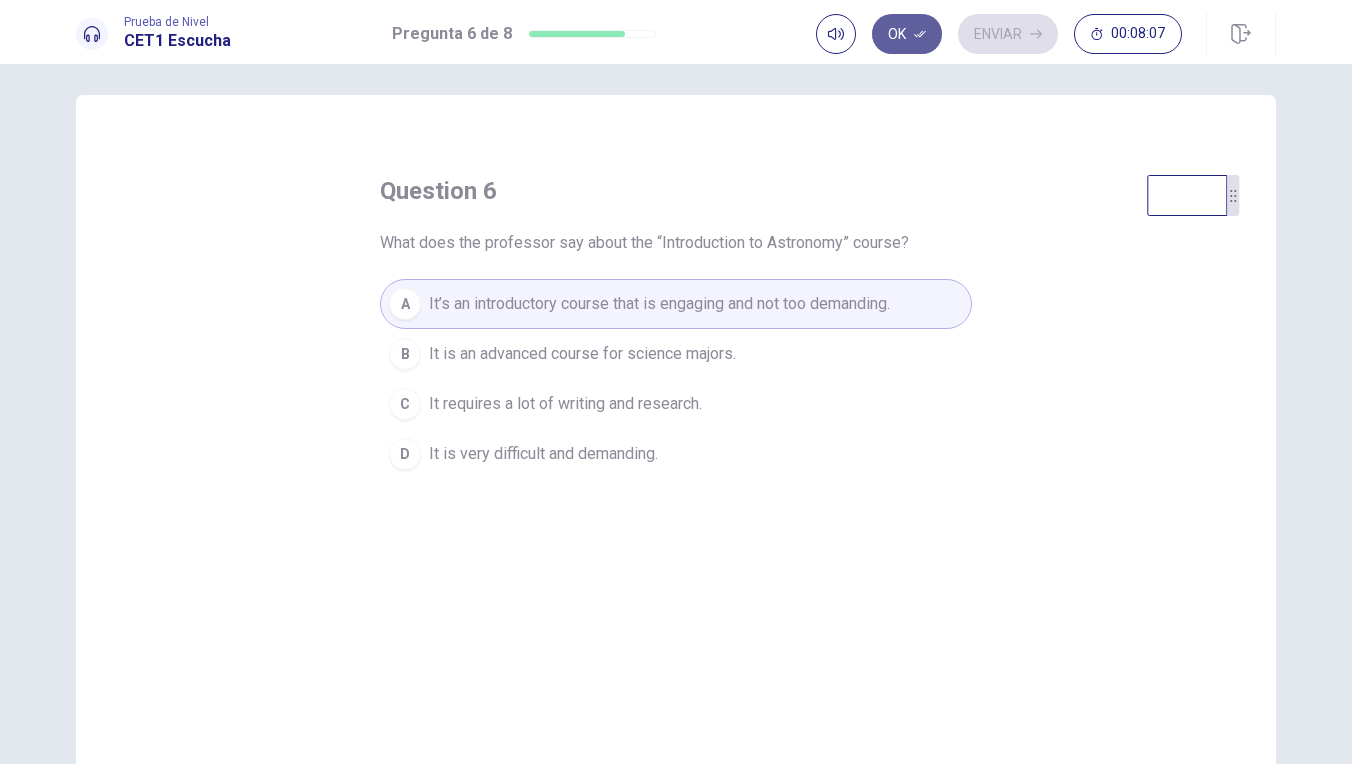 click at bounding box center [920, 34] 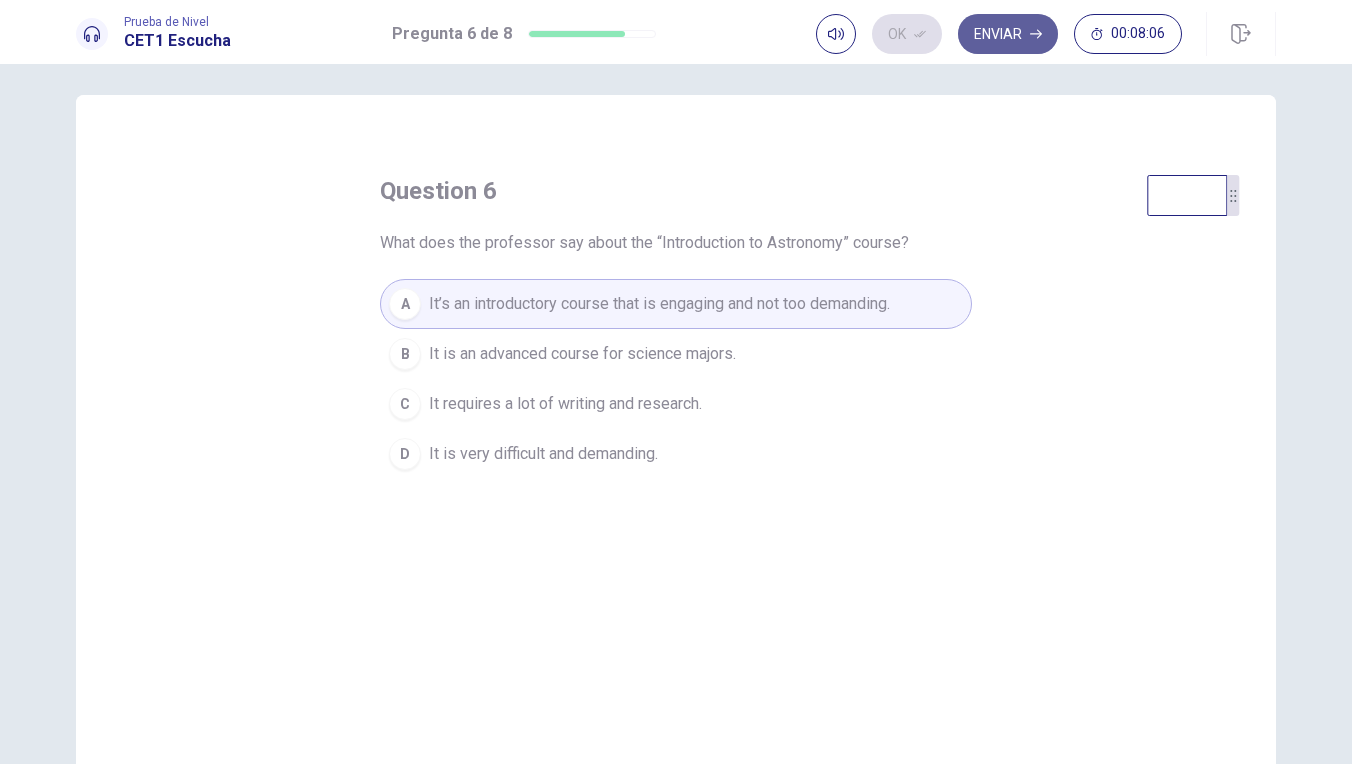 click on "Enviar" at bounding box center [1008, 34] 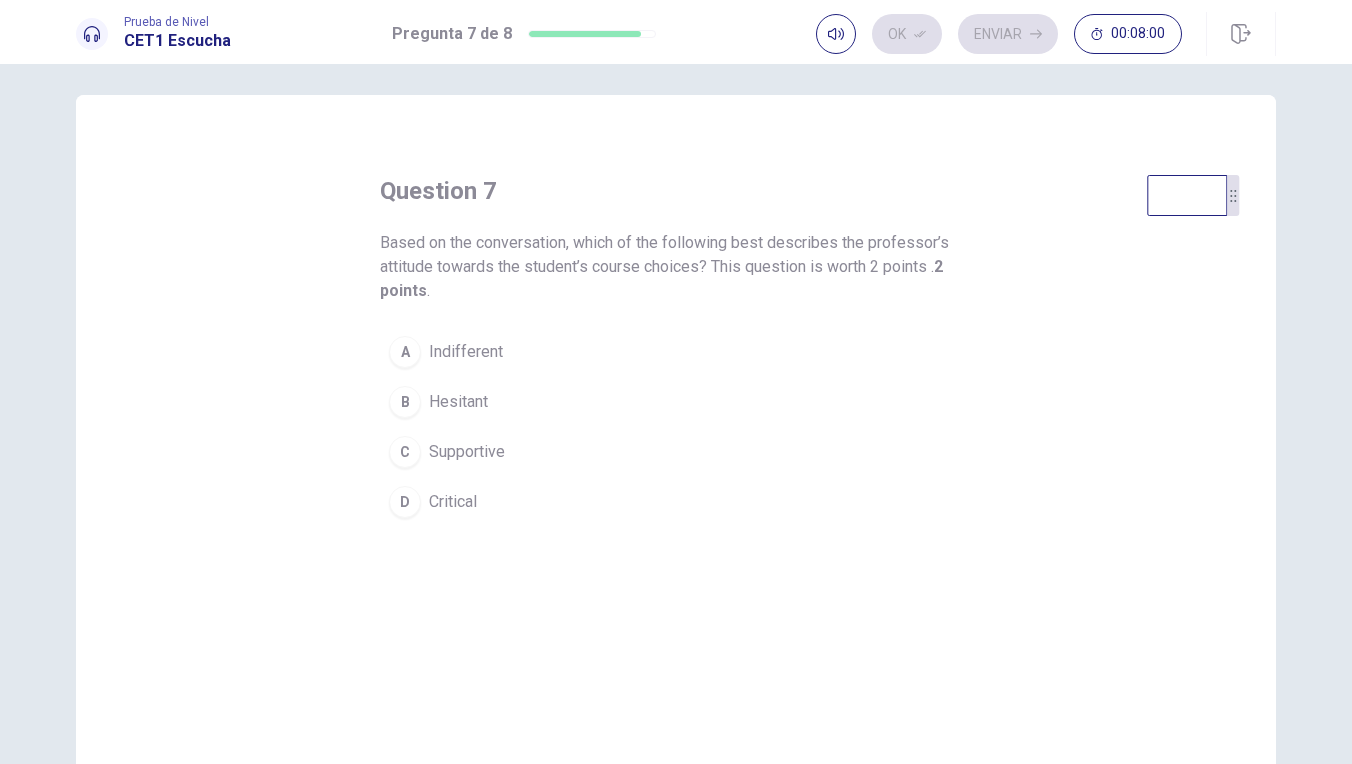click on "Supportive" at bounding box center (466, 352) 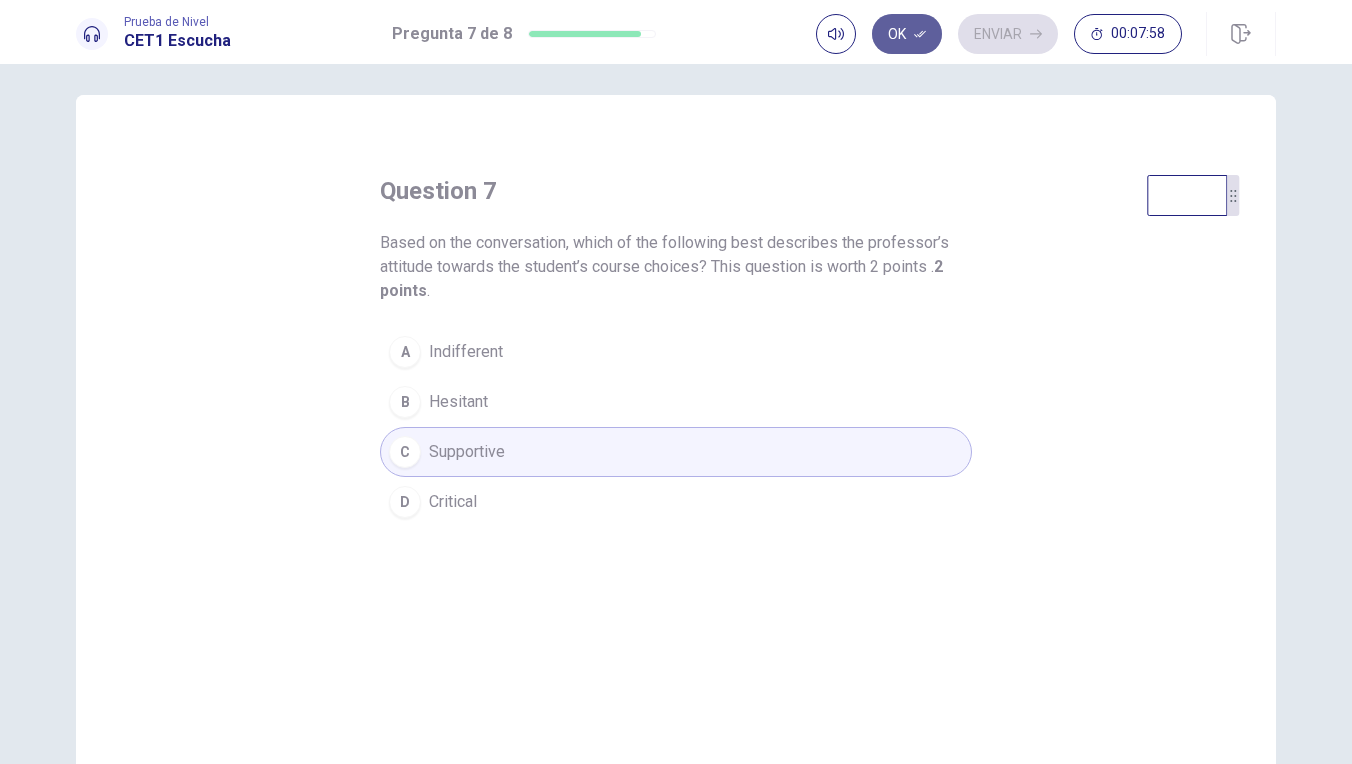 click on "Ok" at bounding box center (907, 34) 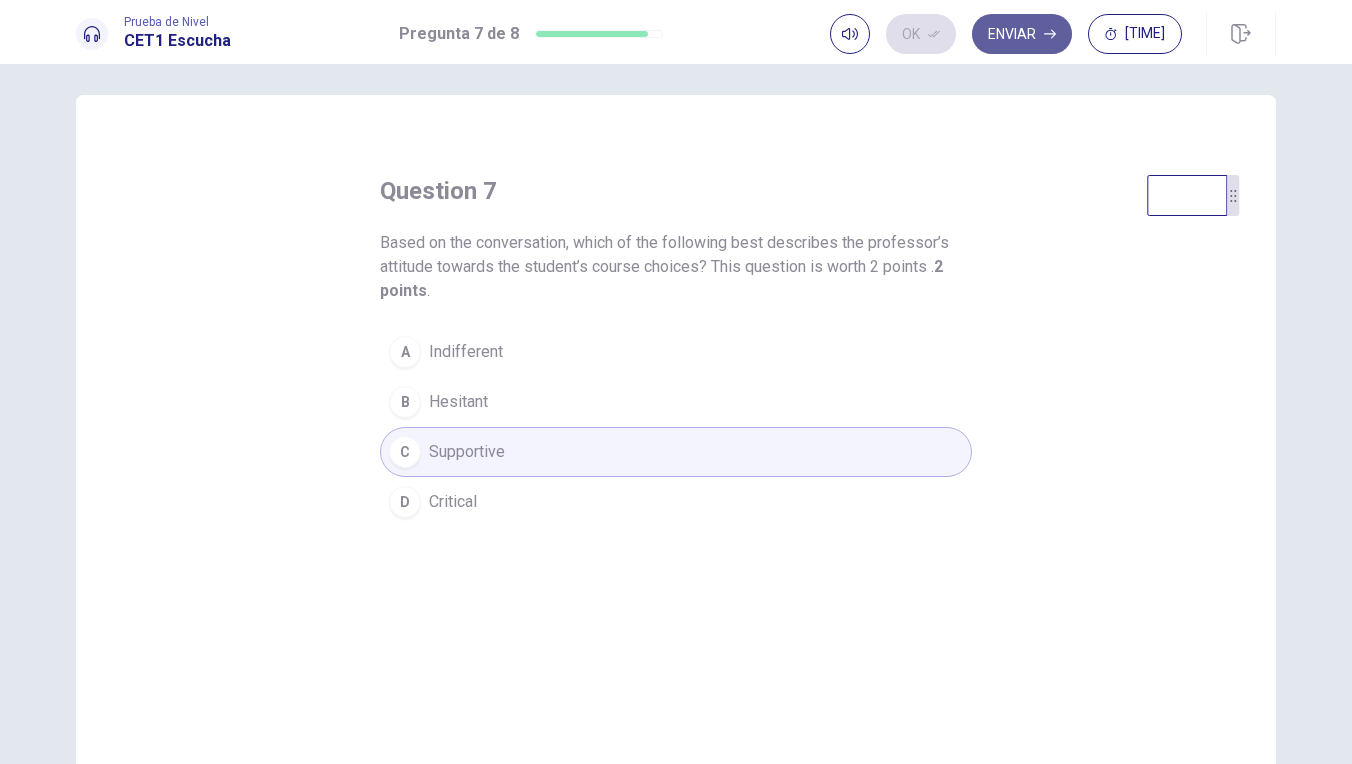 click on "Enviar" at bounding box center (1022, 34) 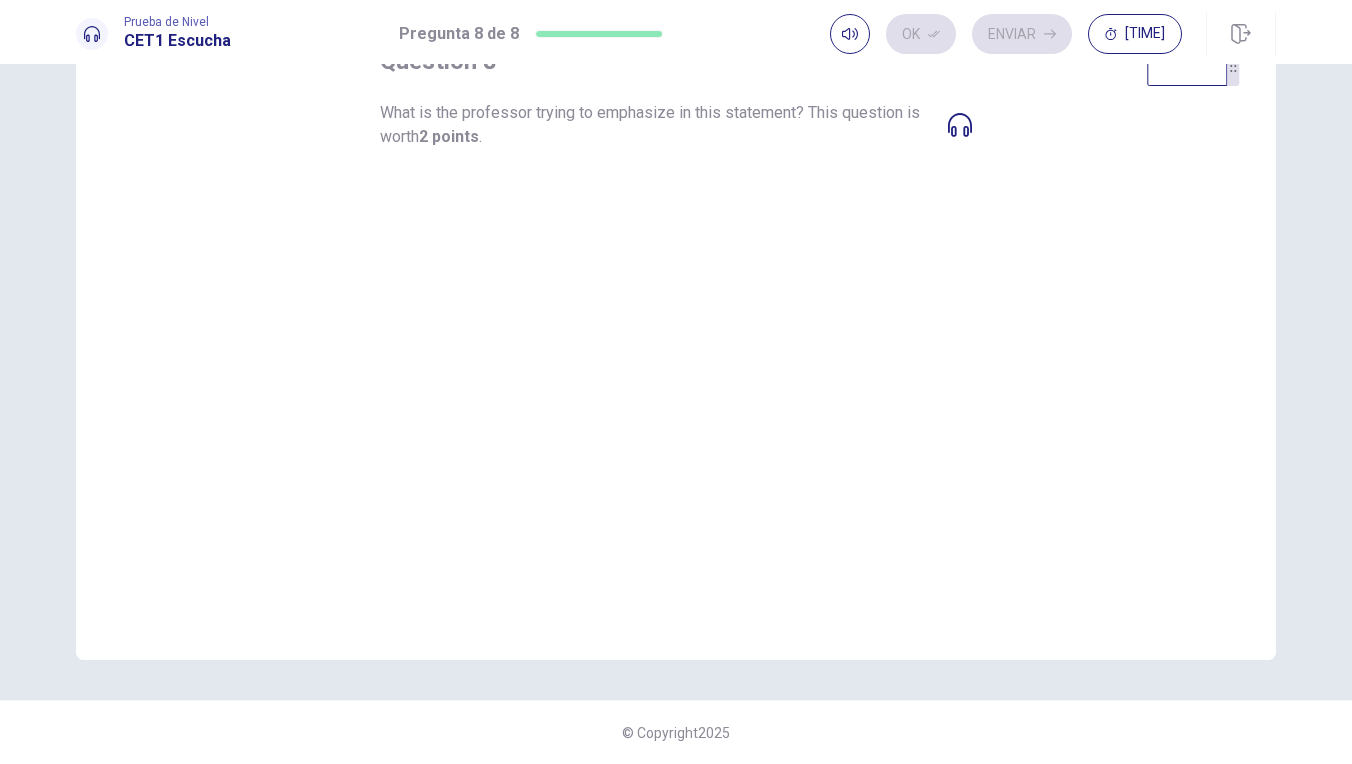 scroll, scrollTop: 139, scrollLeft: 0, axis: vertical 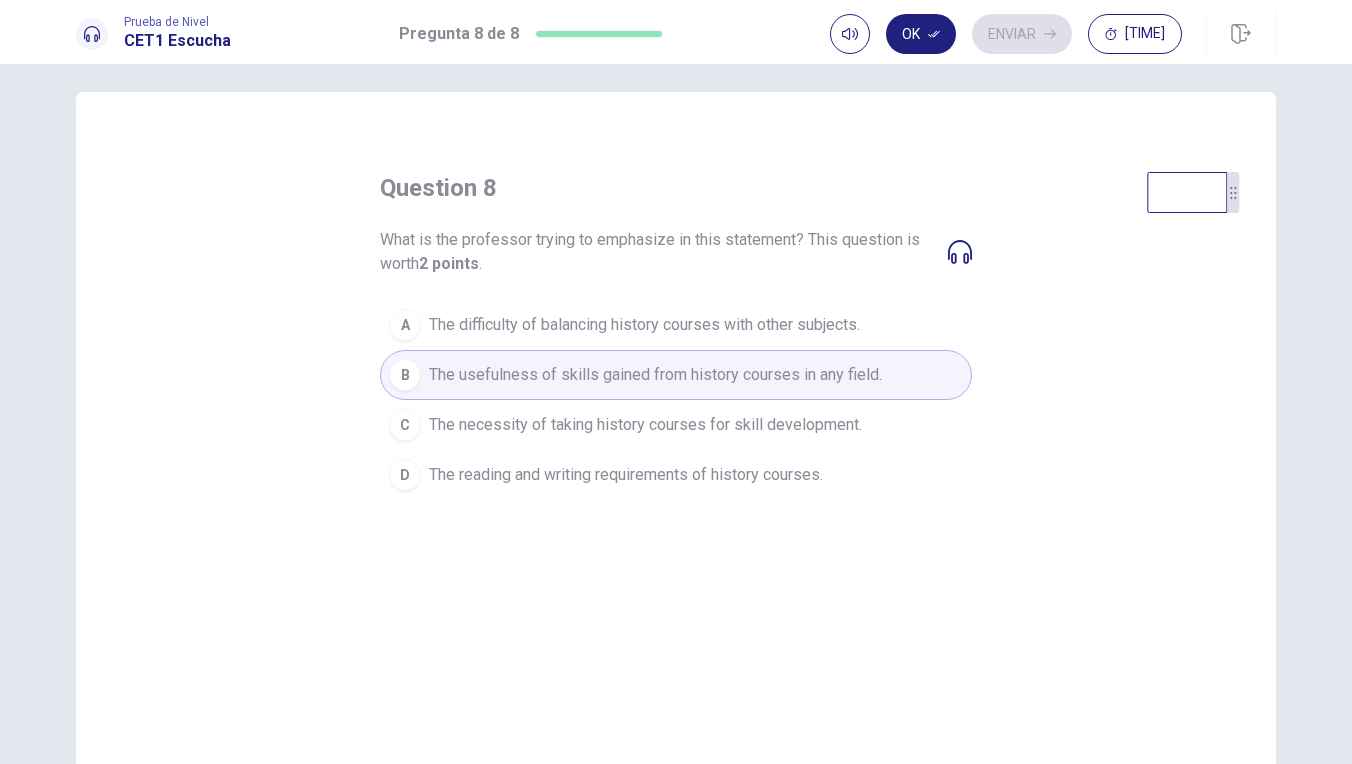 click on "What is the professor trying to emphasize in this statement? This question is worth  2 points ." at bounding box center (656, 252) 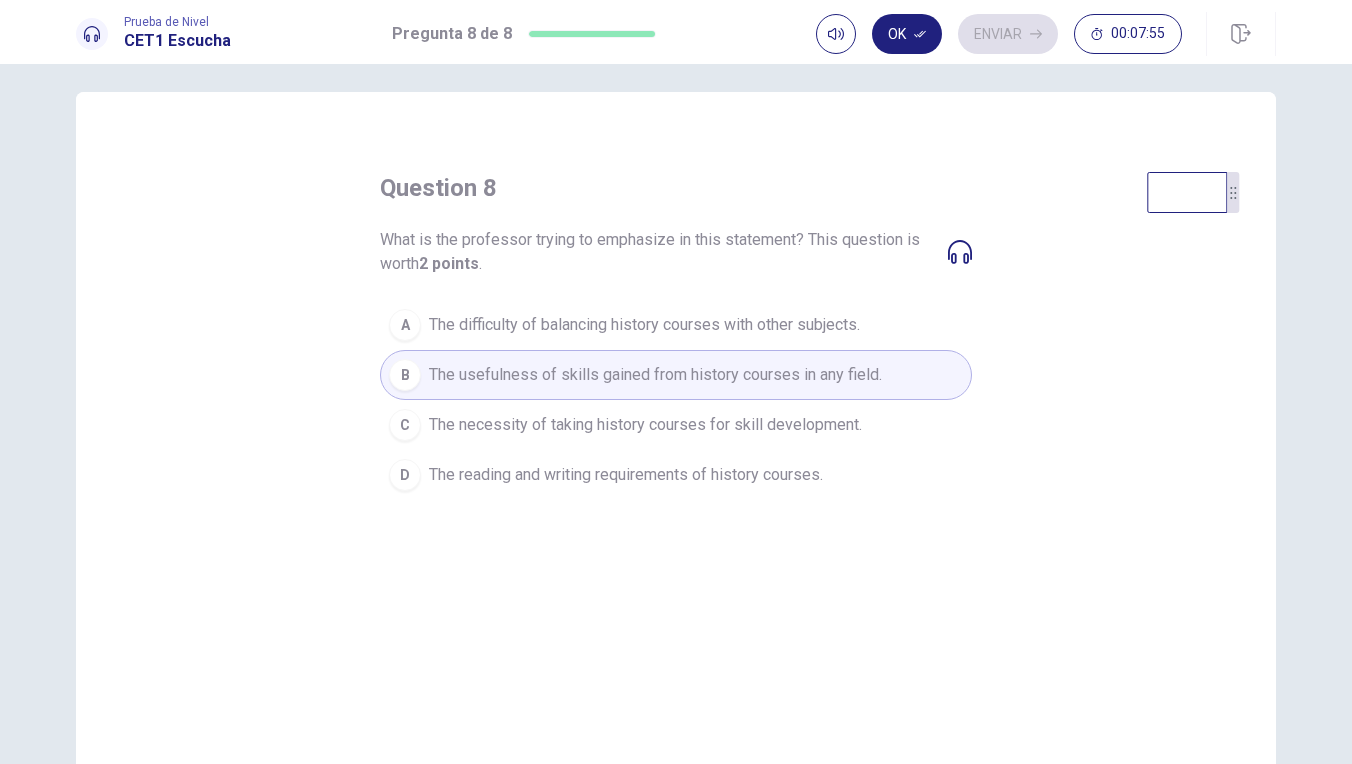 click on "What is the professor trying to emphasize in this statement? This question is worth  2 points ." at bounding box center (656, 252) 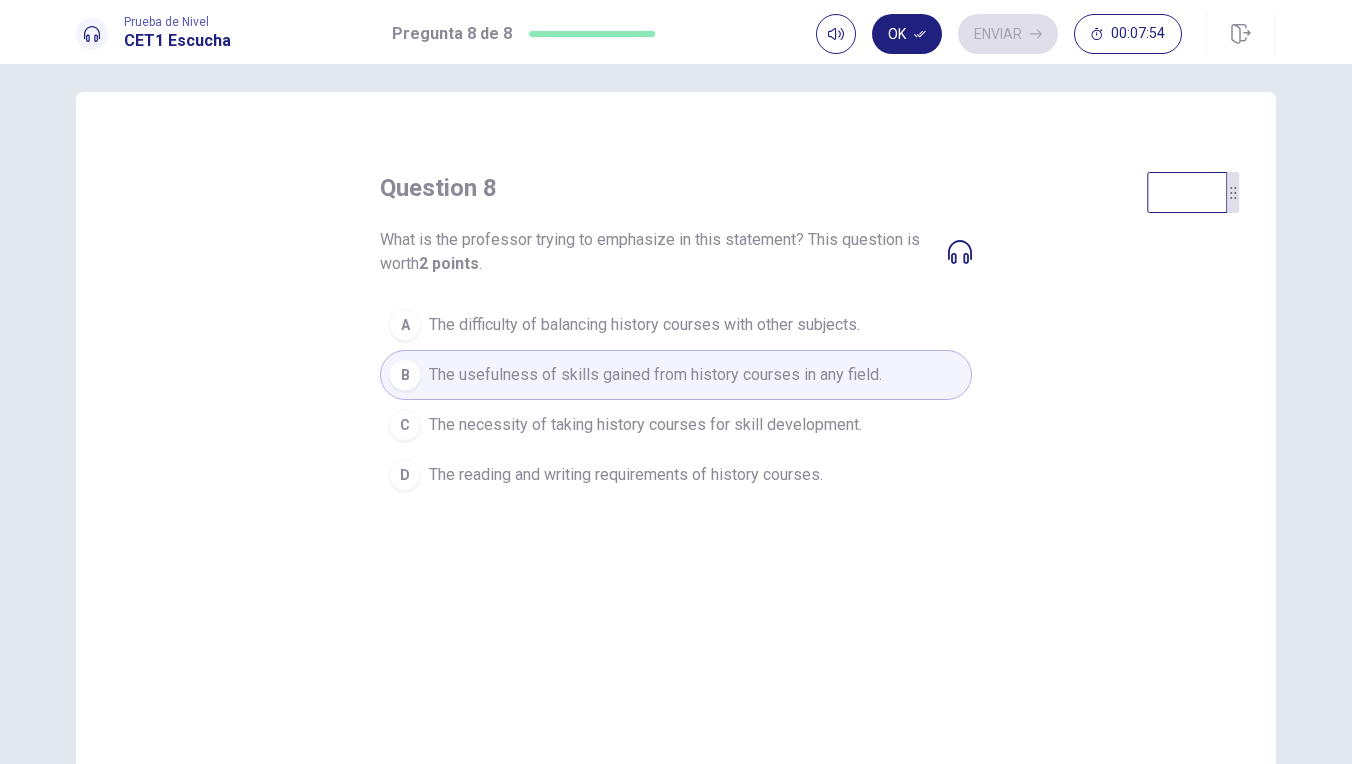 click on "What is the professor trying to emphasize in this statement? This question is worth  2 points ." at bounding box center [656, 252] 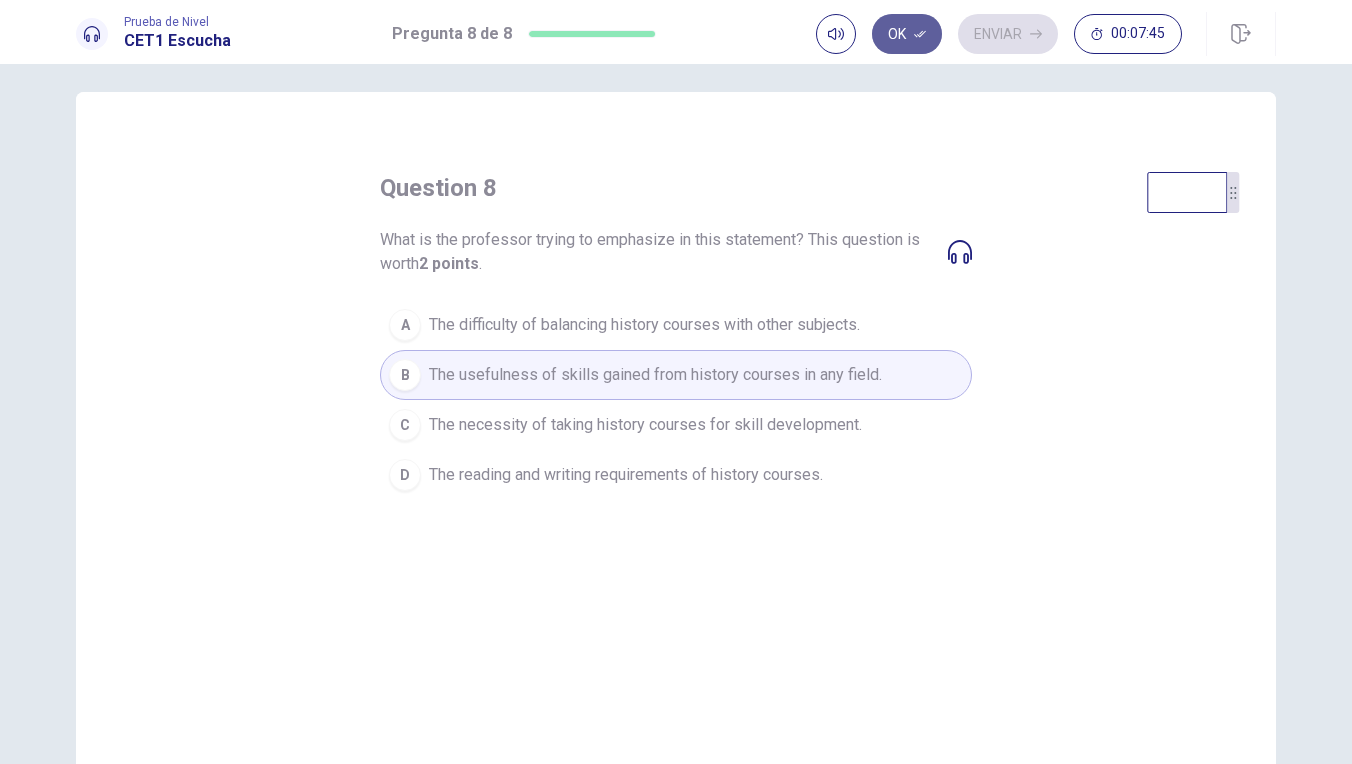 click on "Ok" at bounding box center (907, 34) 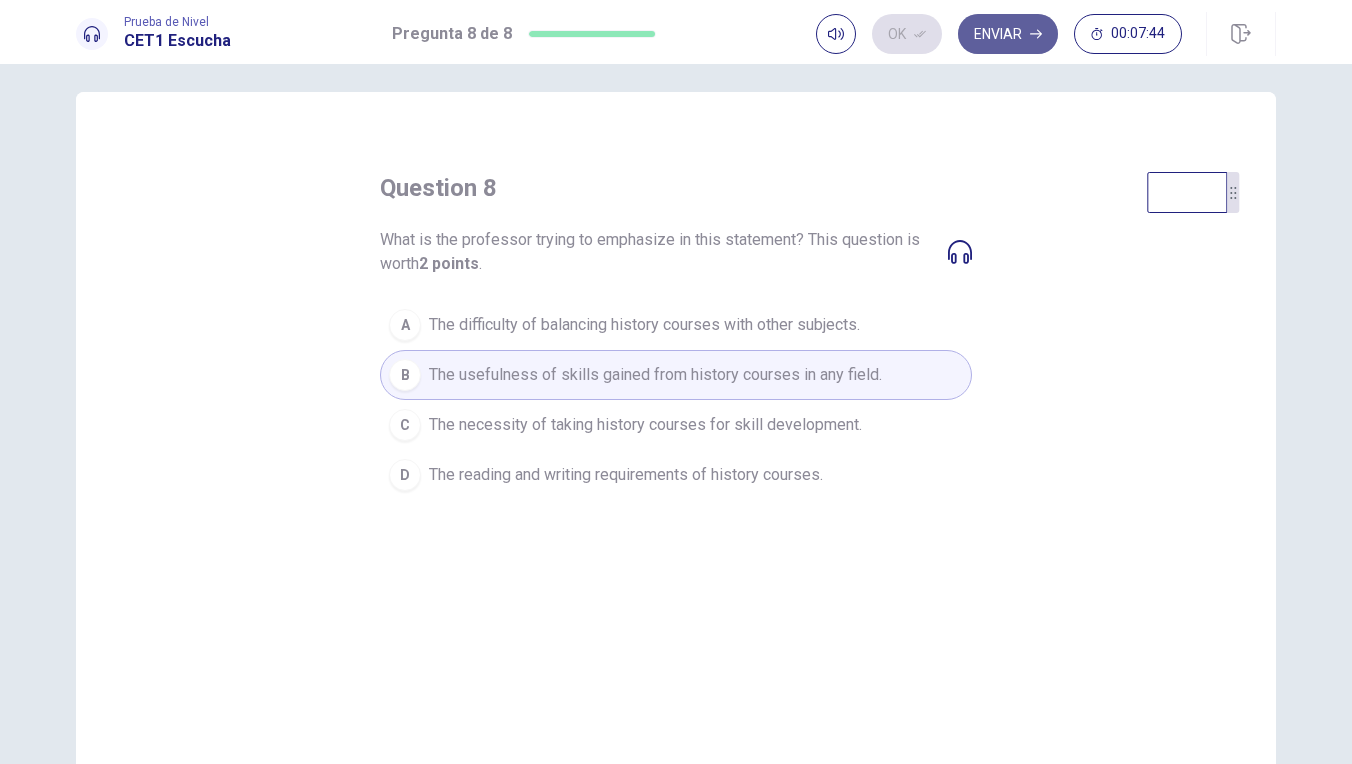 click on "Enviar" at bounding box center [1008, 34] 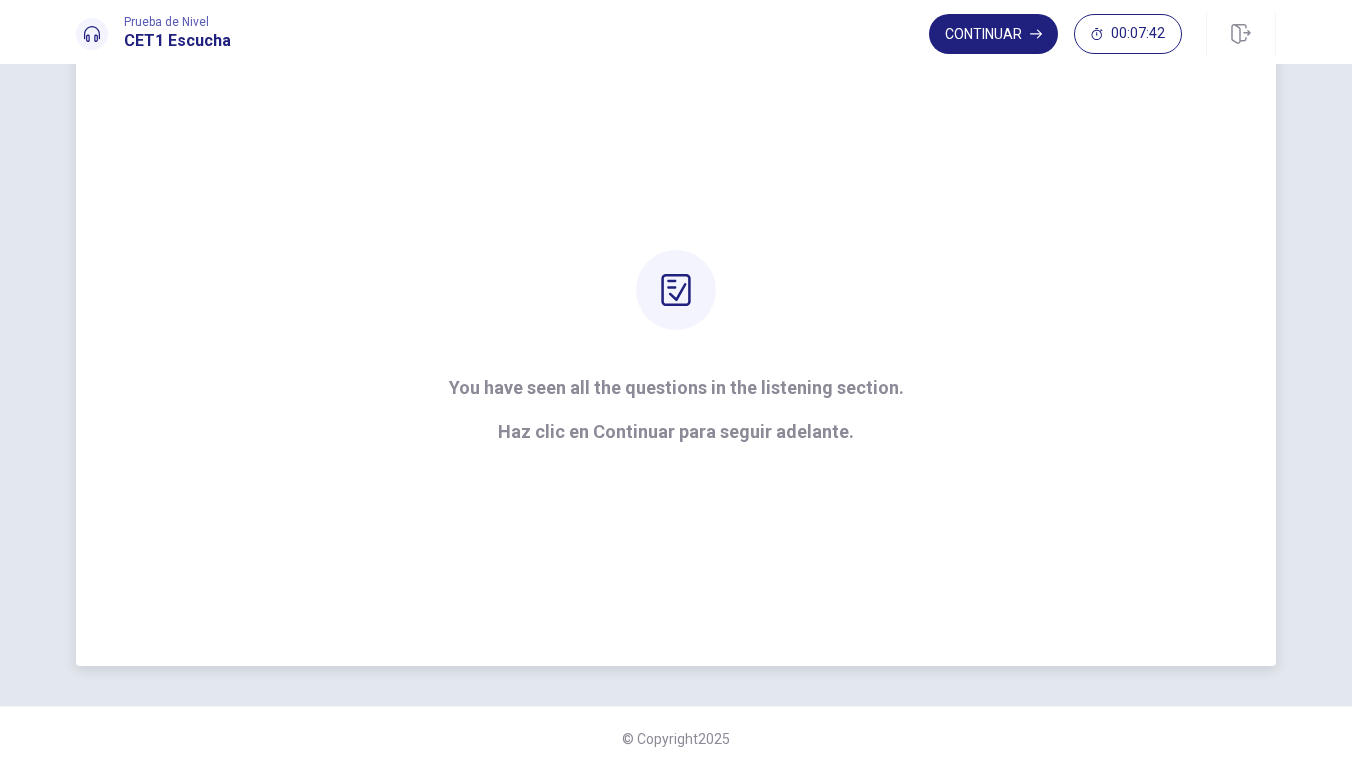 scroll, scrollTop: 85, scrollLeft: 0, axis: vertical 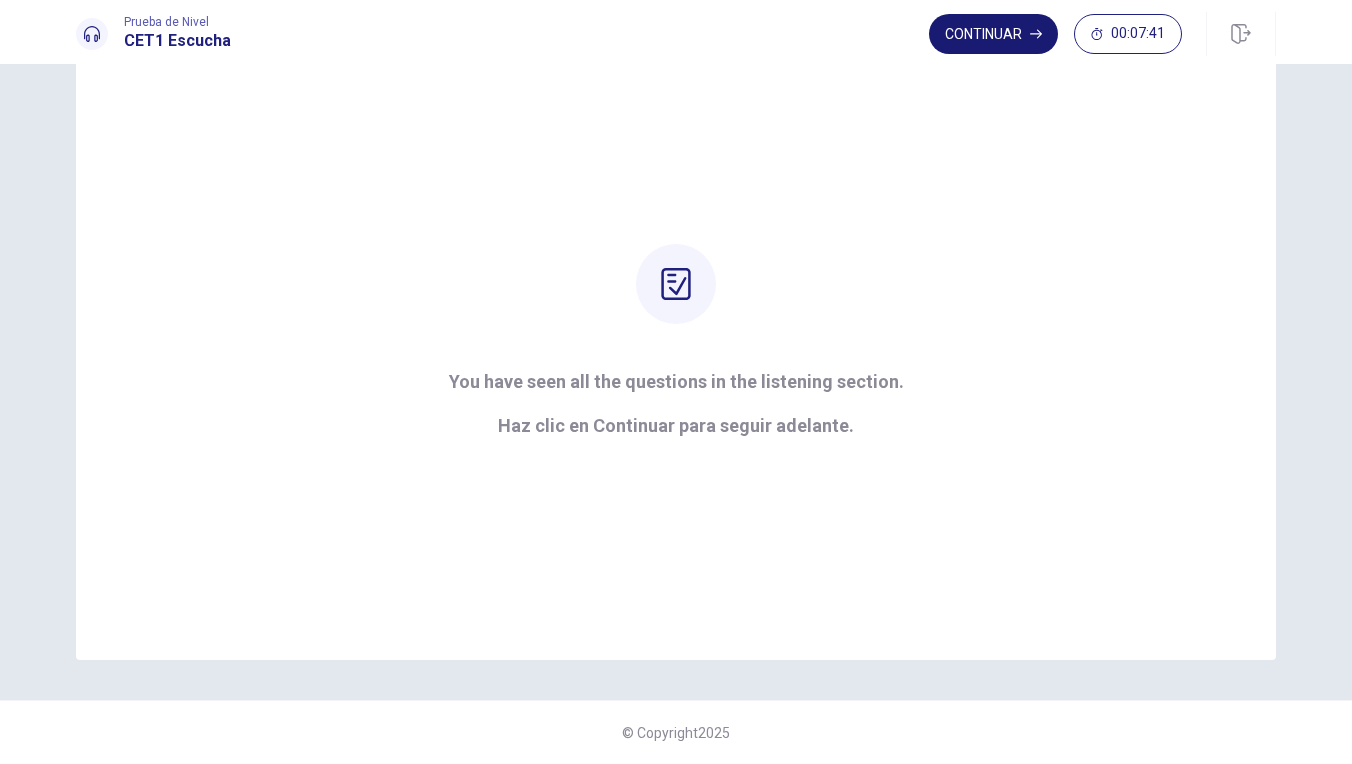 click on "Continuar" at bounding box center [993, 34] 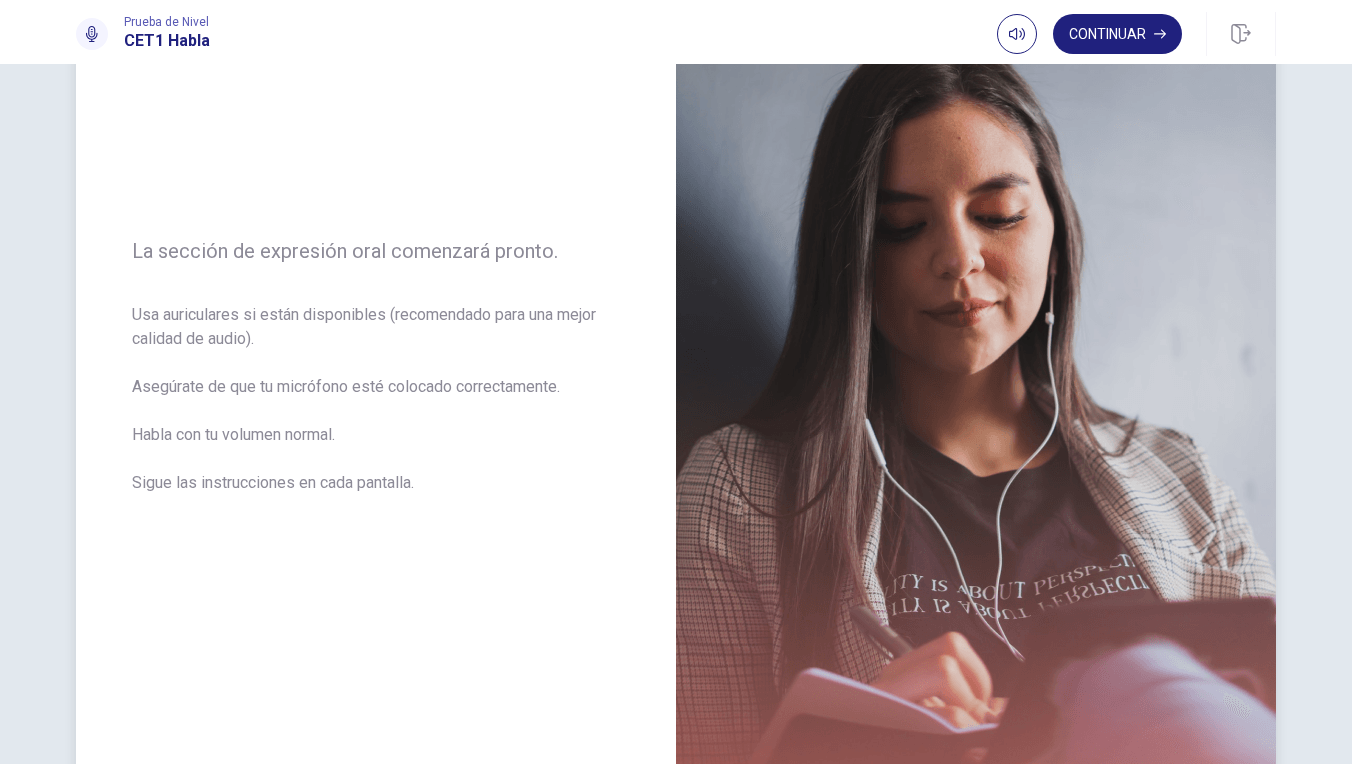 scroll, scrollTop: 163, scrollLeft: 0, axis: vertical 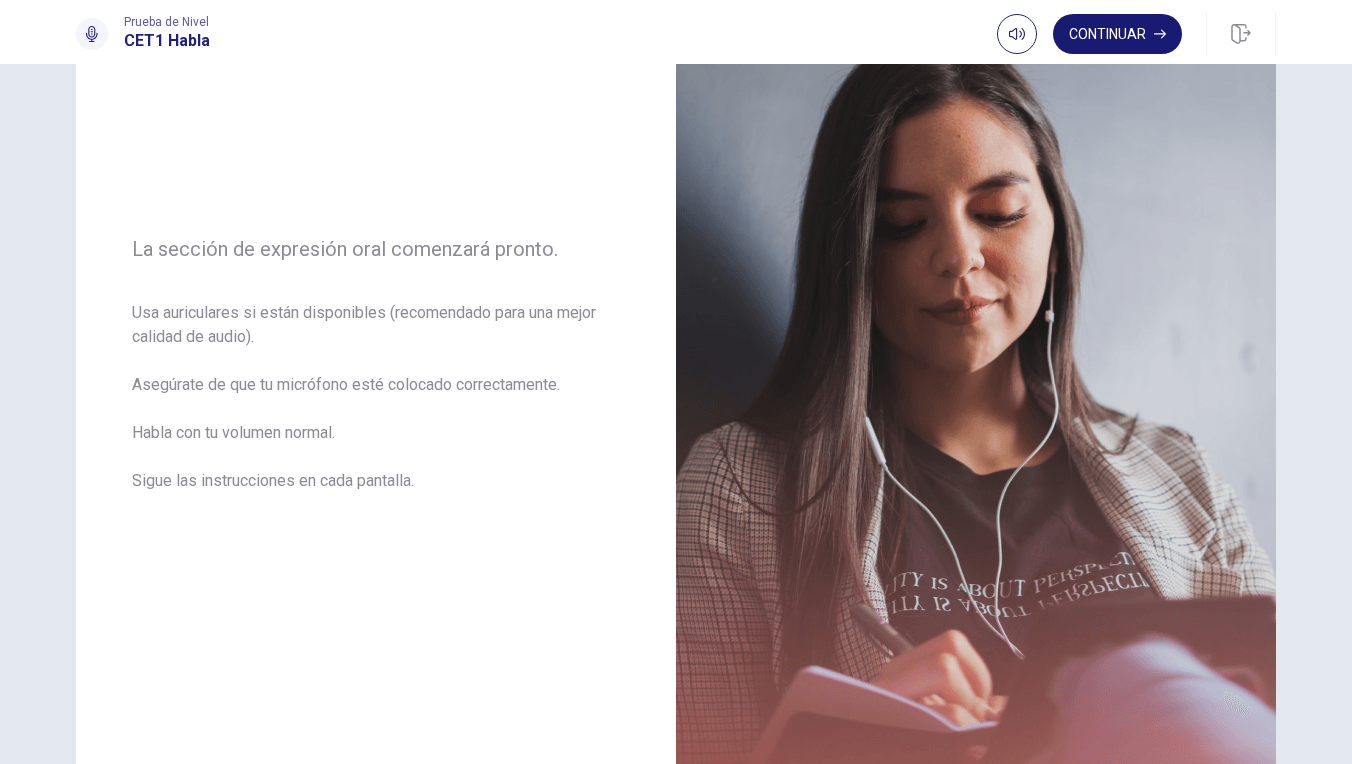 click on "Continuar" at bounding box center [1117, 34] 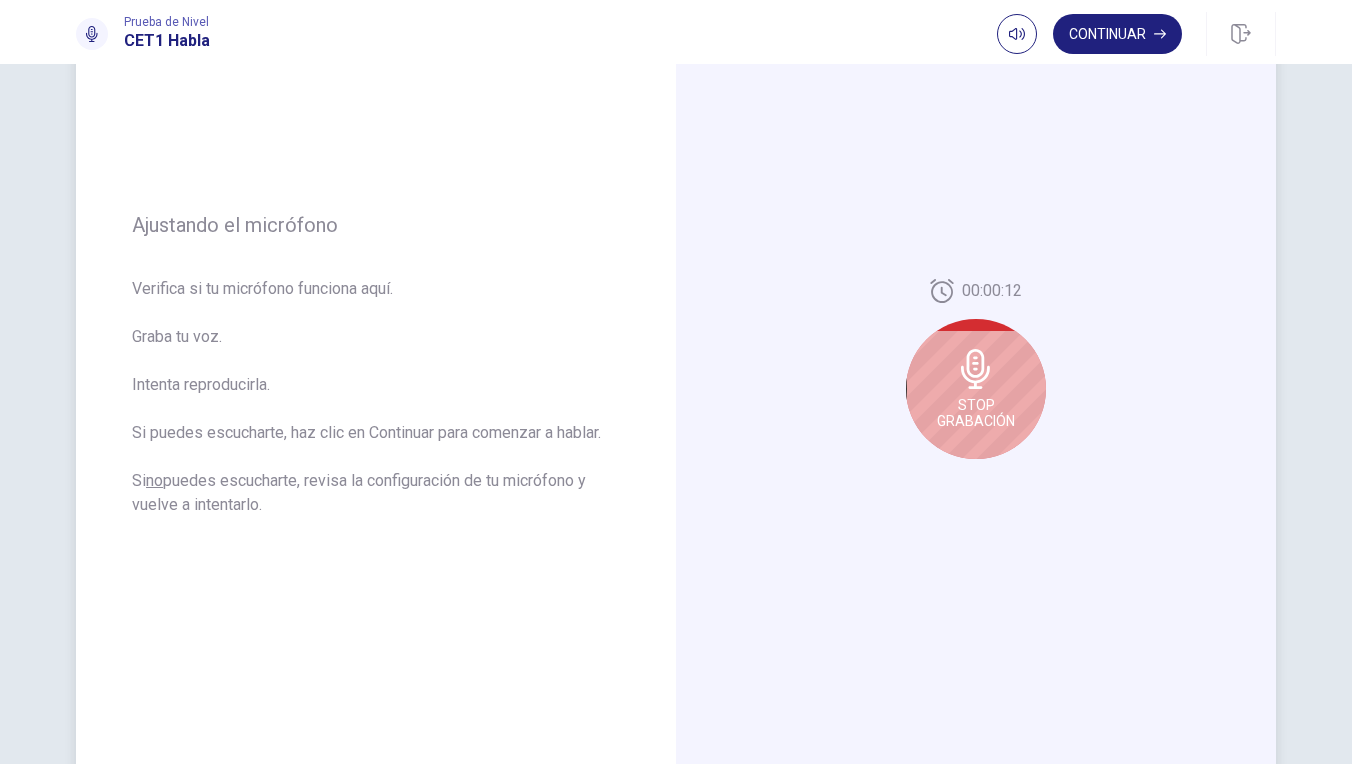 click at bounding box center [975, 369] 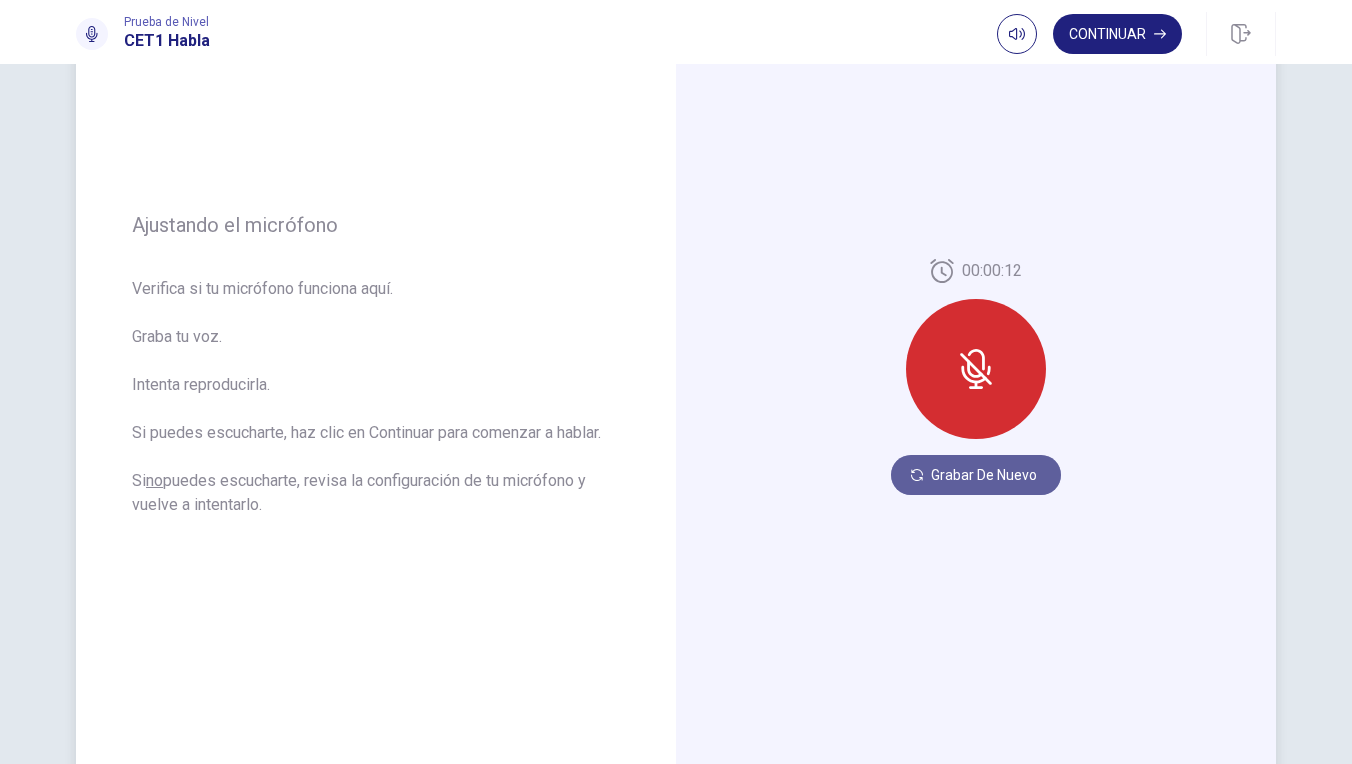 click on "Grabar de Nuevo" at bounding box center [976, 475] 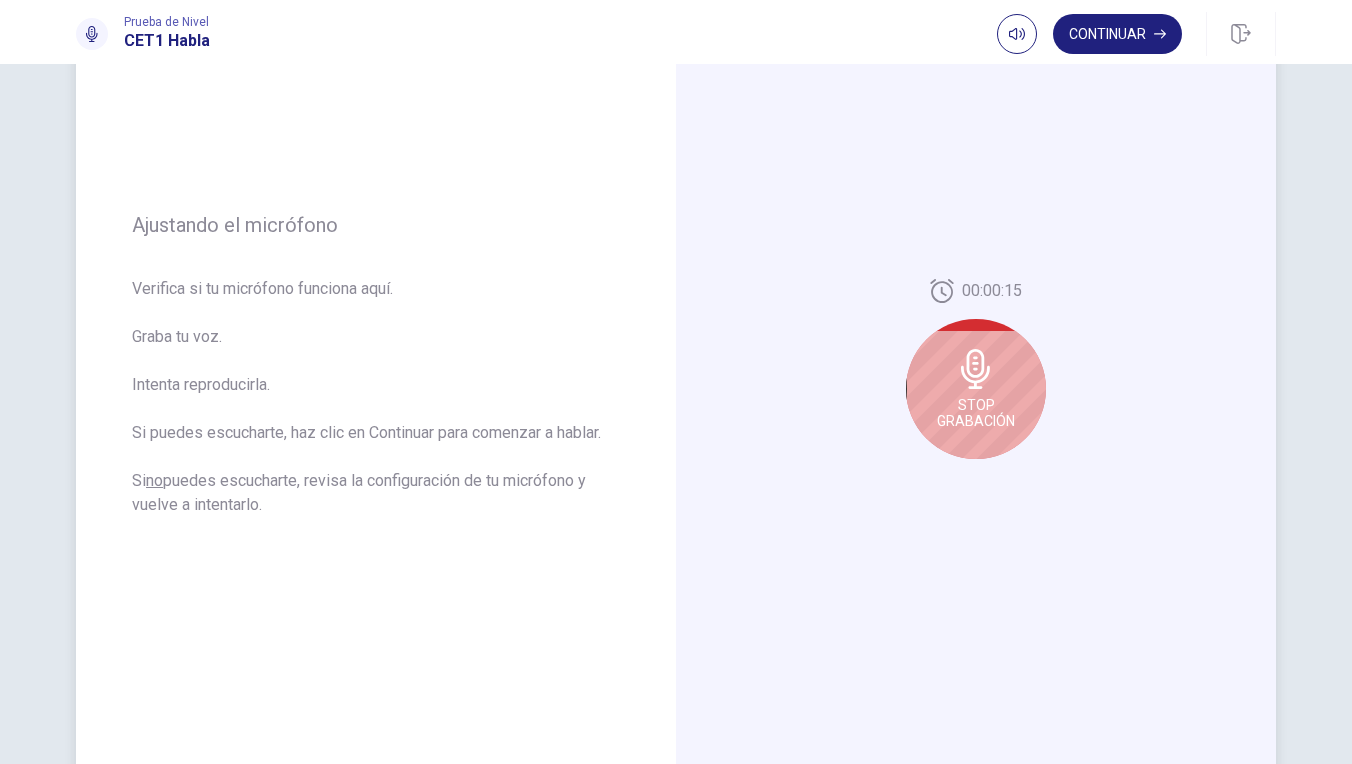 click on "Detener   Grabación" at bounding box center [976, 389] 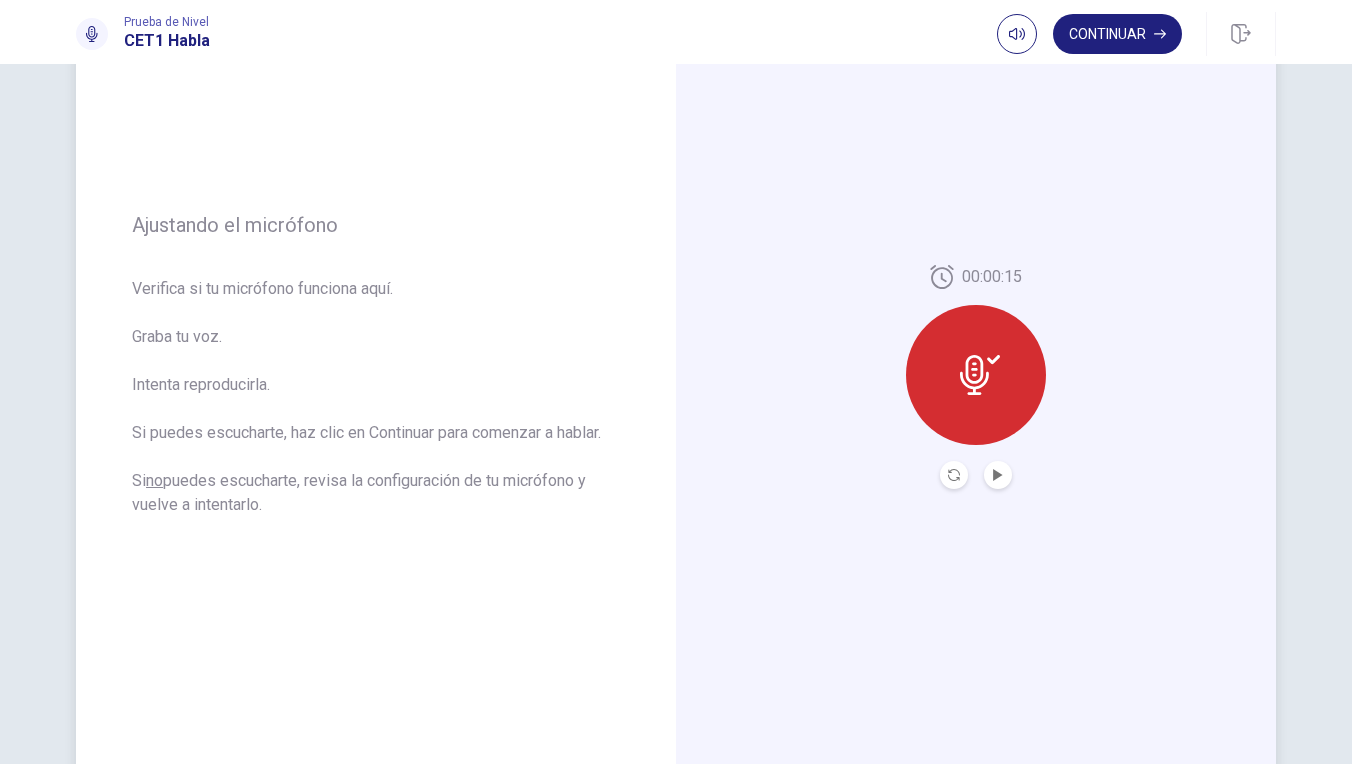 click at bounding box center (974, 375) 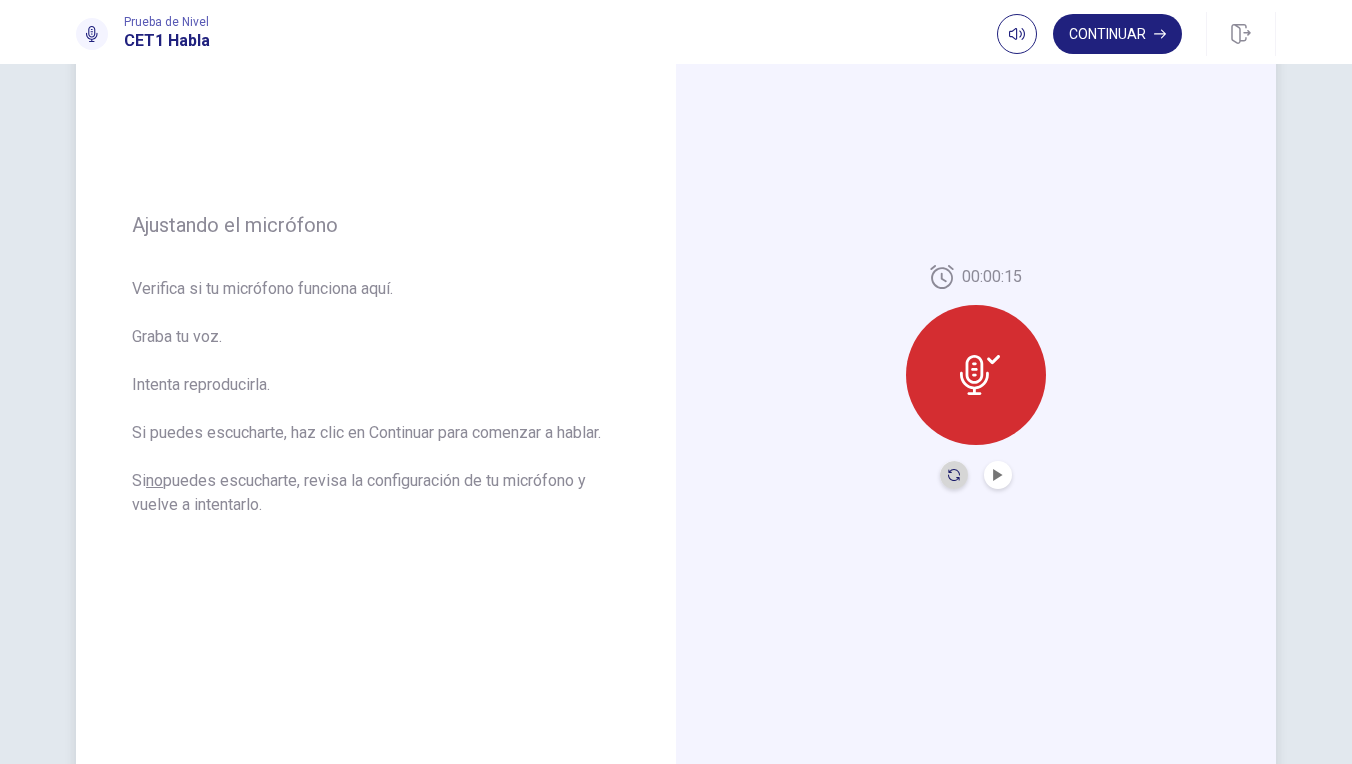 click at bounding box center (954, 475) 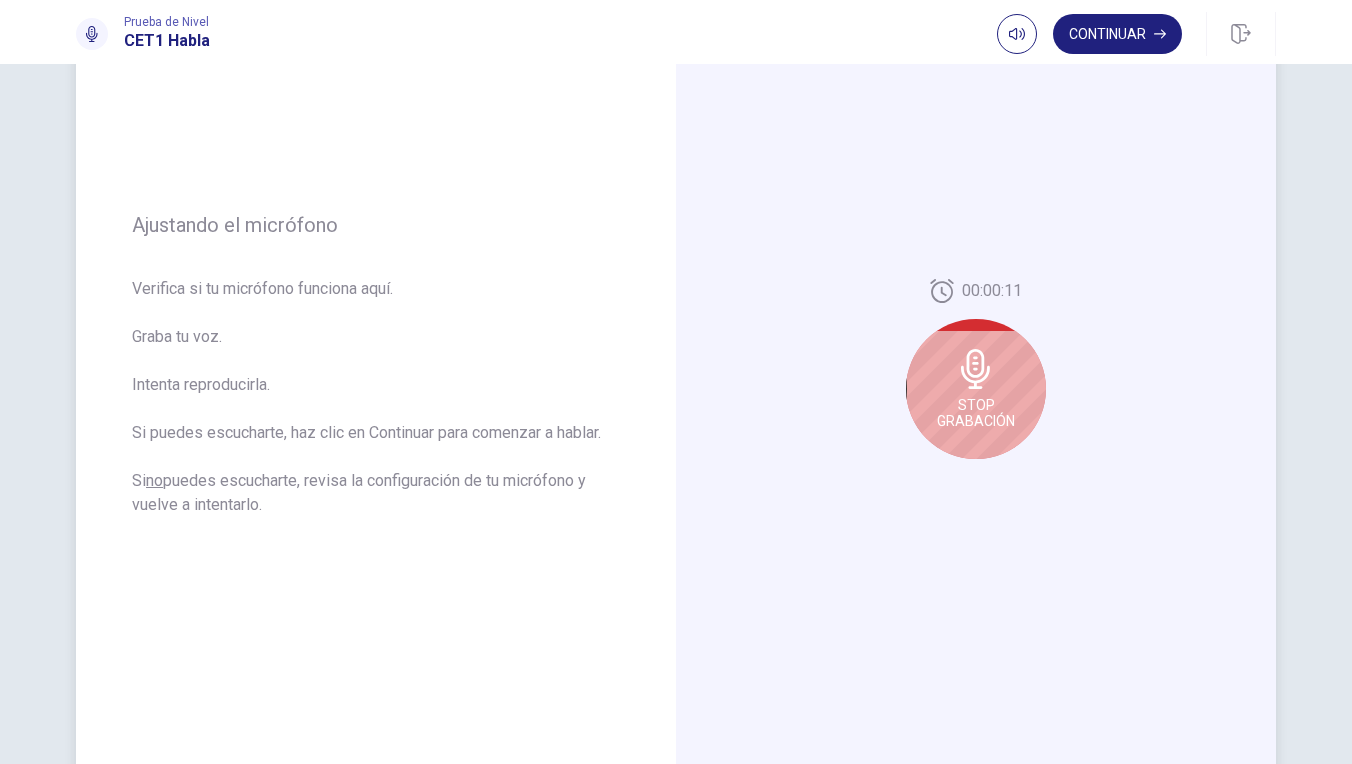 click on "Detener   Grabación" at bounding box center (976, 389) 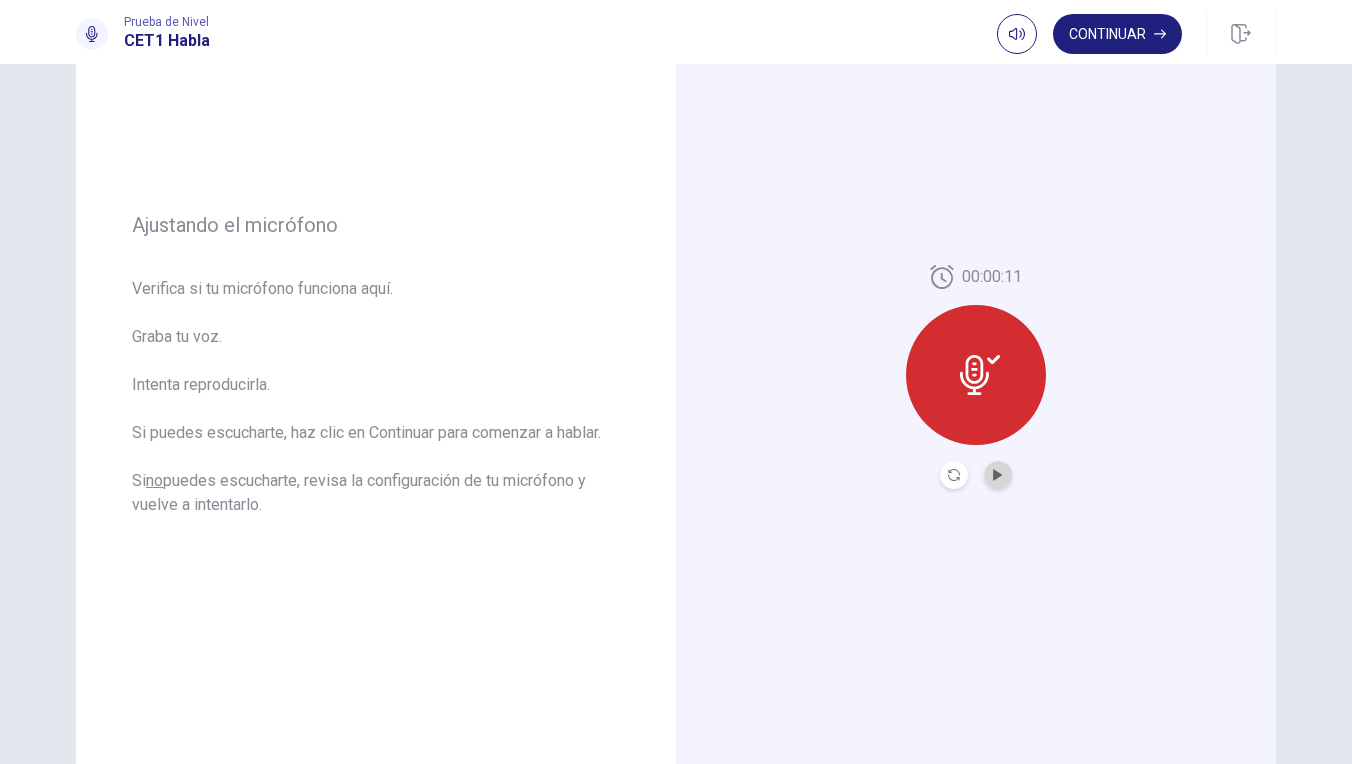 click at bounding box center (998, 475) 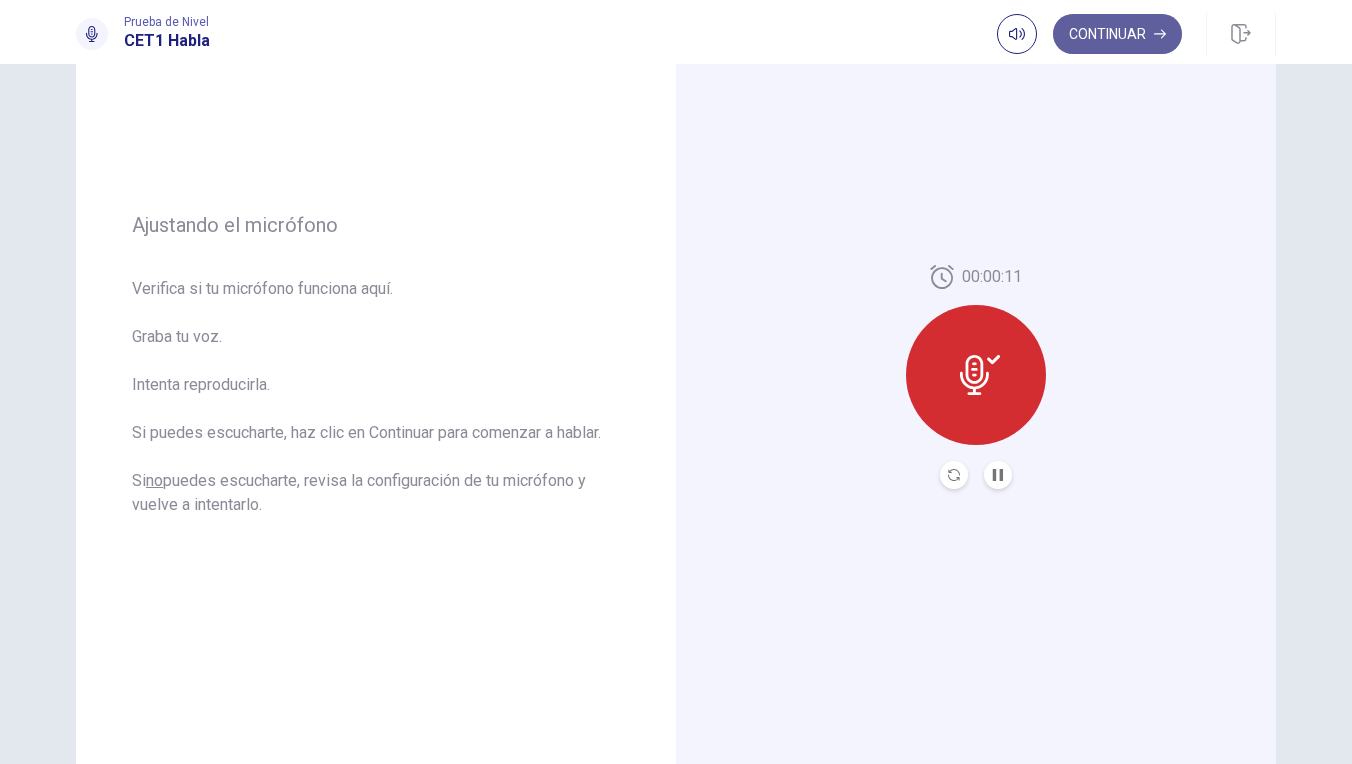 click on "Continuar" at bounding box center (1117, 34) 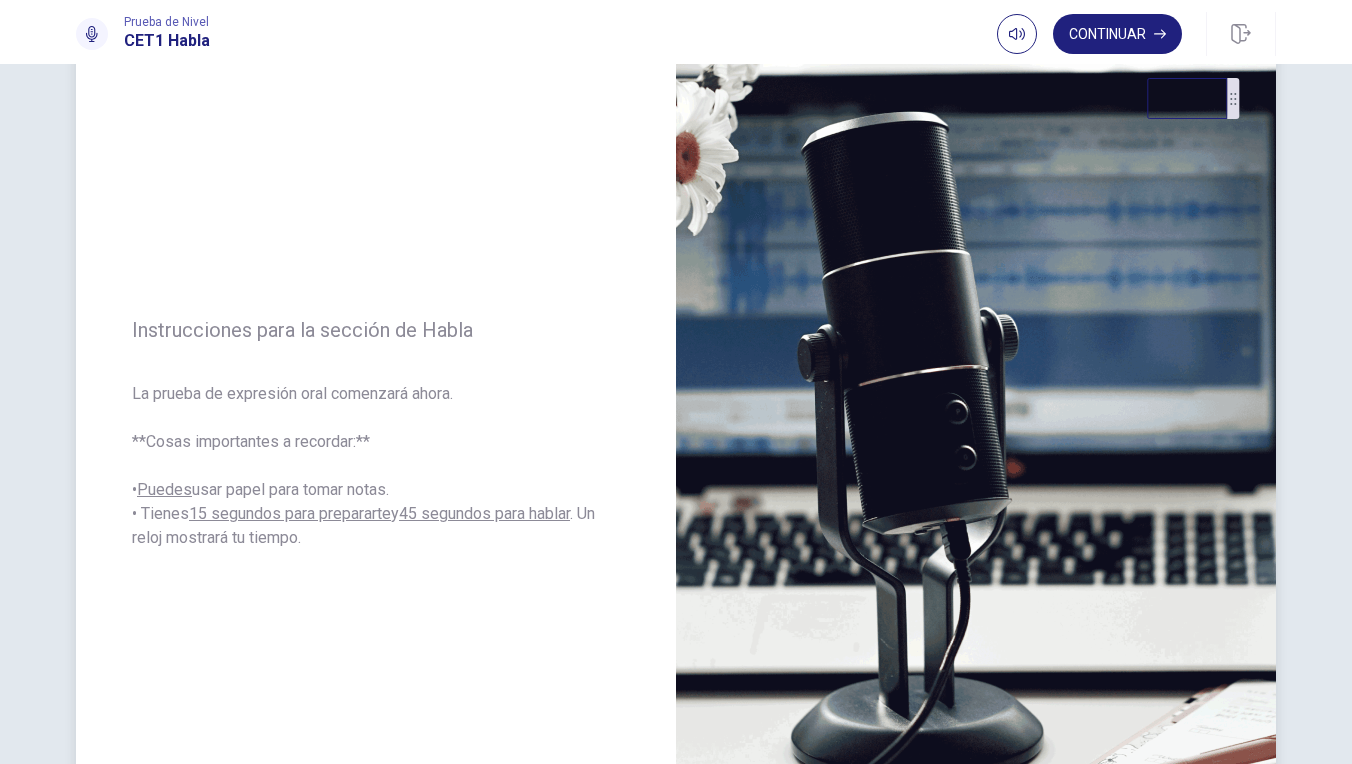 scroll, scrollTop: 98, scrollLeft: 0, axis: vertical 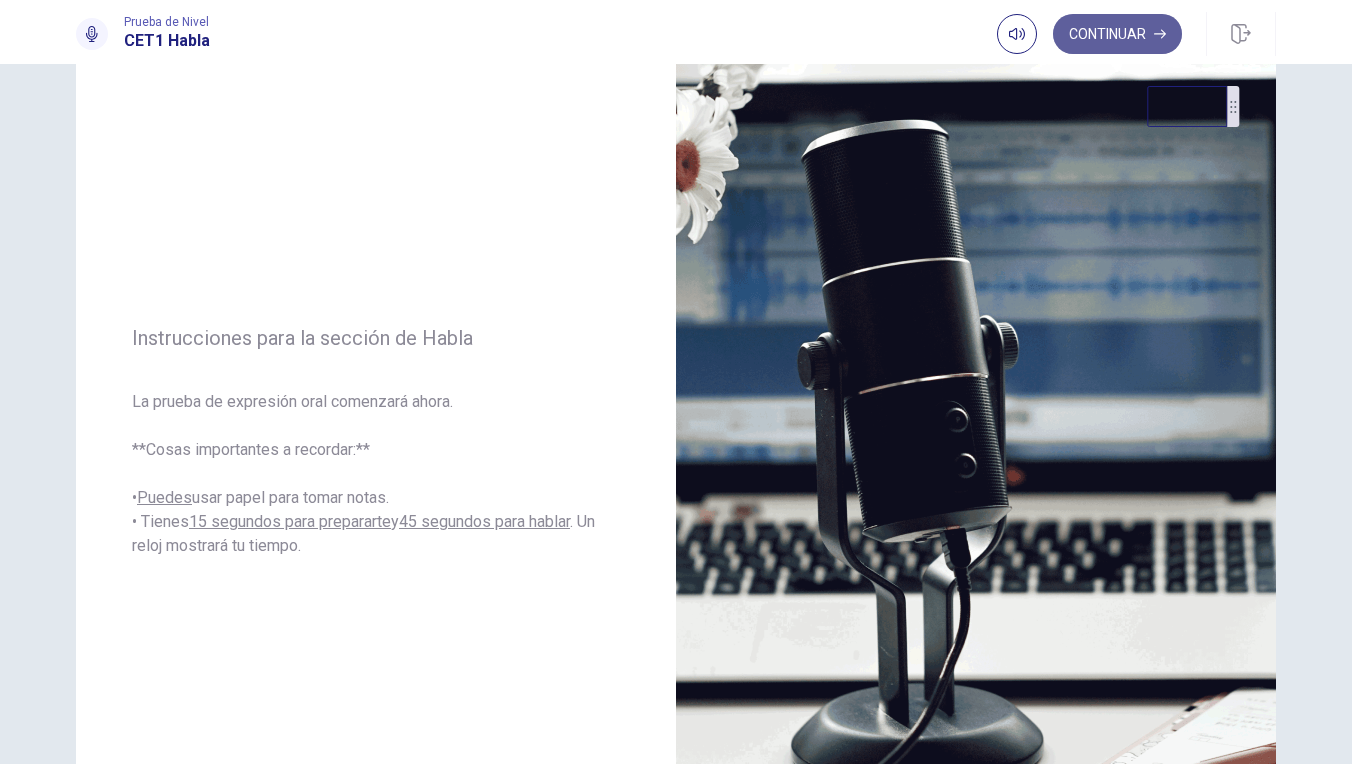 click on "Continuar" at bounding box center [1117, 34] 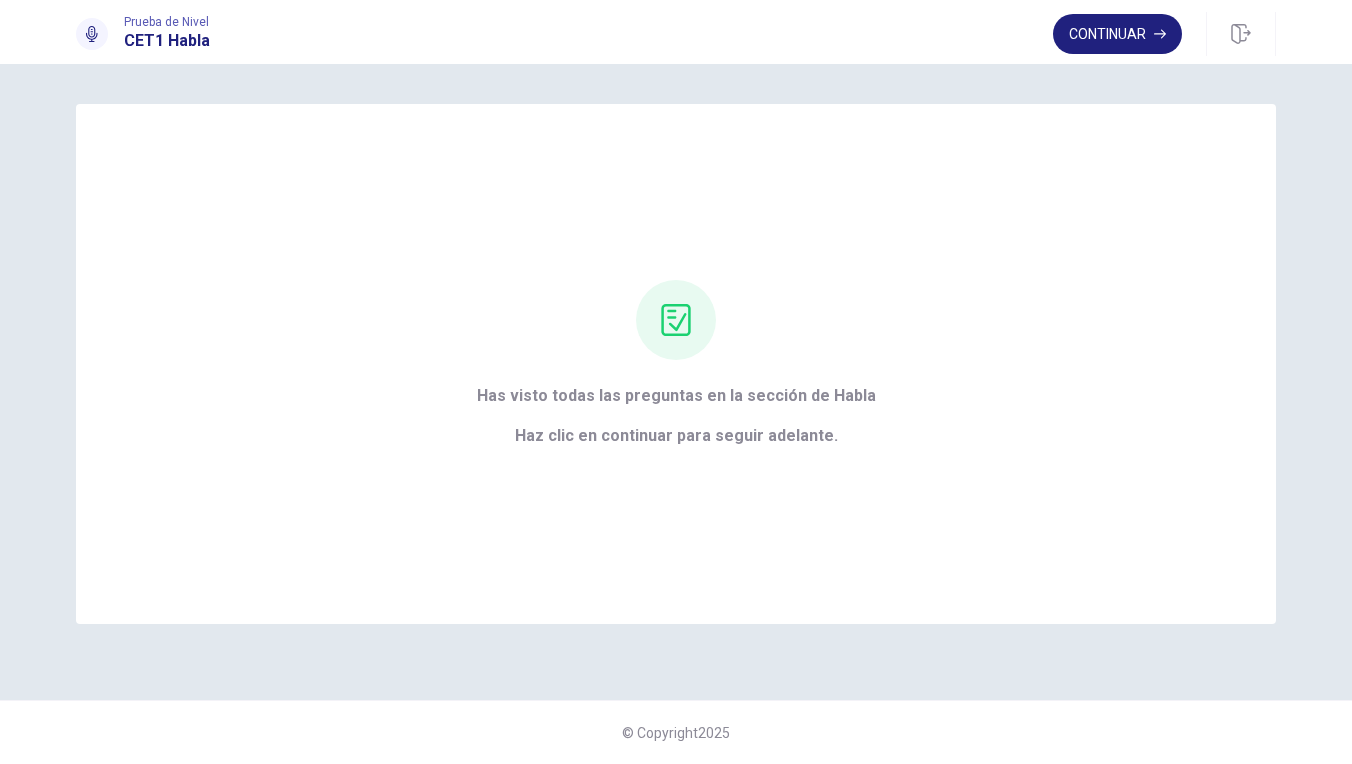 scroll, scrollTop: 0, scrollLeft: 0, axis: both 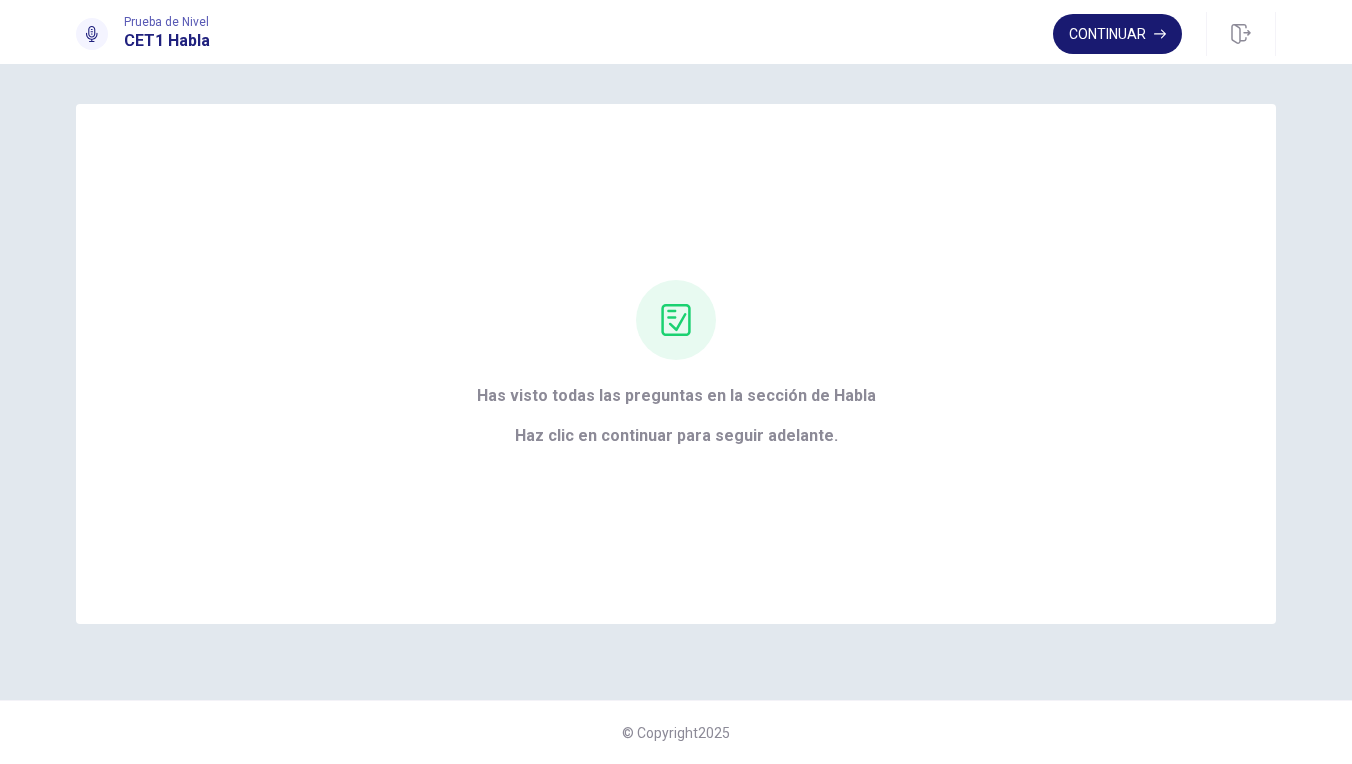 click on "Continuar" at bounding box center [1117, 34] 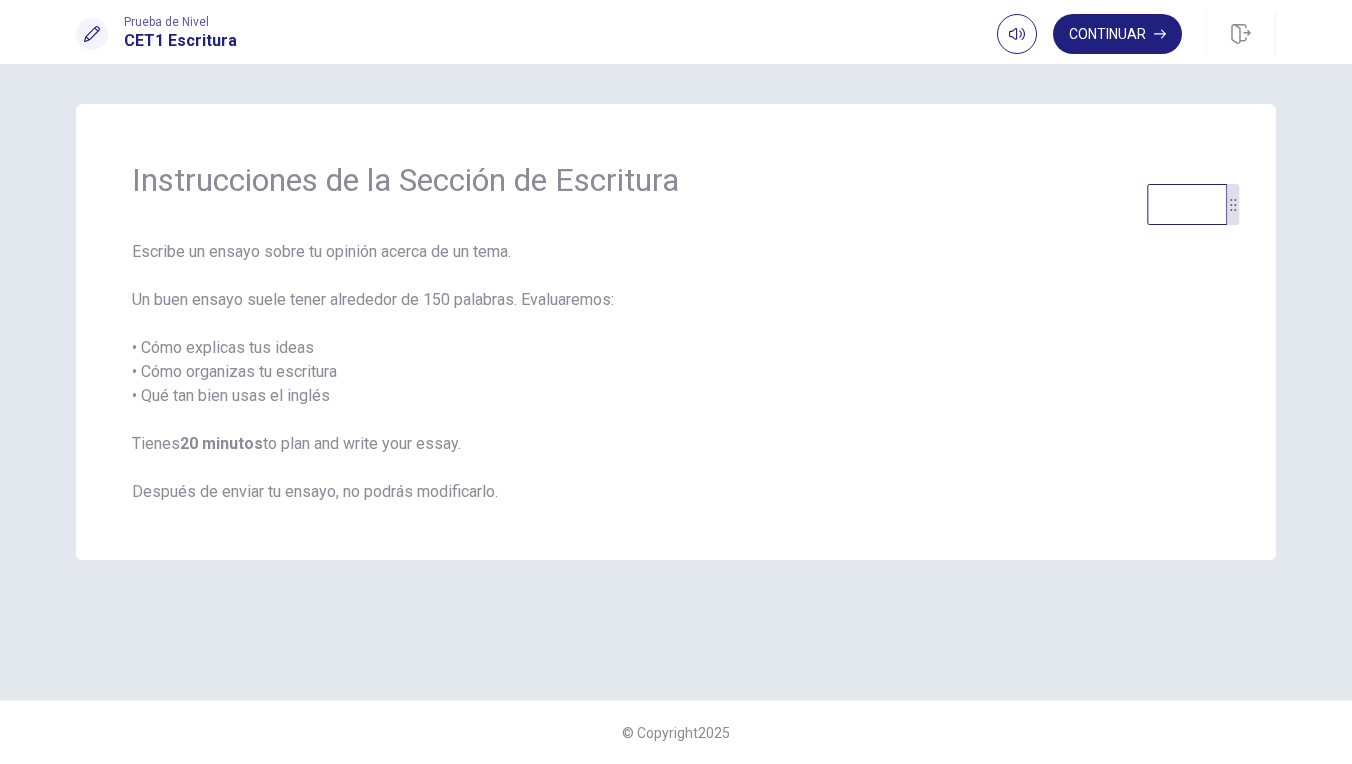scroll, scrollTop: 0, scrollLeft: 0, axis: both 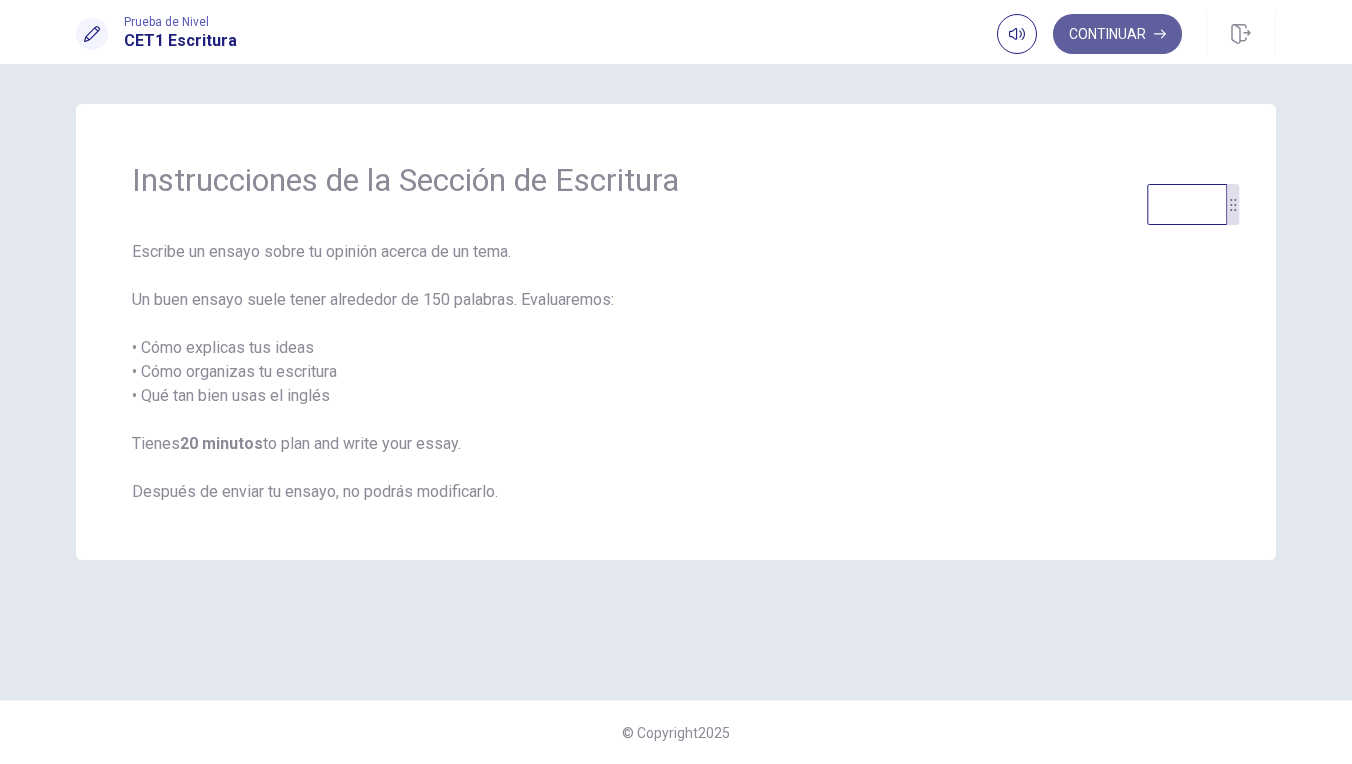 click on "Continuar" at bounding box center (1117, 34) 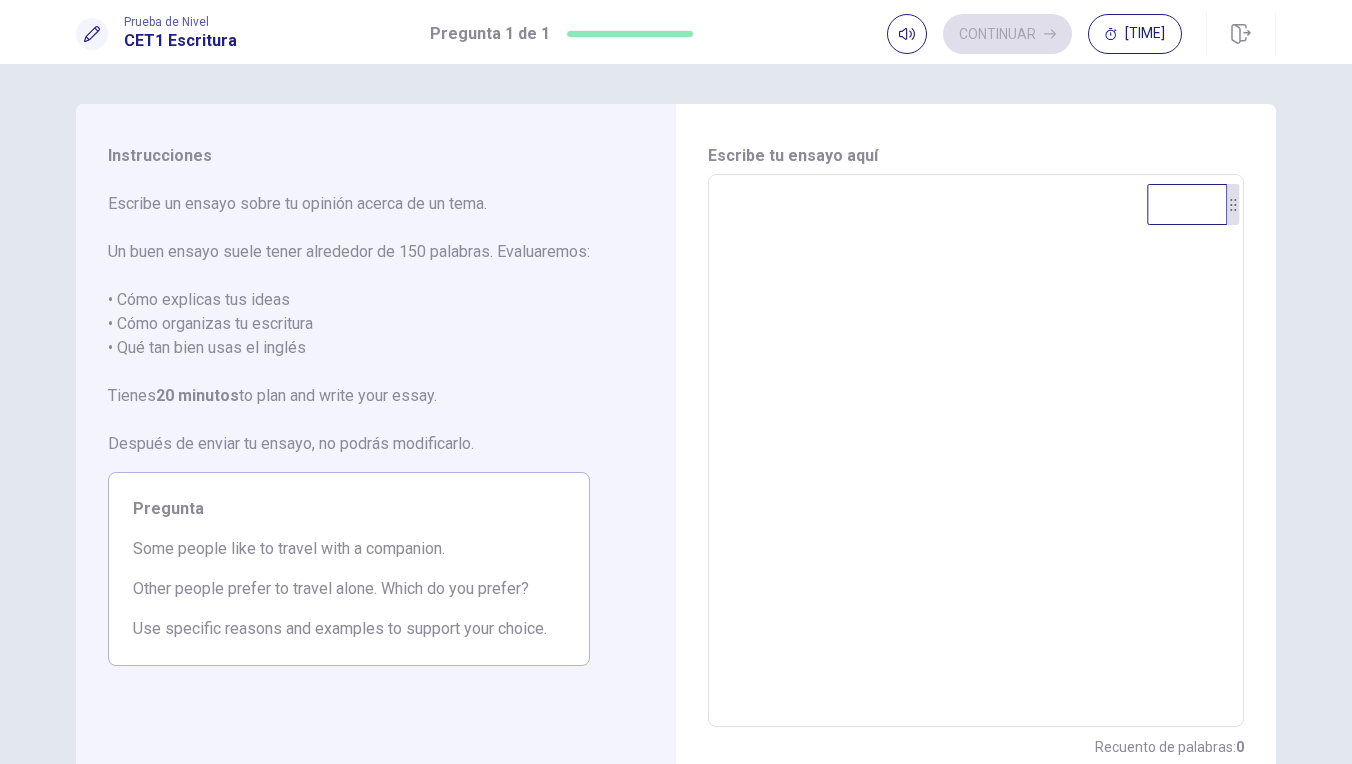 click at bounding box center (976, 451) 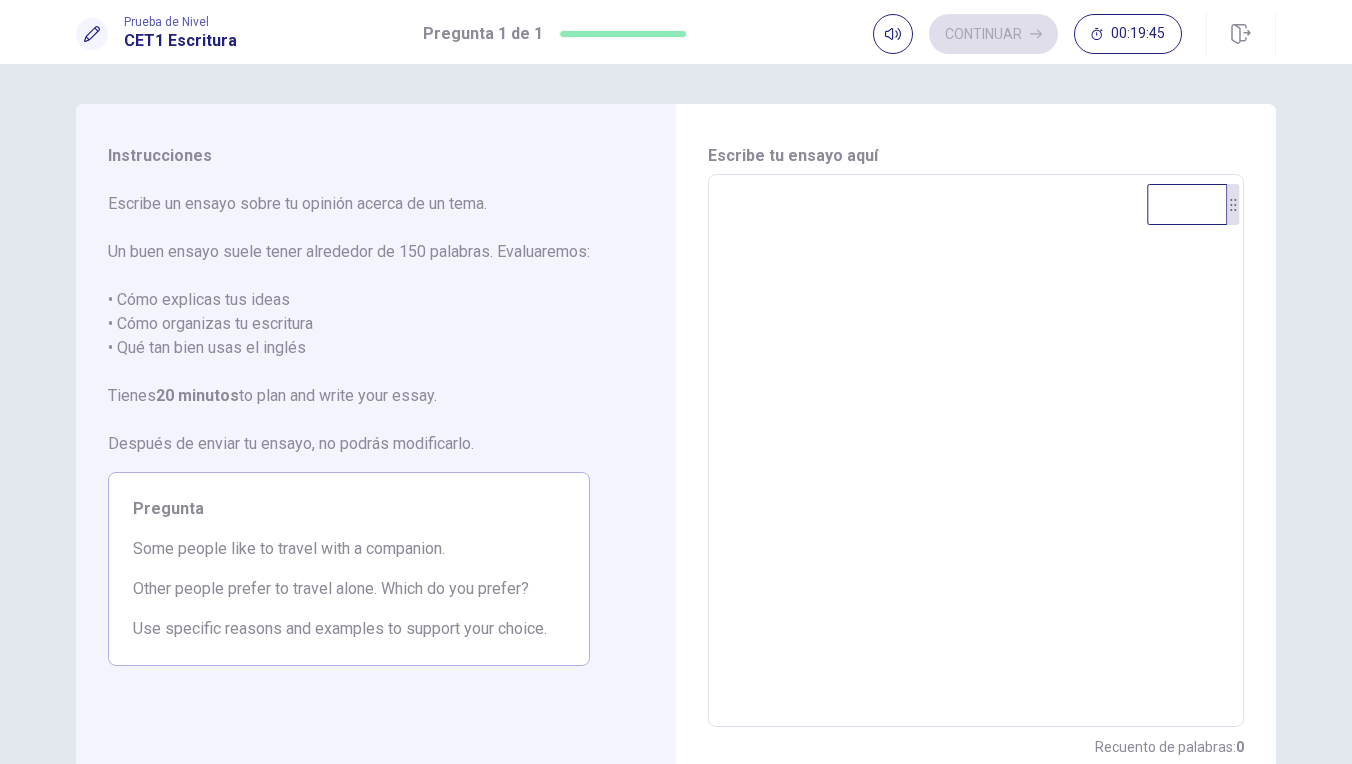 scroll, scrollTop: 0, scrollLeft: 0, axis: both 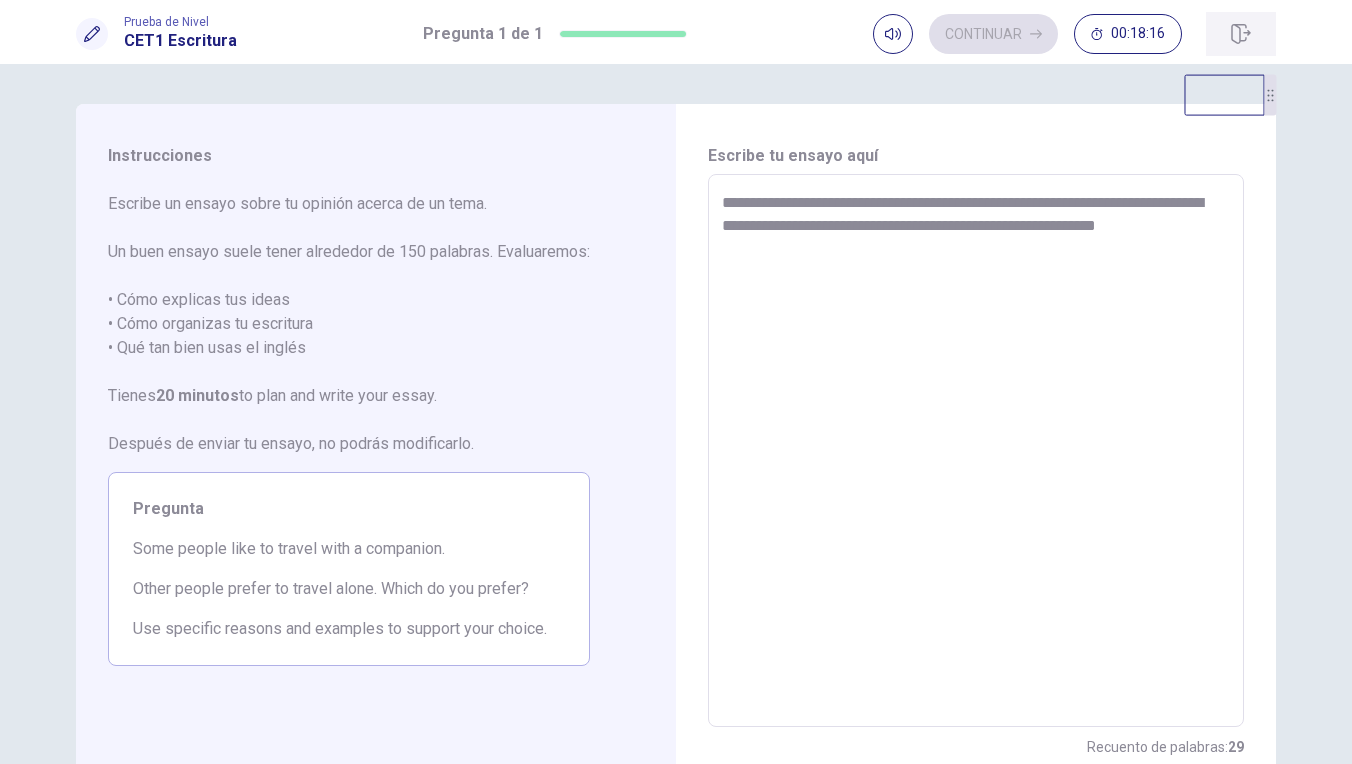 drag, startPoint x: 1198, startPoint y: 219, endPoint x: 1238, endPoint y: 55, distance: 168.80759 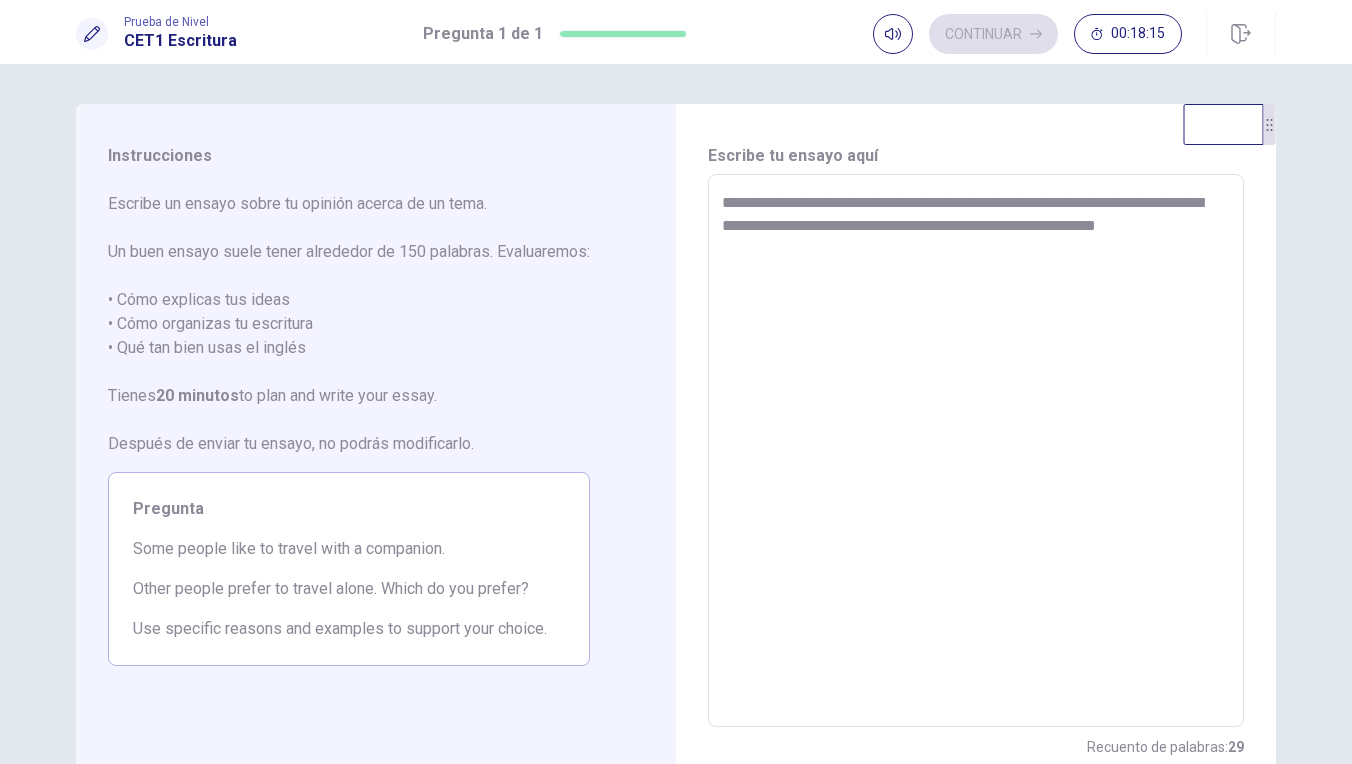 click on "**********" at bounding box center [976, 451] 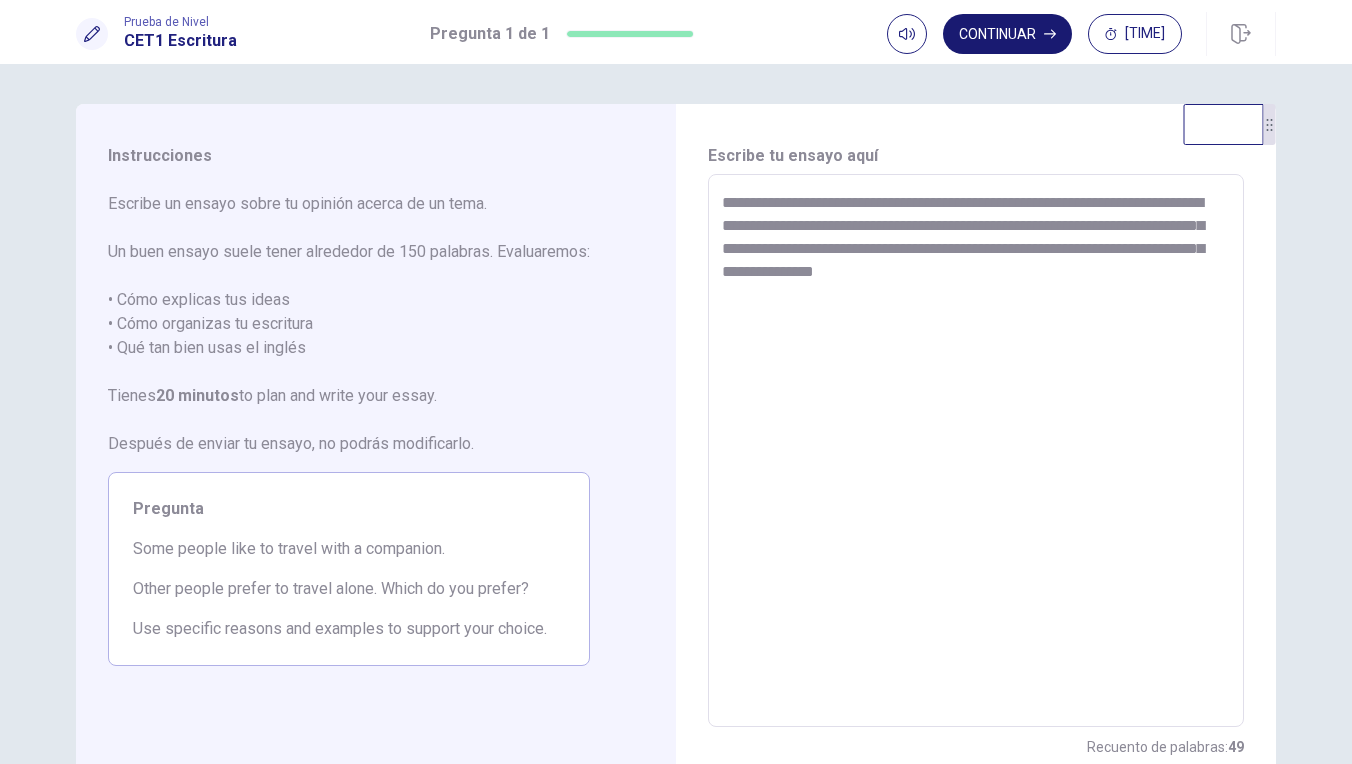type on "**********" 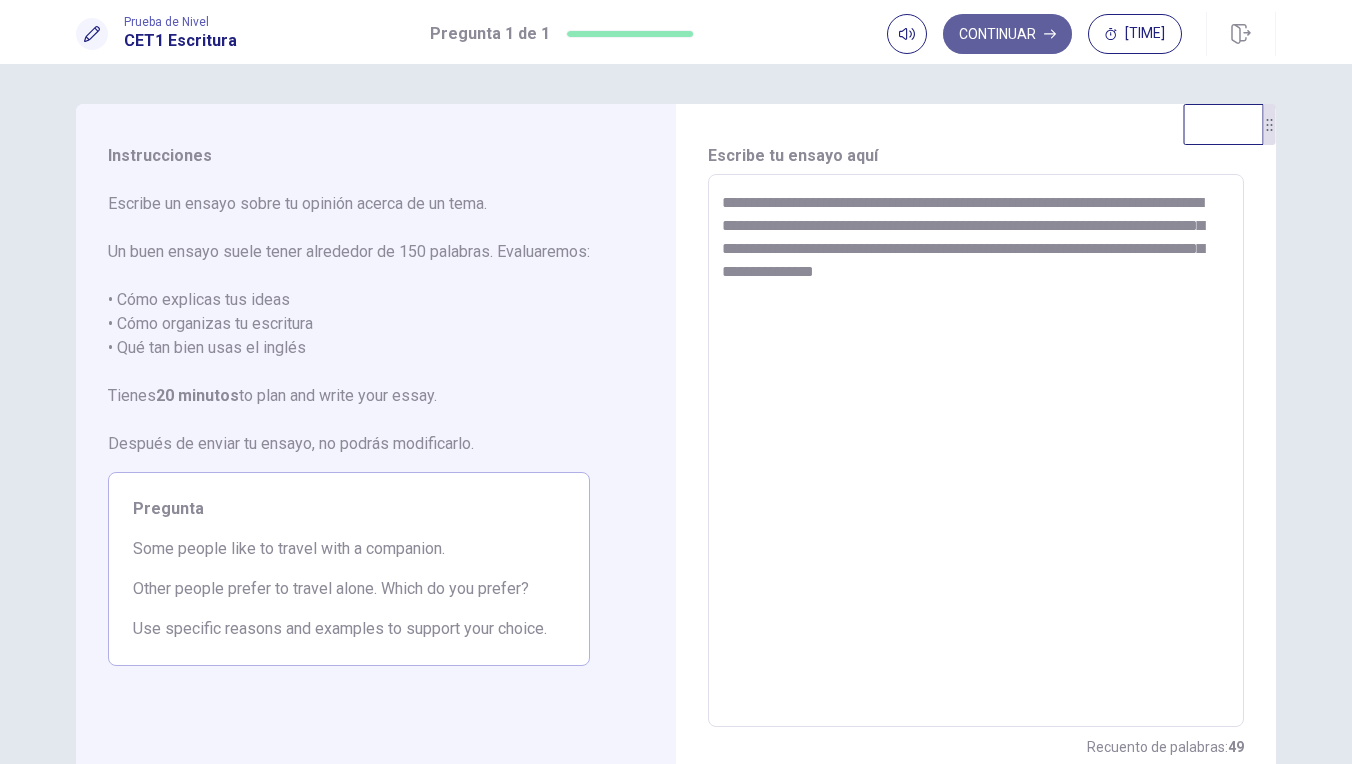 click on "Continuar" at bounding box center [1007, 34] 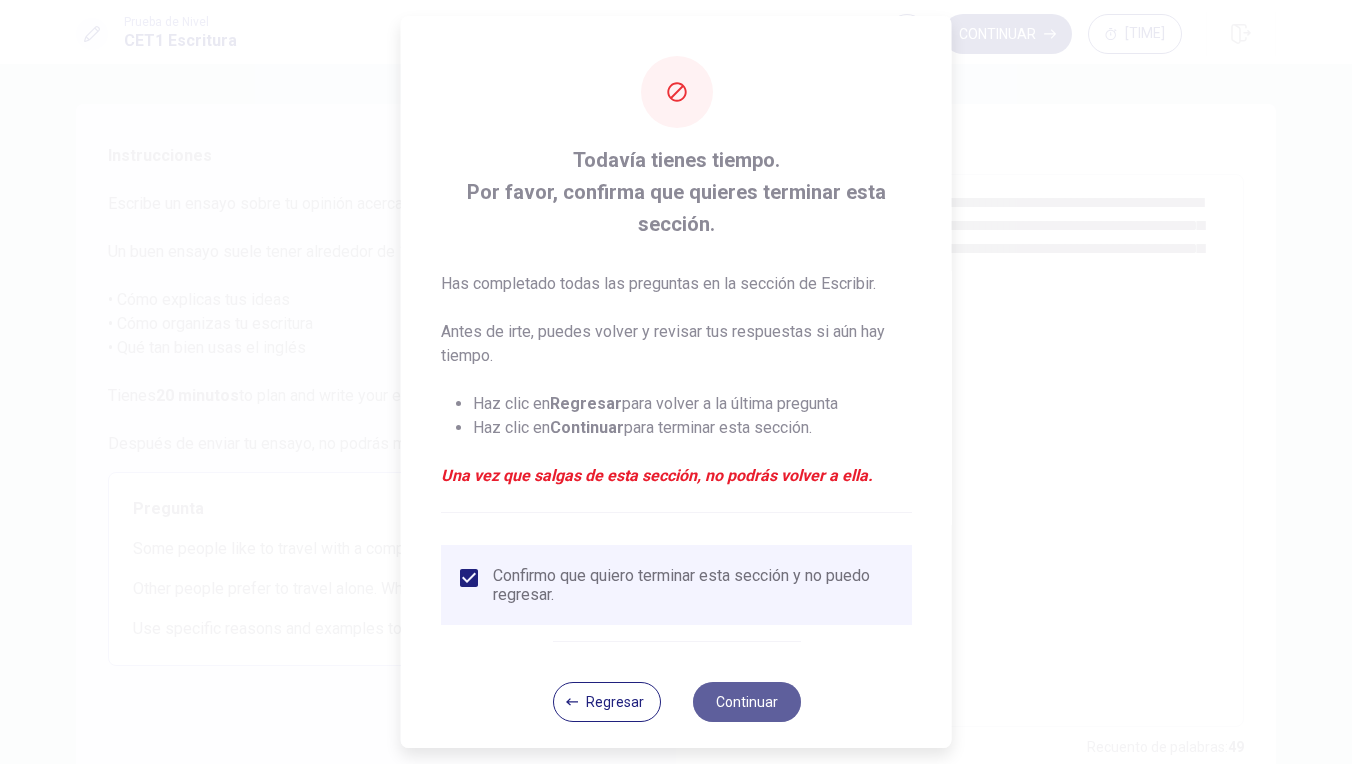 click on "Continuar" at bounding box center (746, 702) 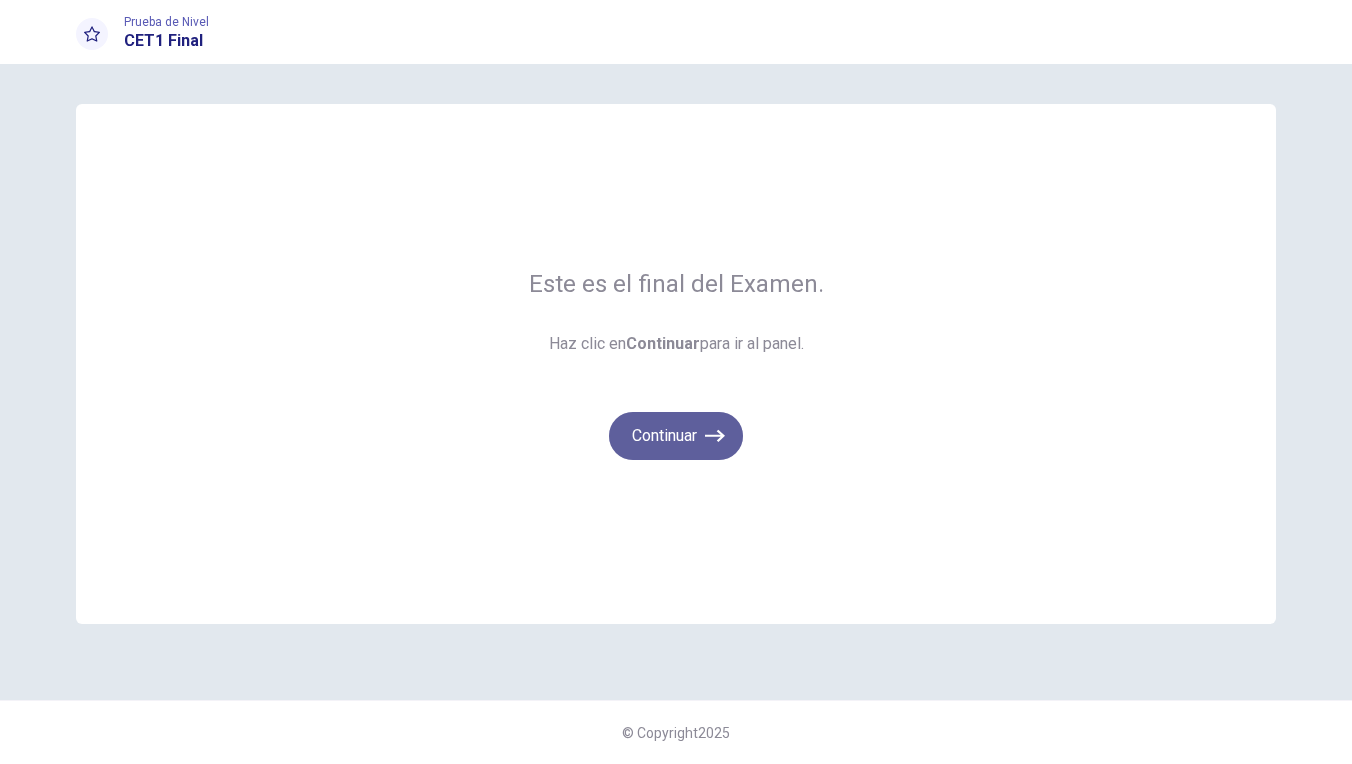 click on "Continuar" at bounding box center [676, 436] 